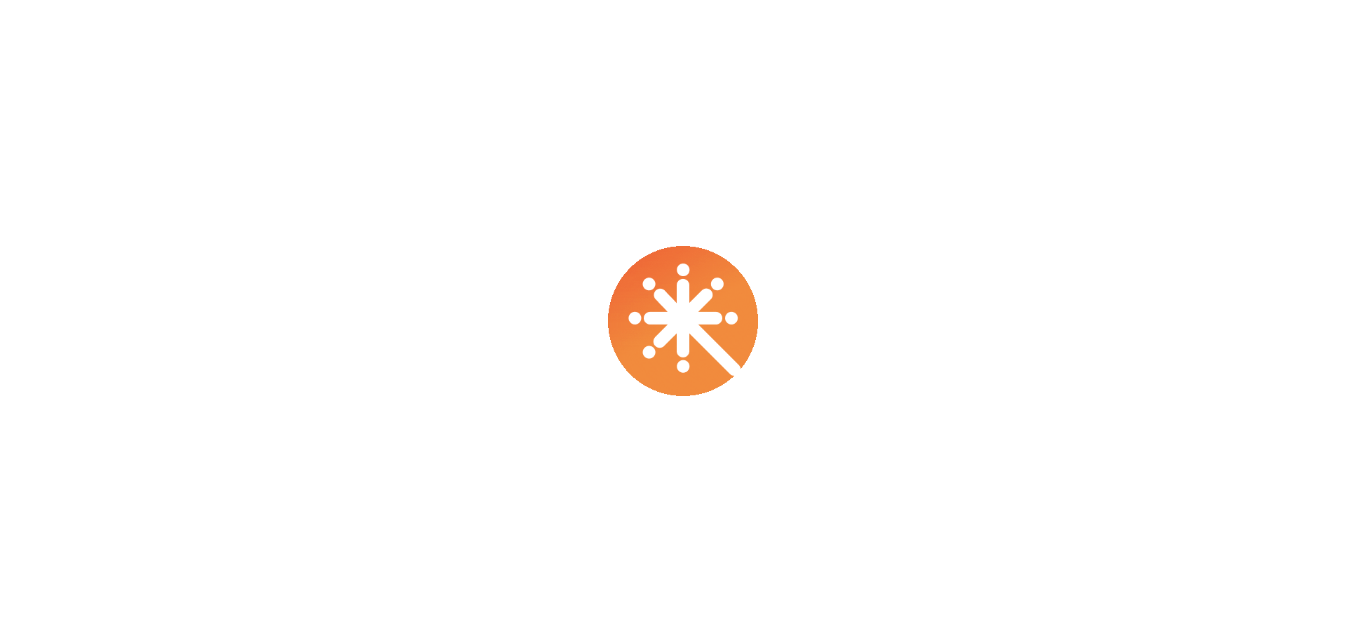 scroll, scrollTop: 0, scrollLeft: 0, axis: both 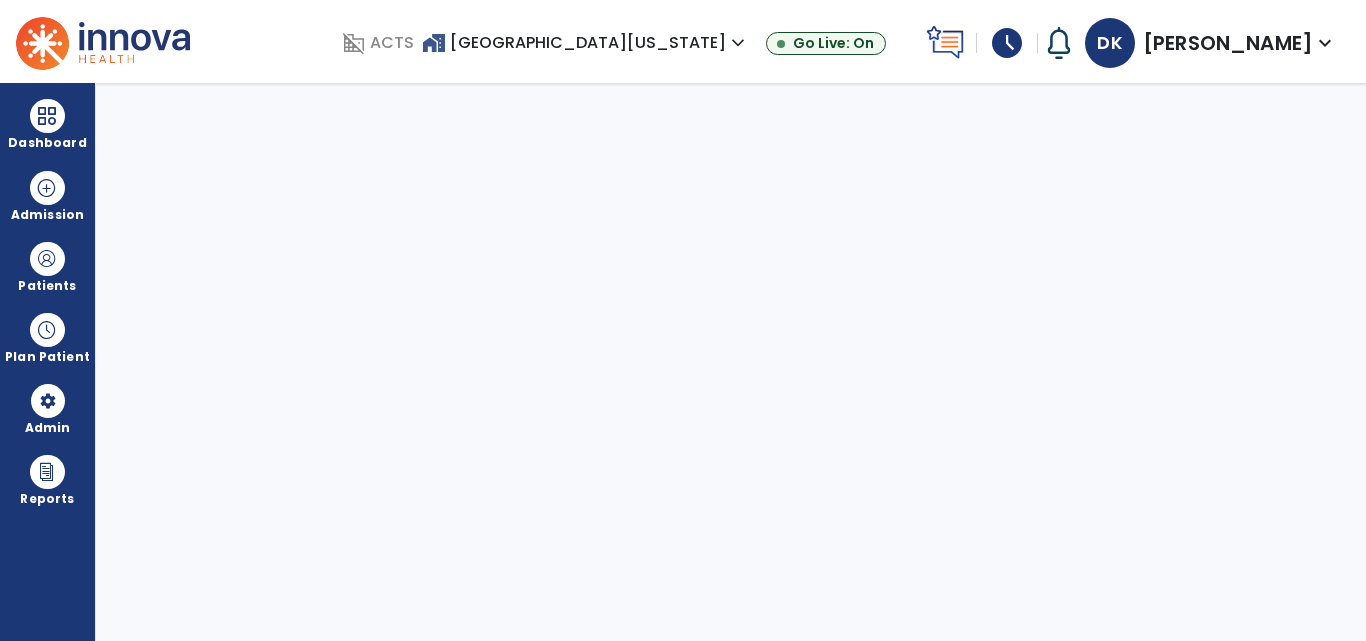 select on "****" 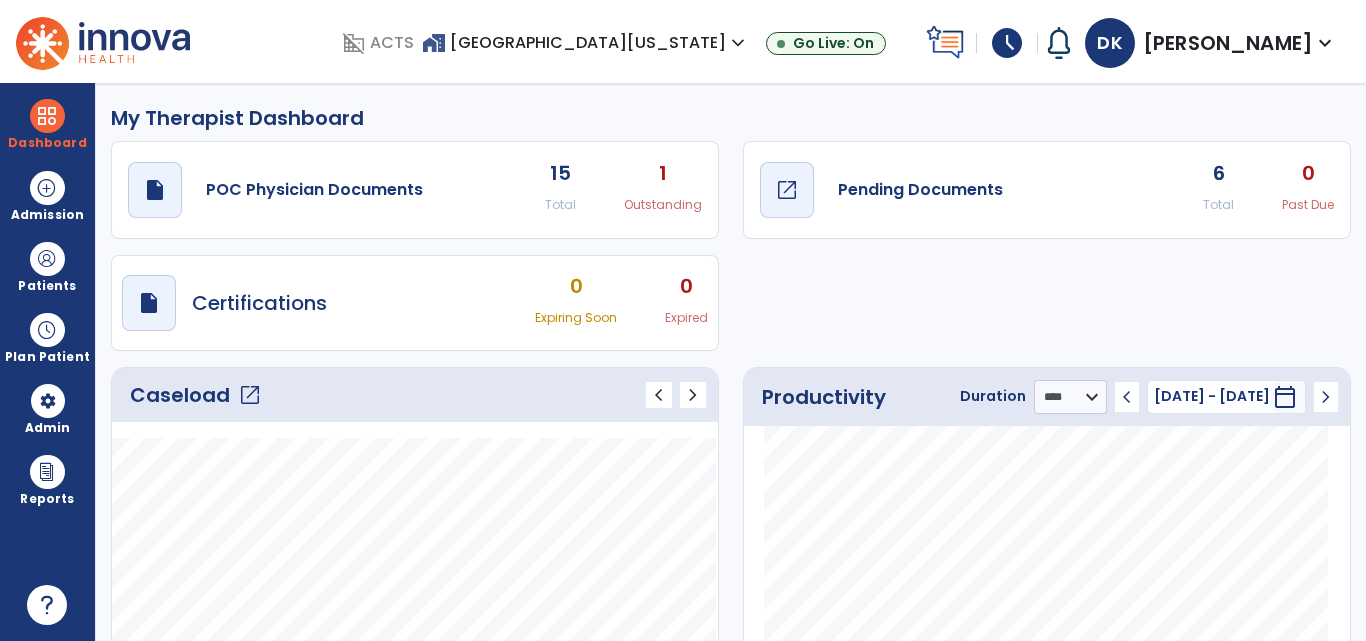click on "open_in_new" 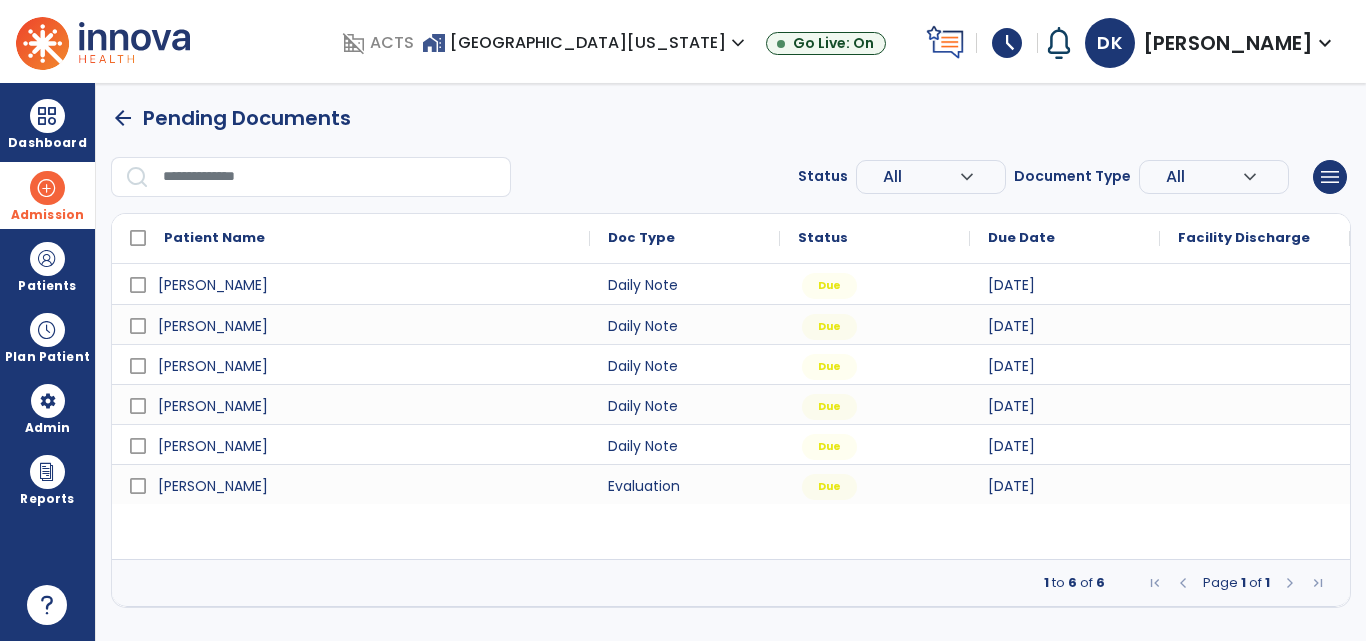 click at bounding box center [47, 188] 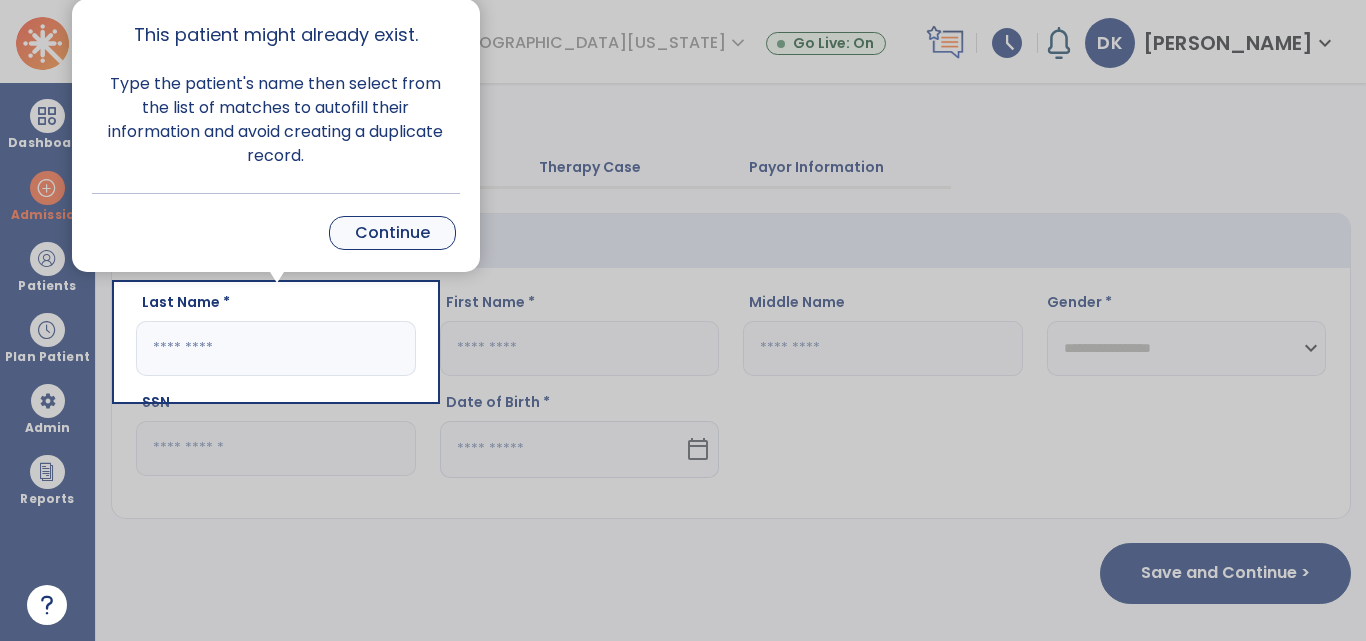 click on "Continue" at bounding box center [392, 233] 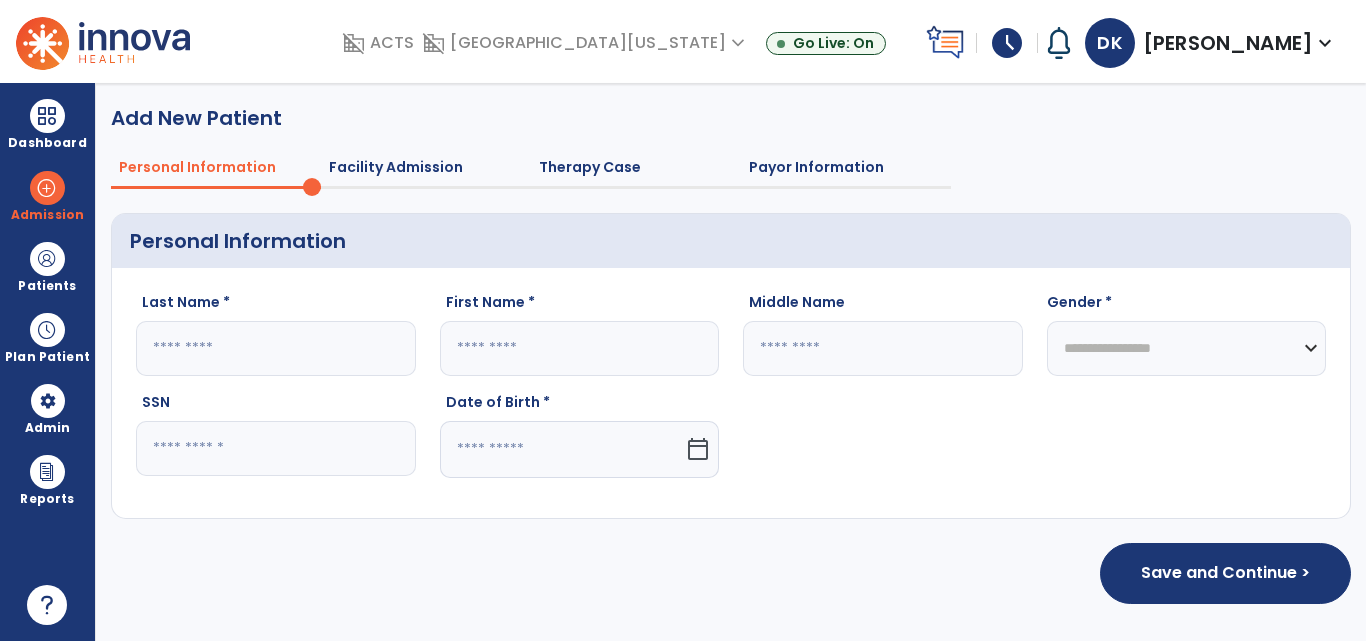 click 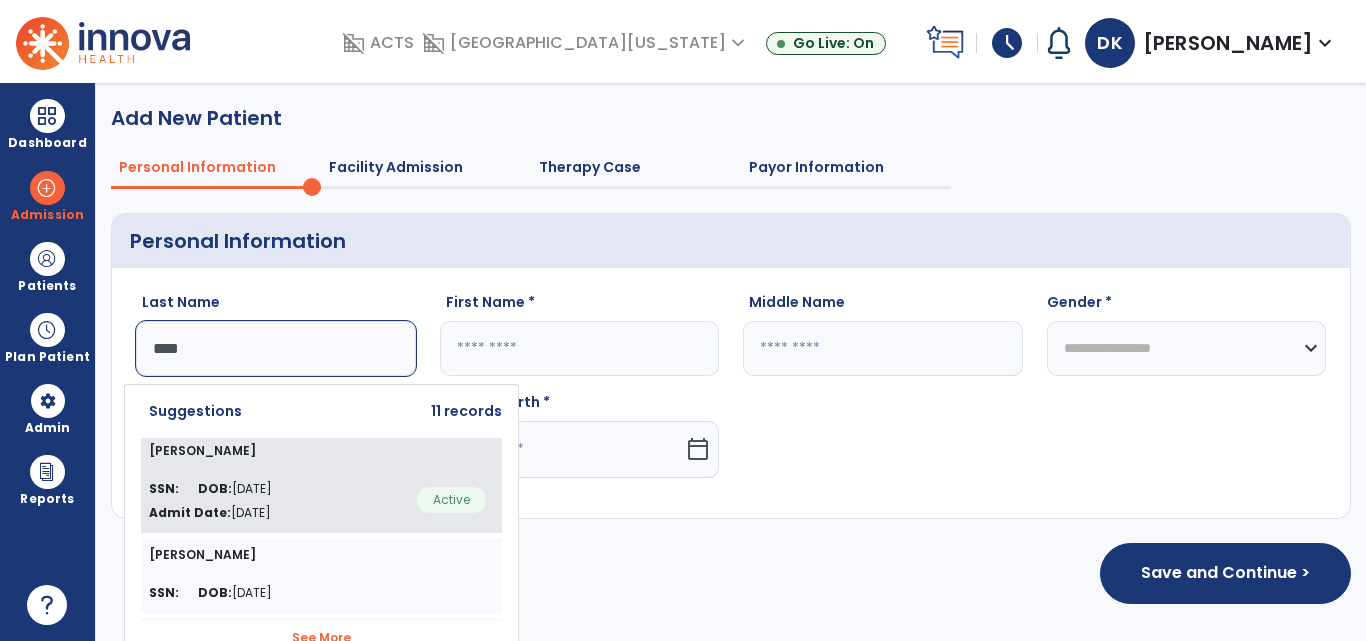 click on "SSN:   DOB:  03/23/1936 Admit Date:  Jul 10, 2025  Active" 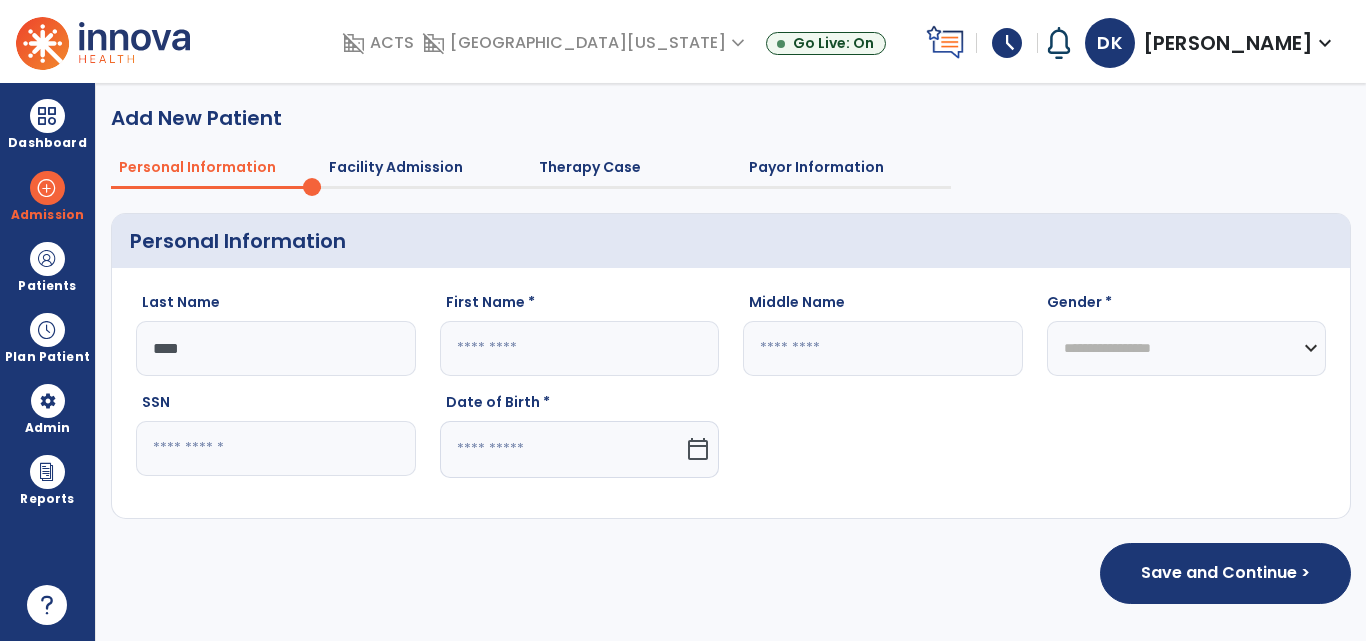 type on "******" 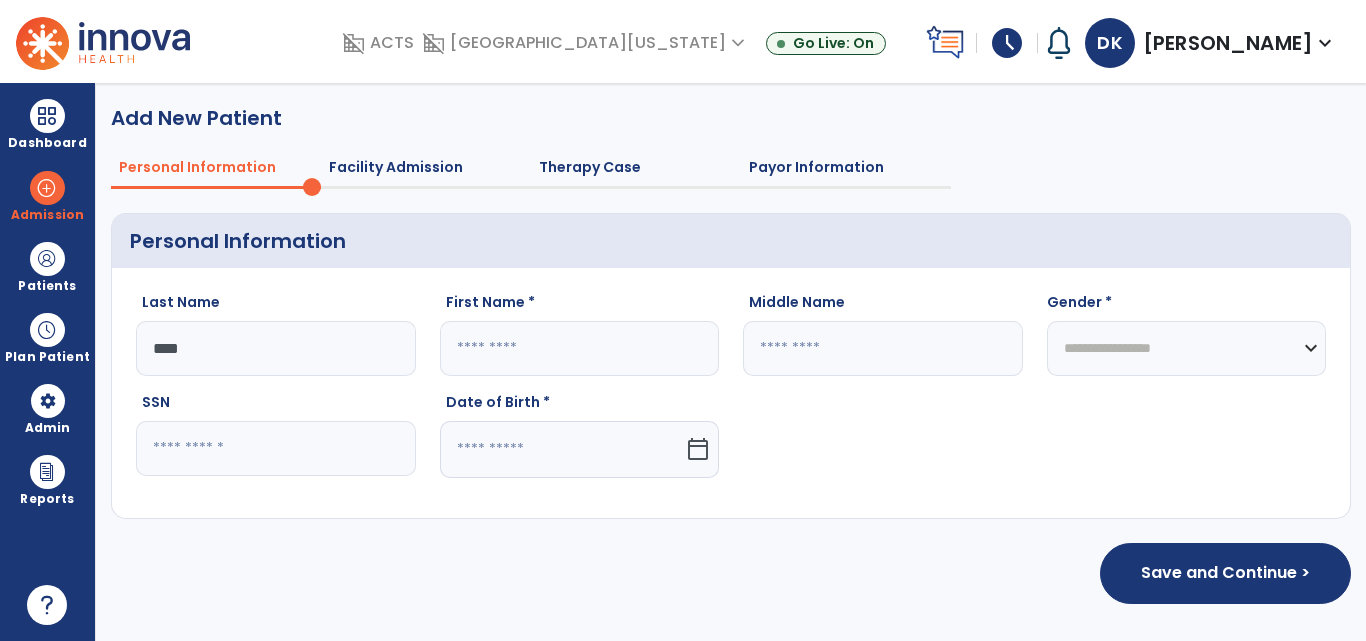 type on "******" 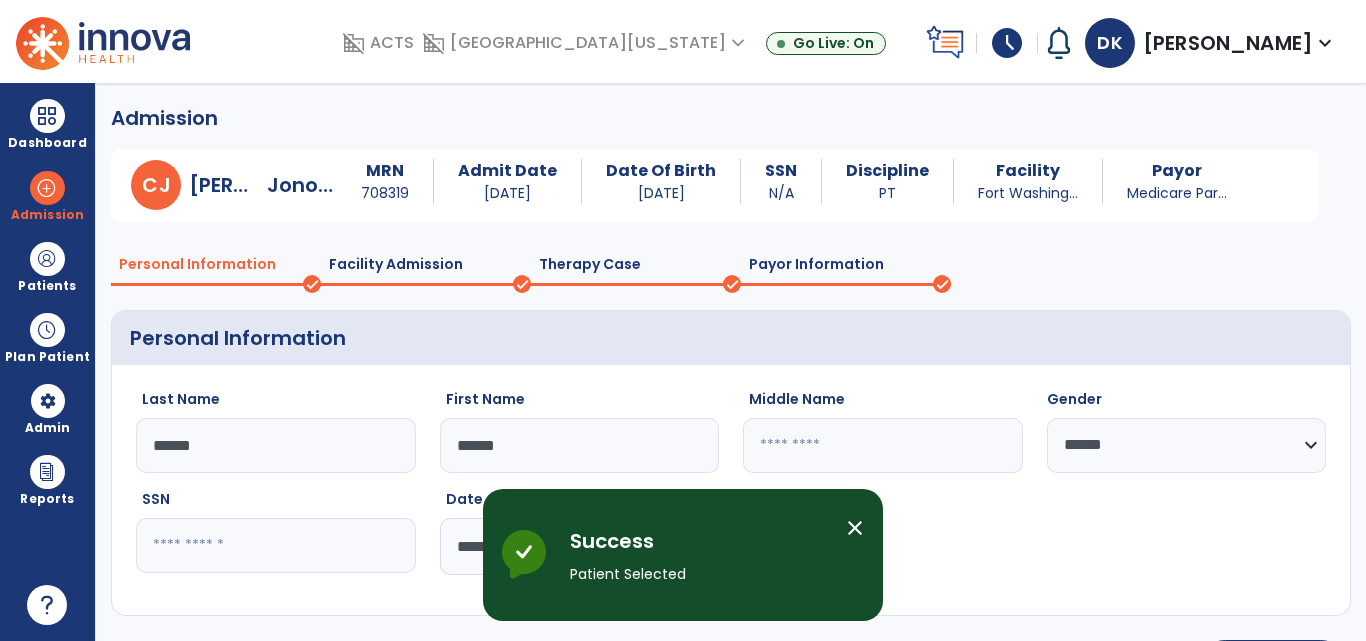 click on "close" at bounding box center (855, 528) 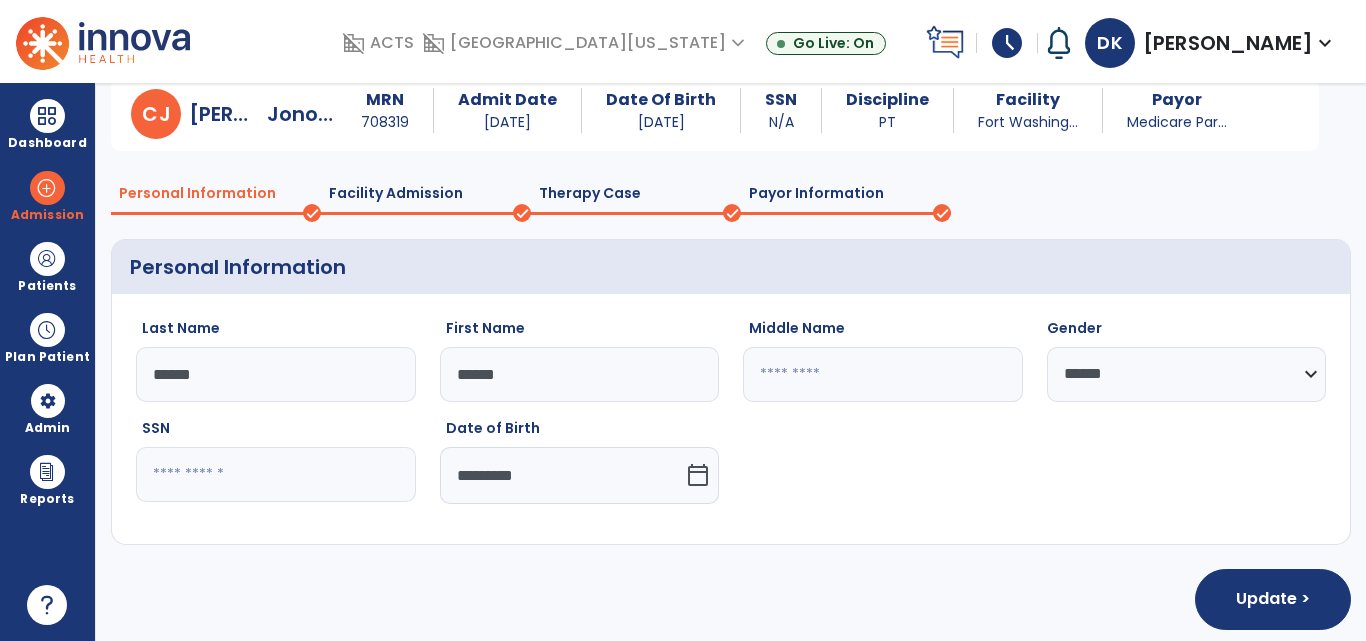 scroll, scrollTop: 84, scrollLeft: 0, axis: vertical 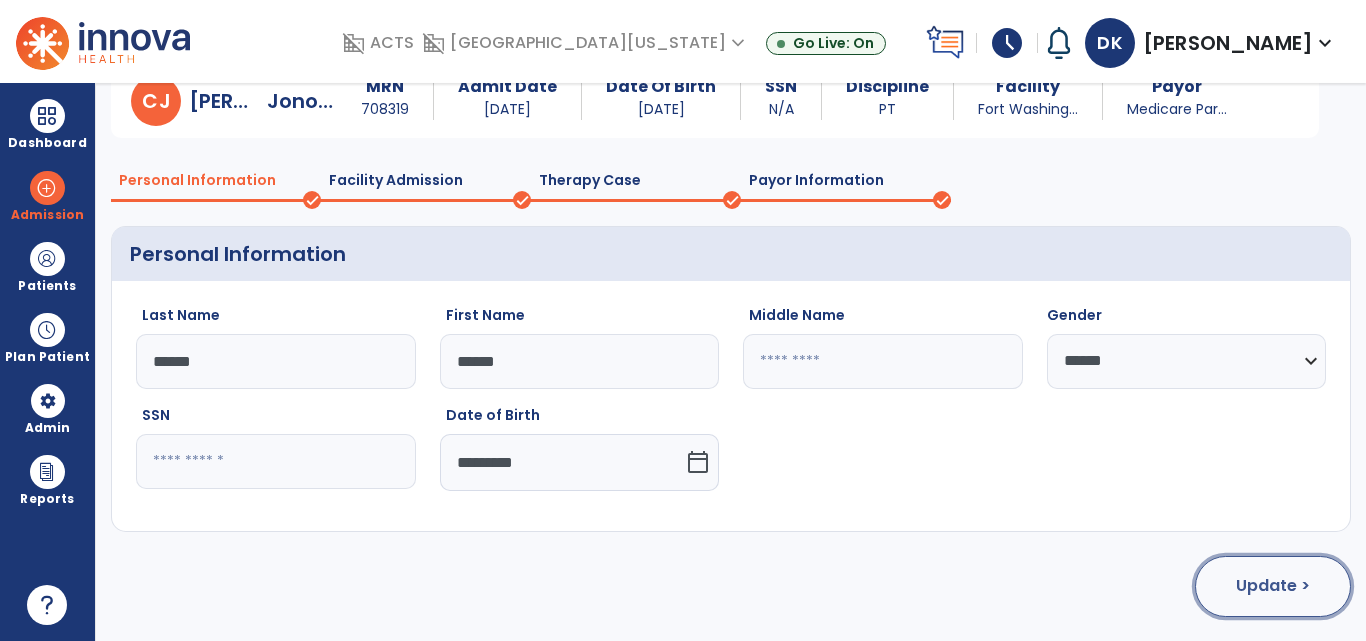 click on "Update >" 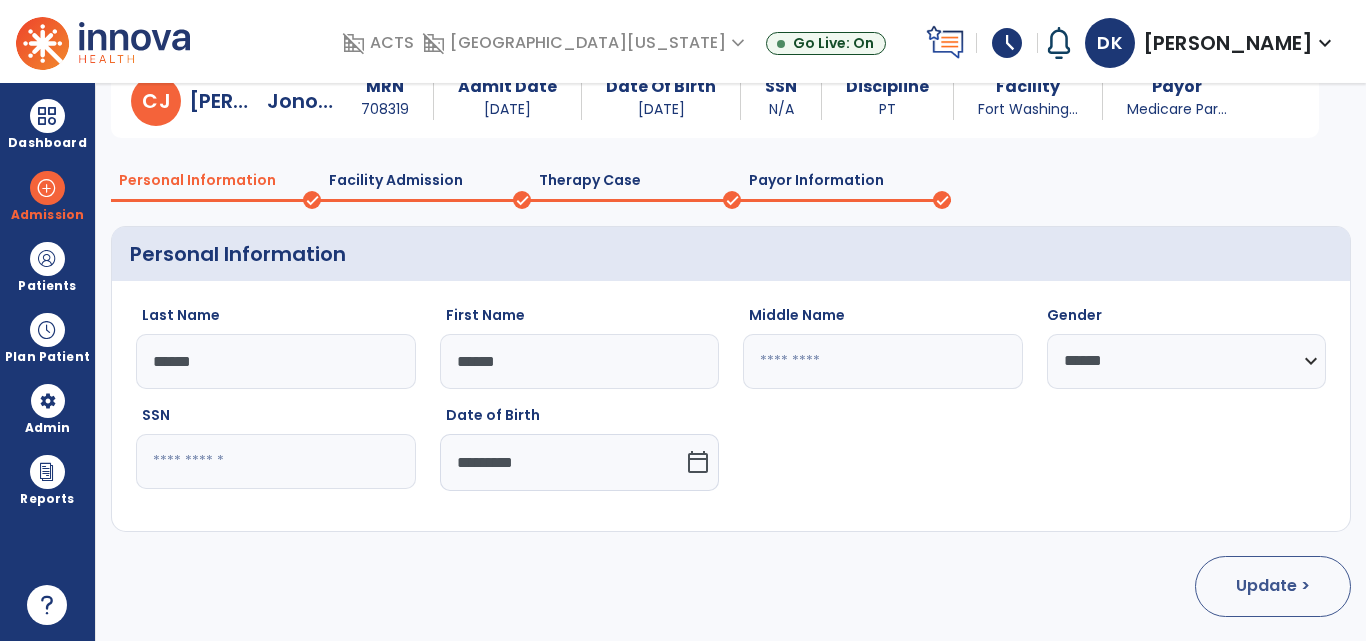 select on "**********" 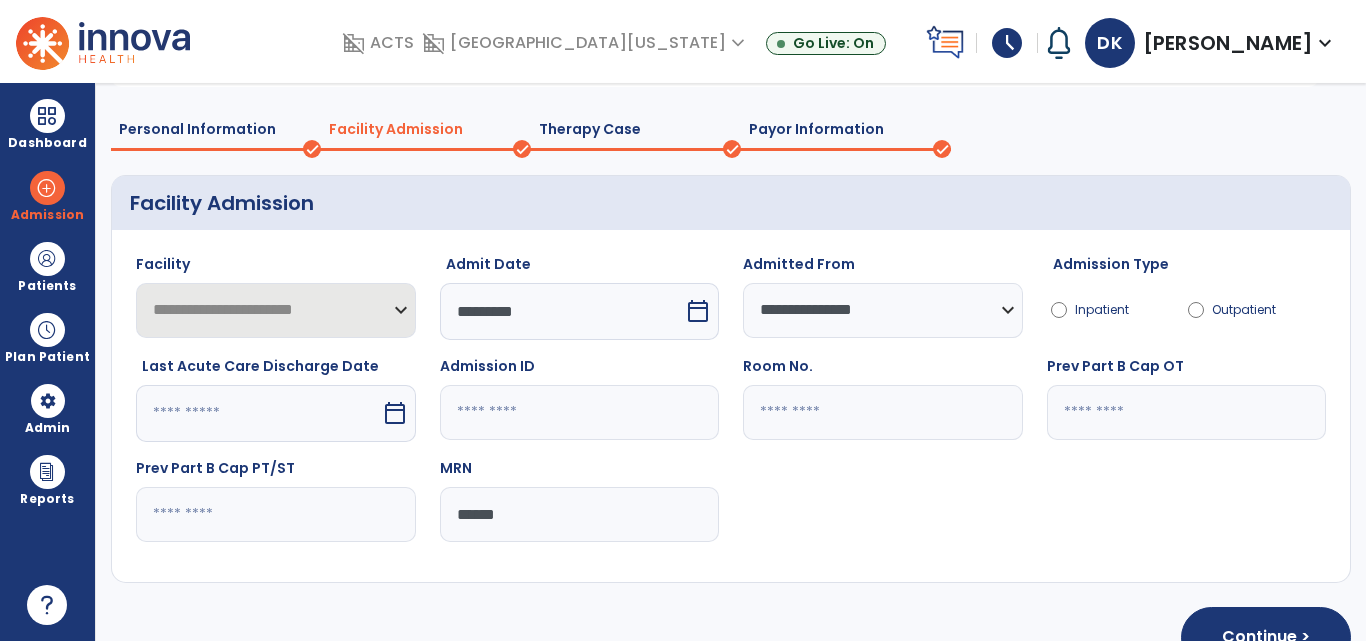 scroll, scrollTop: 186, scrollLeft: 0, axis: vertical 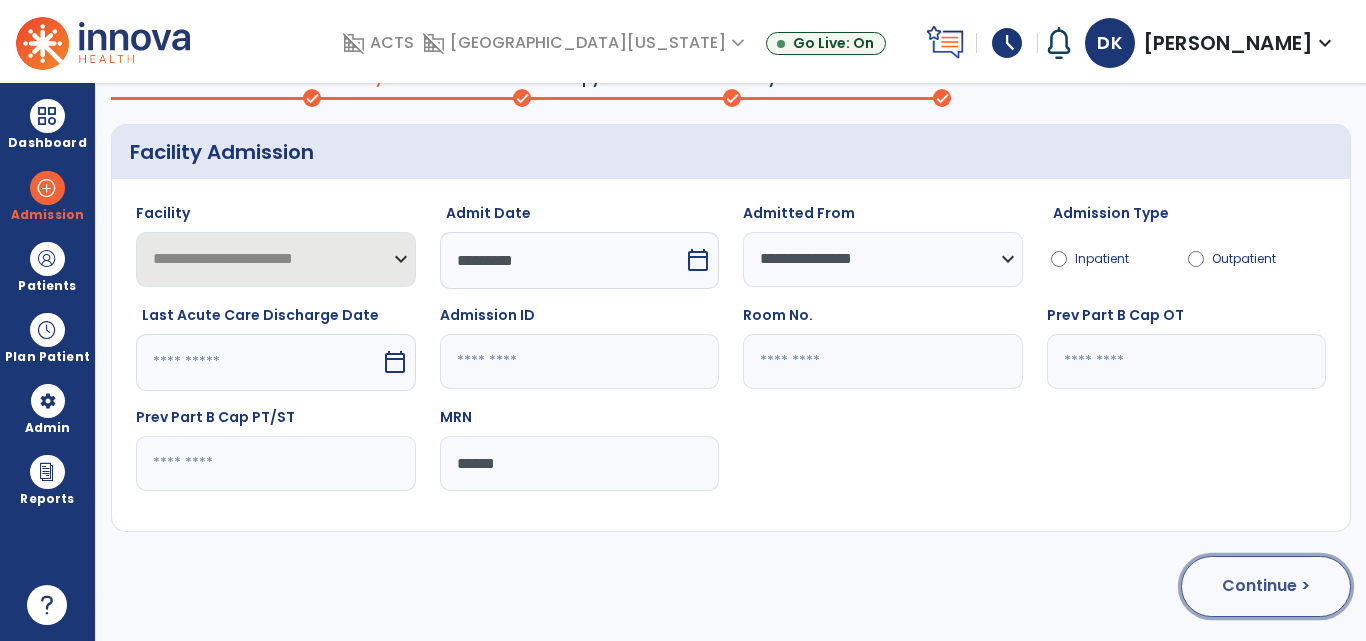 click on "Continue >" 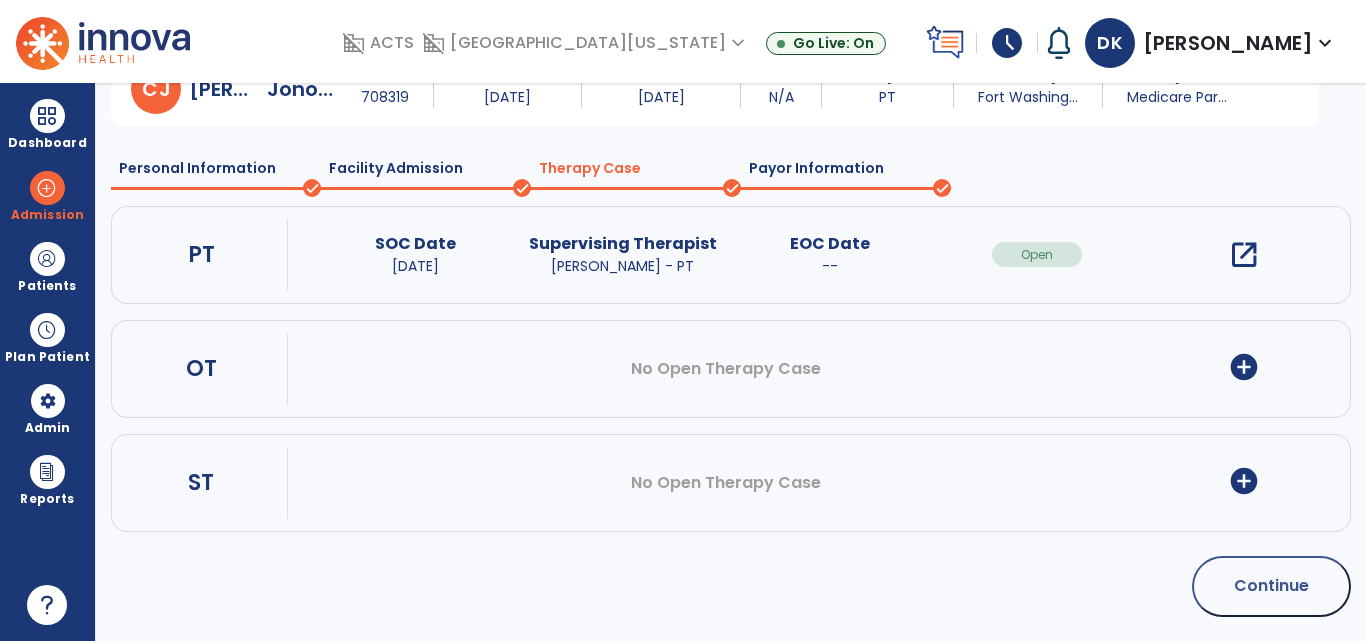 scroll, scrollTop: 96, scrollLeft: 0, axis: vertical 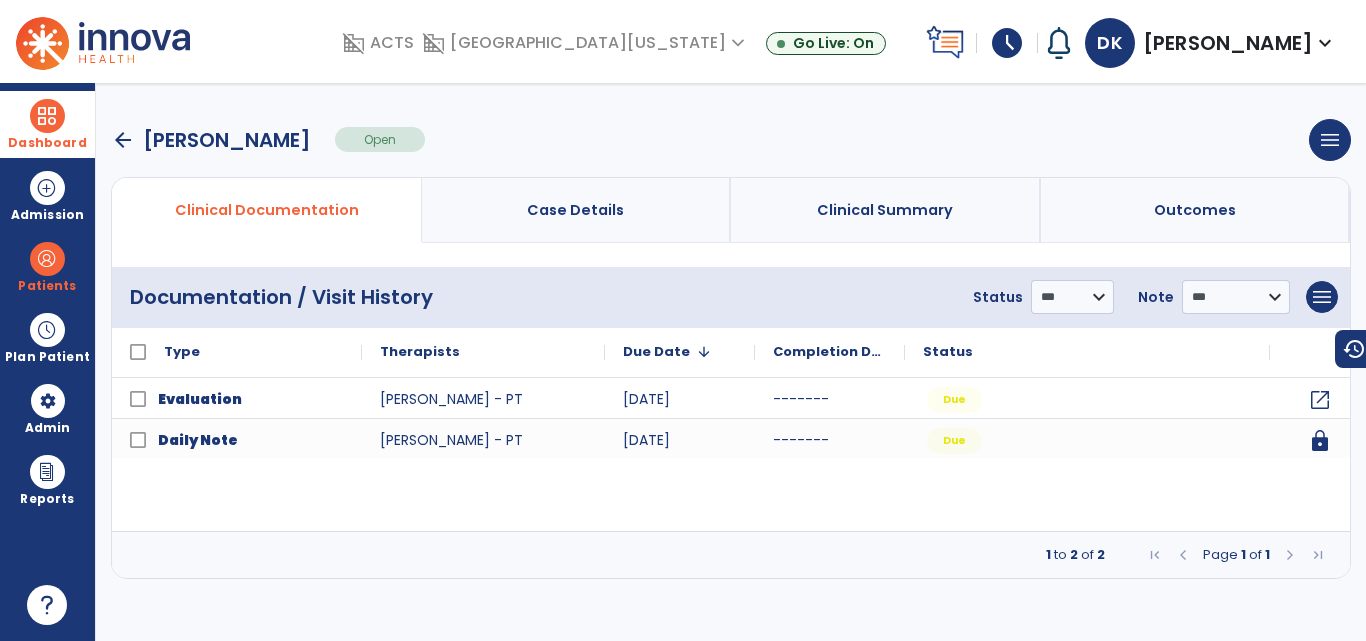 click at bounding box center (47, 116) 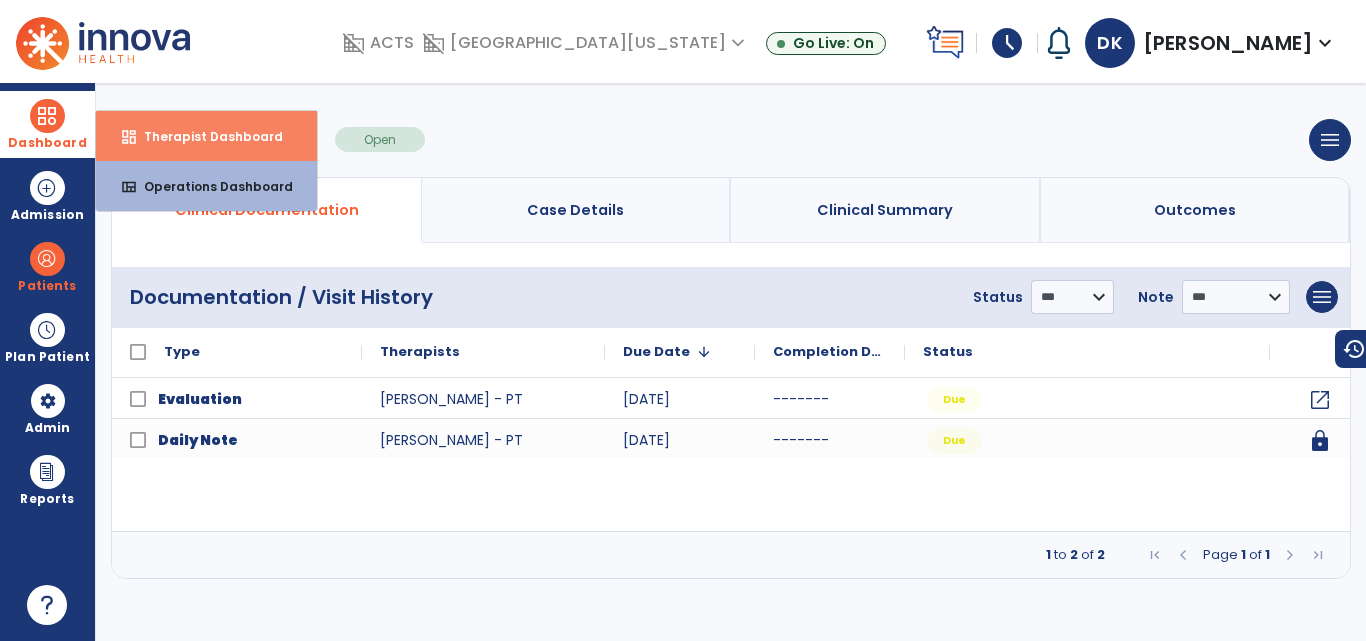 click on "dashboard  Therapist Dashboard" at bounding box center [206, 136] 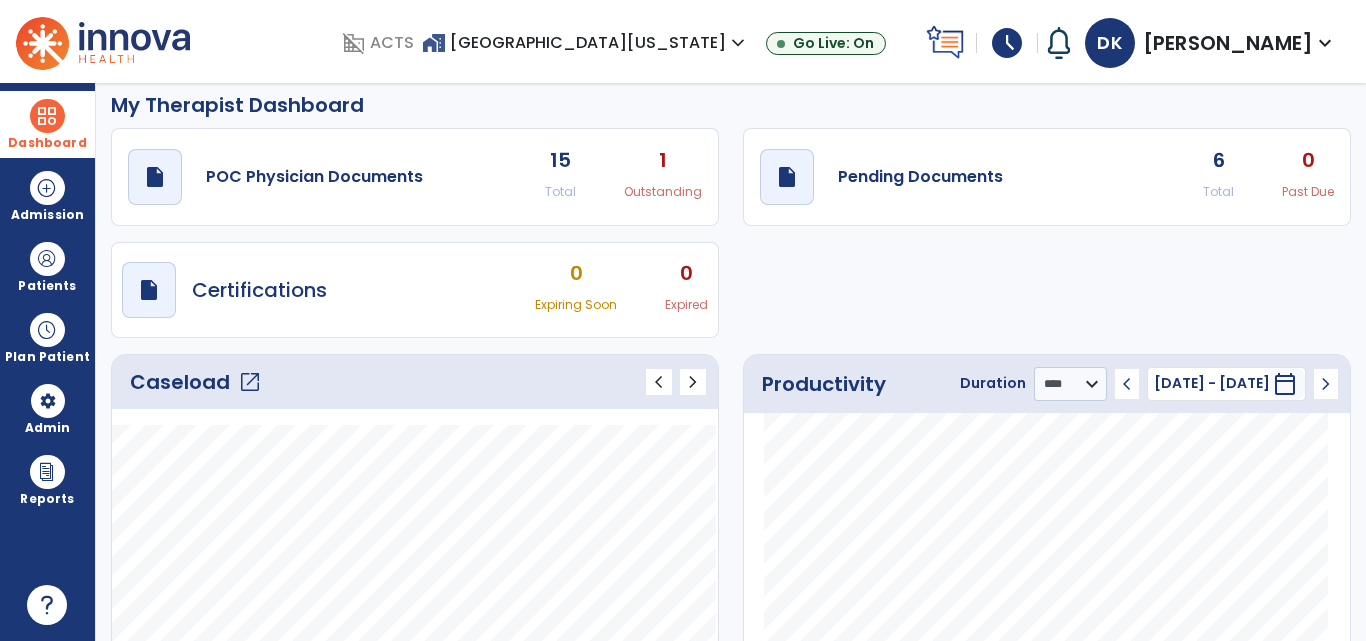 scroll, scrollTop: 0, scrollLeft: 0, axis: both 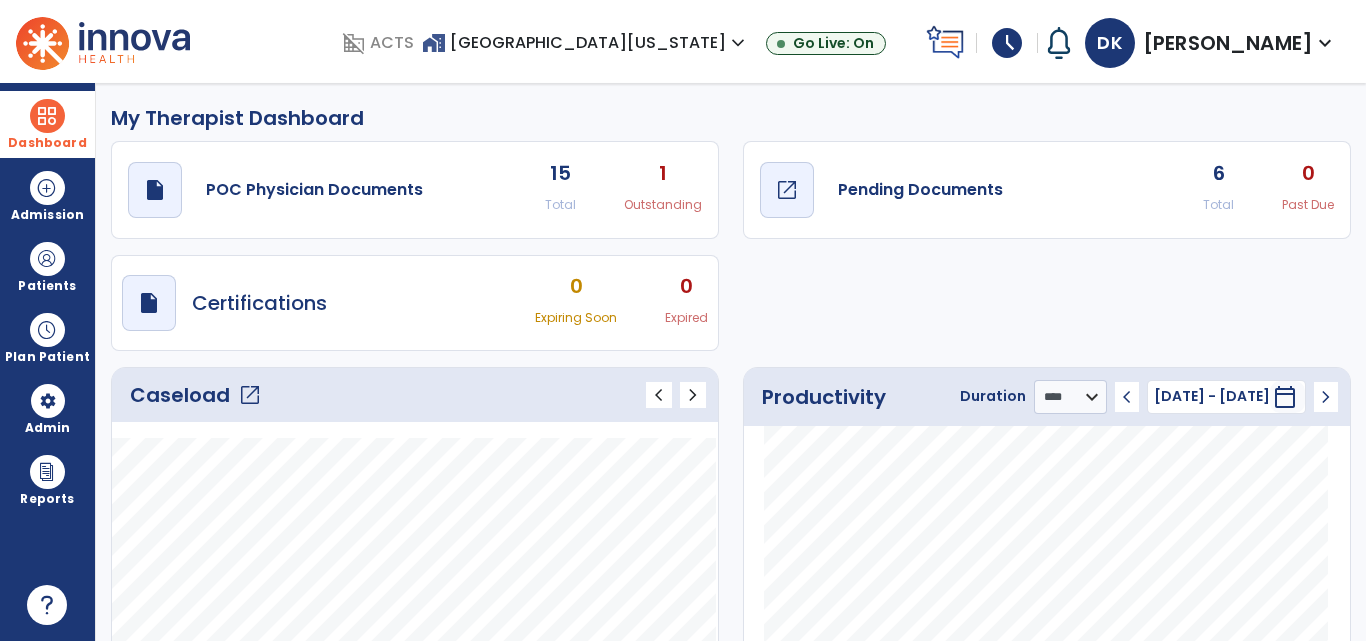 click on "open_in_new" 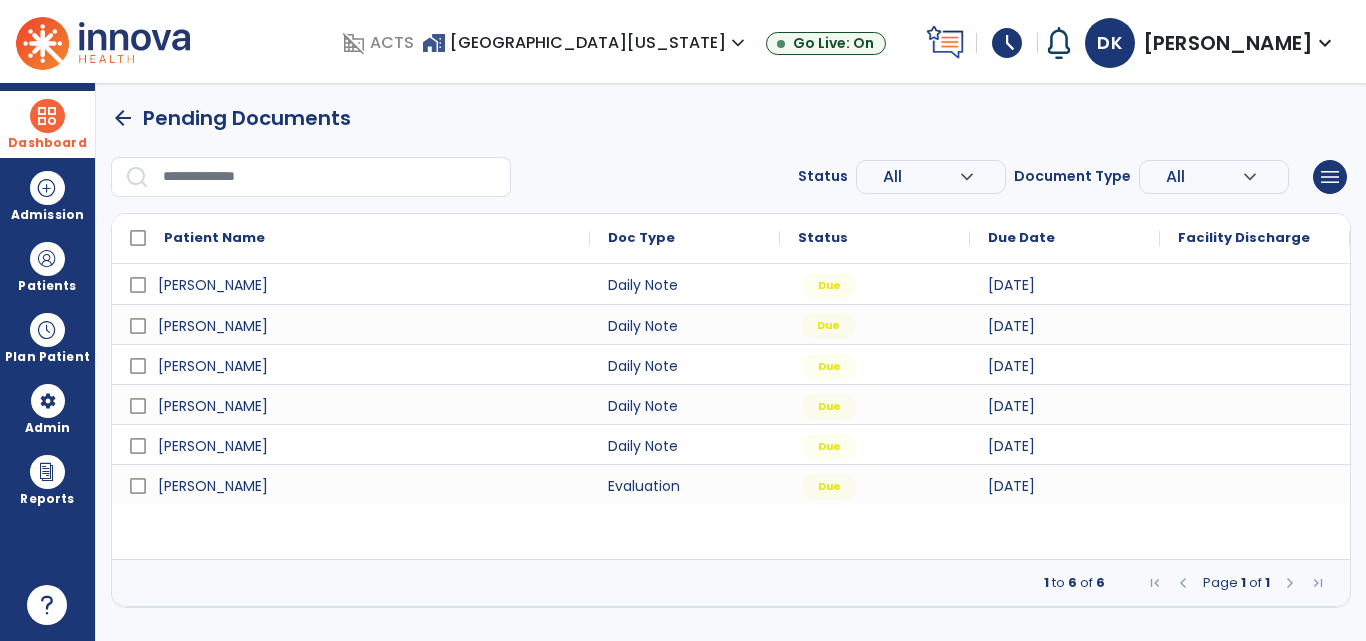click on "Due" at bounding box center (875, 324) 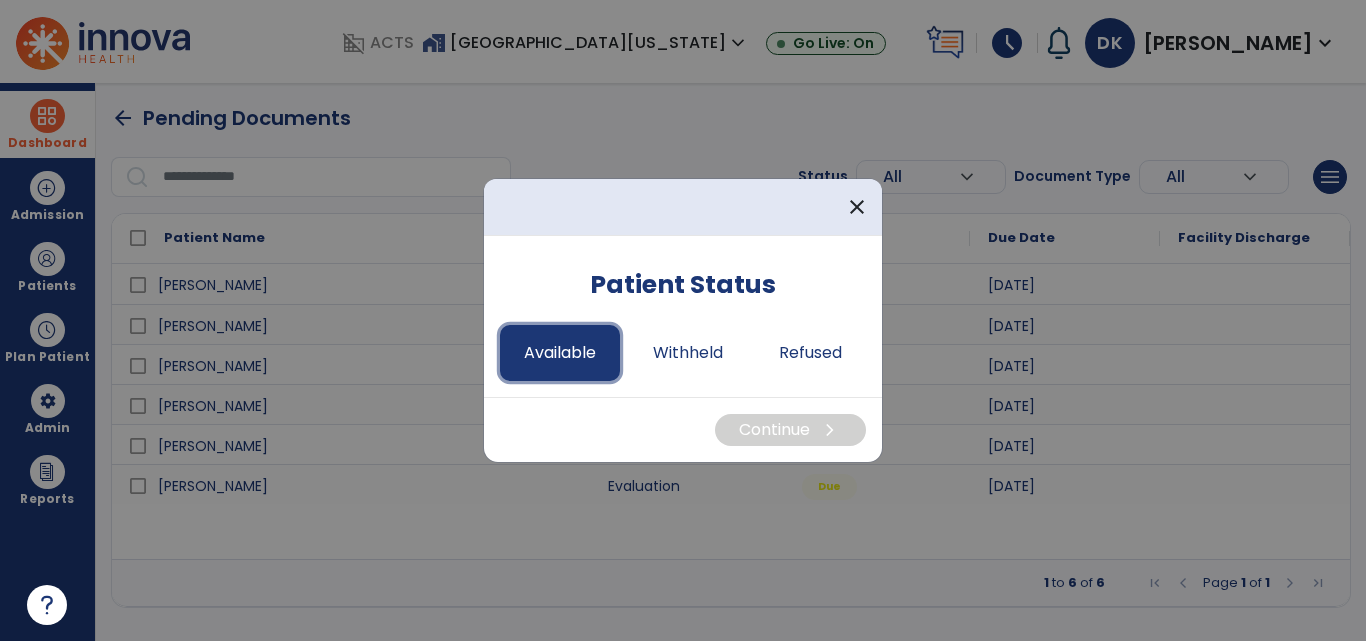click on "Available" at bounding box center (560, 353) 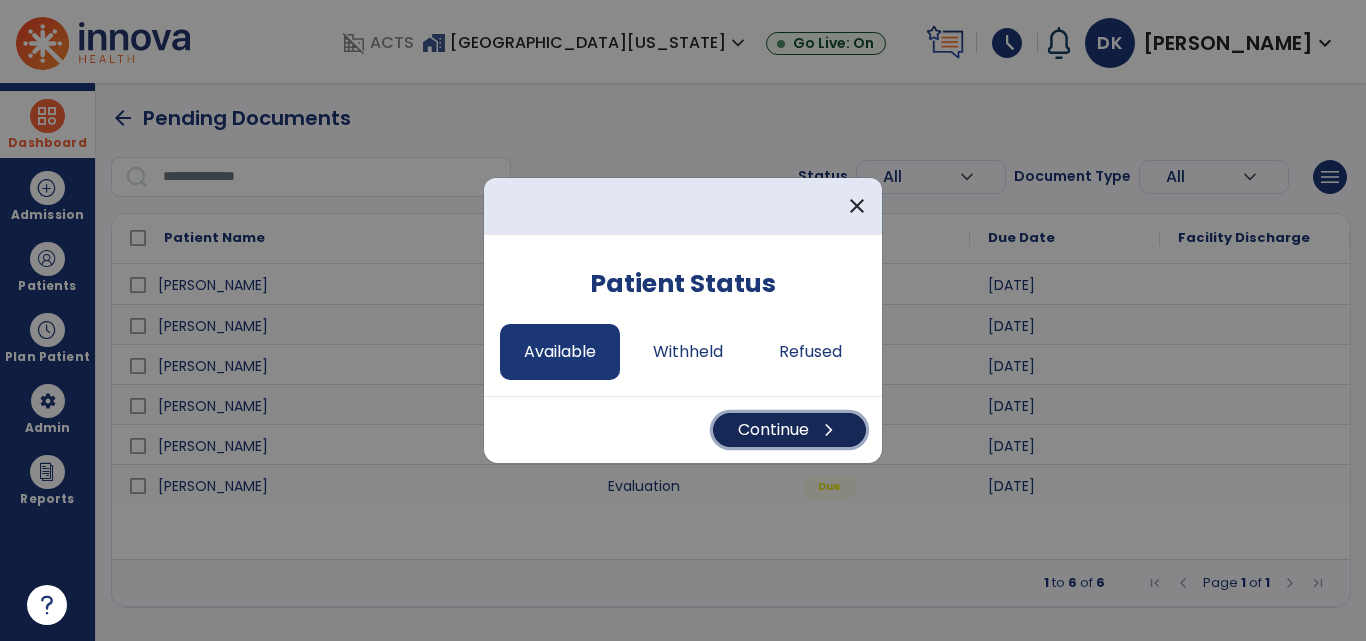 click on "Continue   chevron_right" at bounding box center (789, 430) 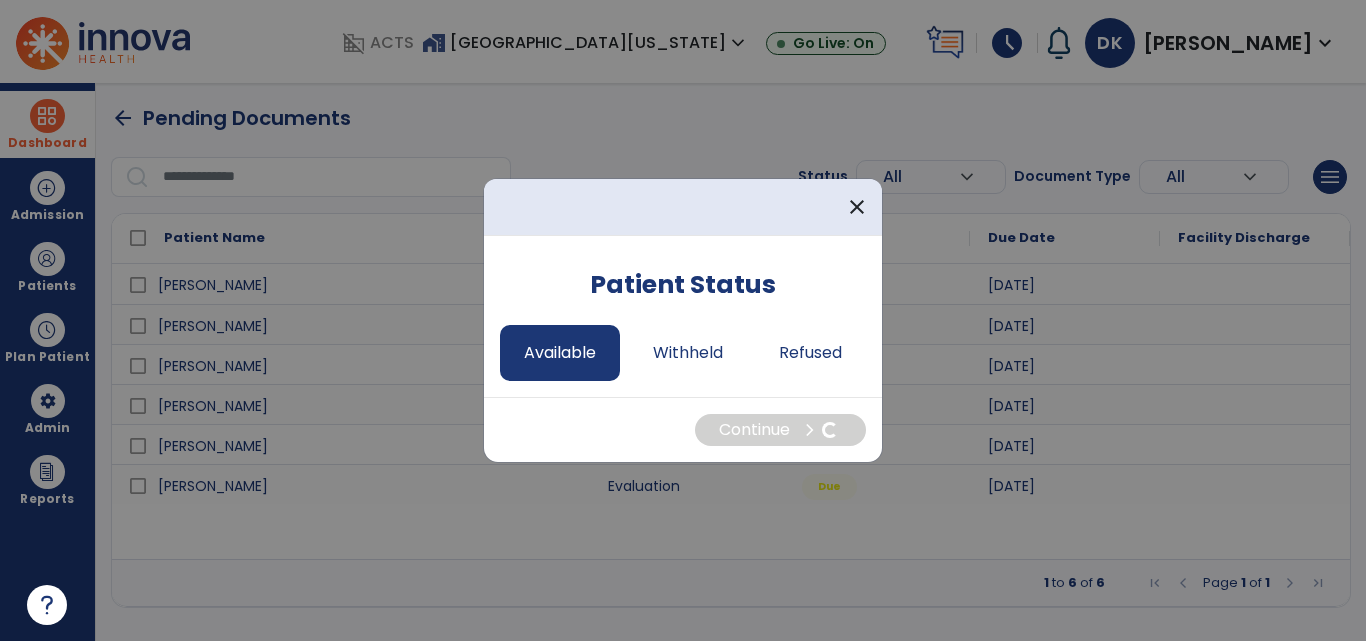 select on "*" 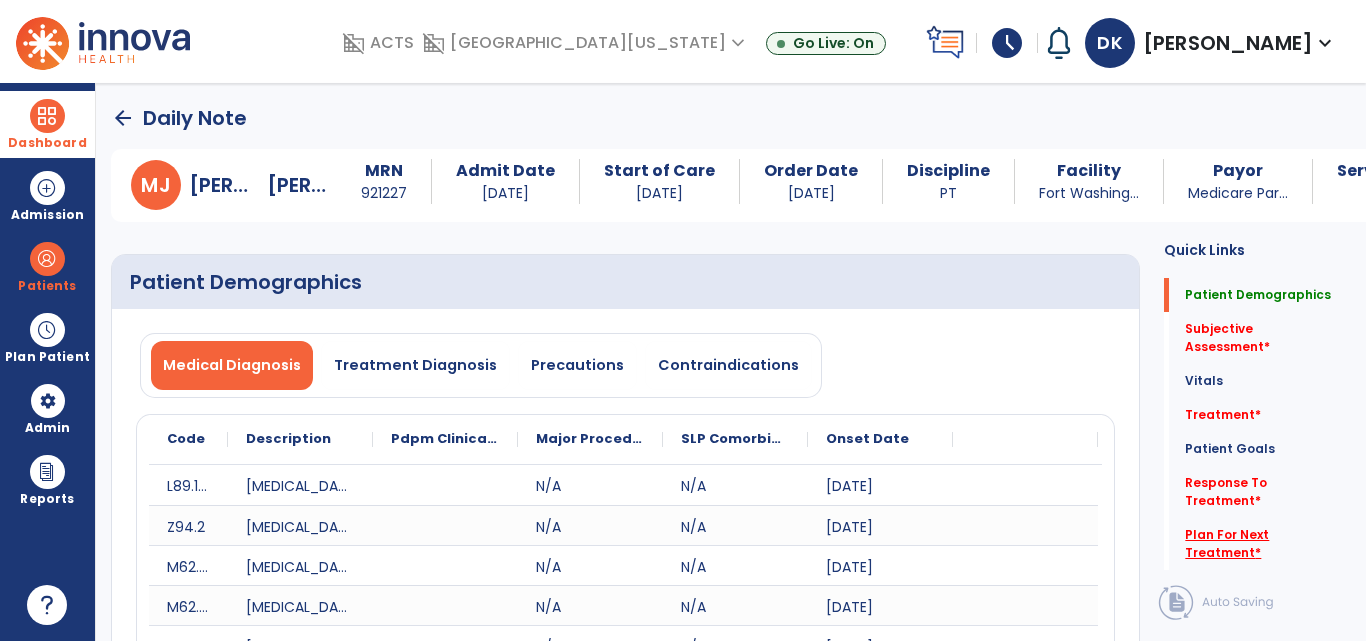 click on "Plan For Next Treatment   *" 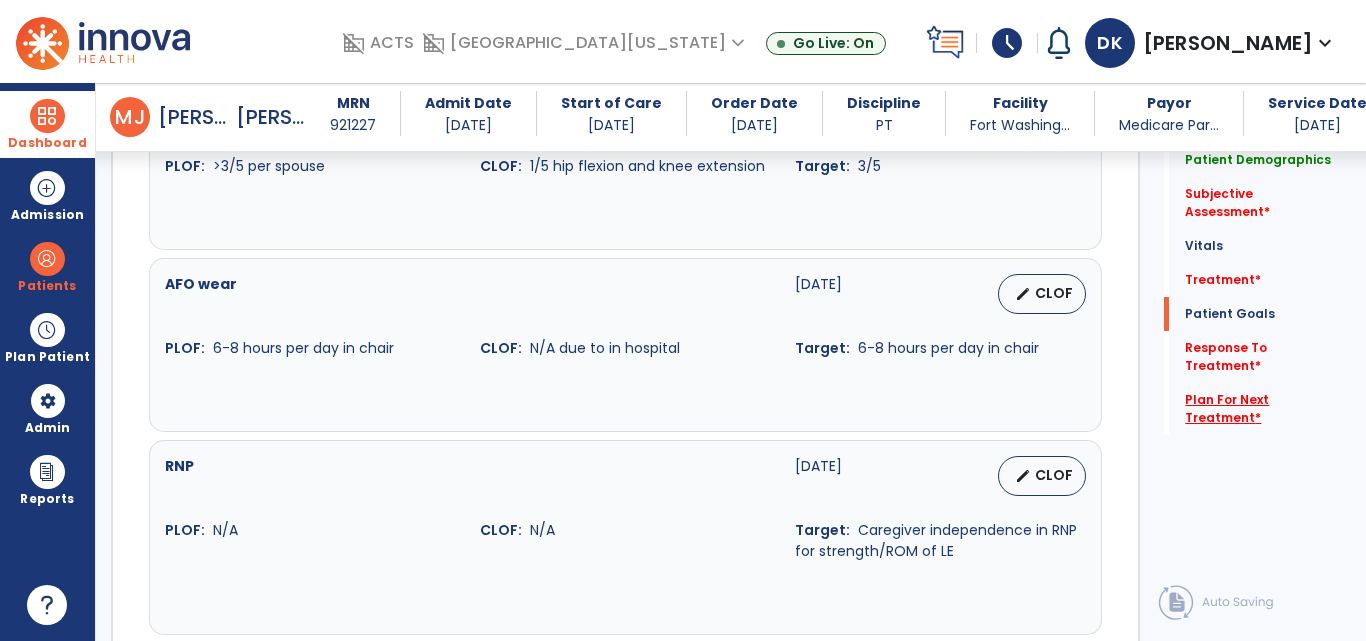 scroll, scrollTop: 3696, scrollLeft: 0, axis: vertical 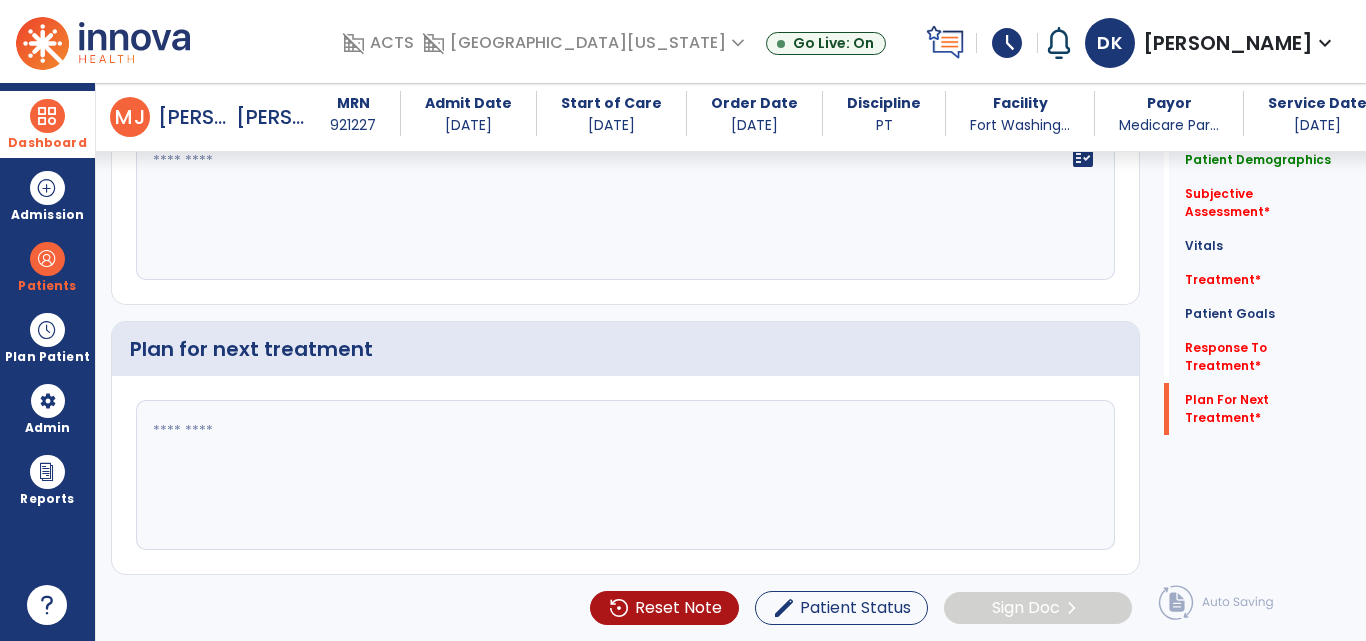 click 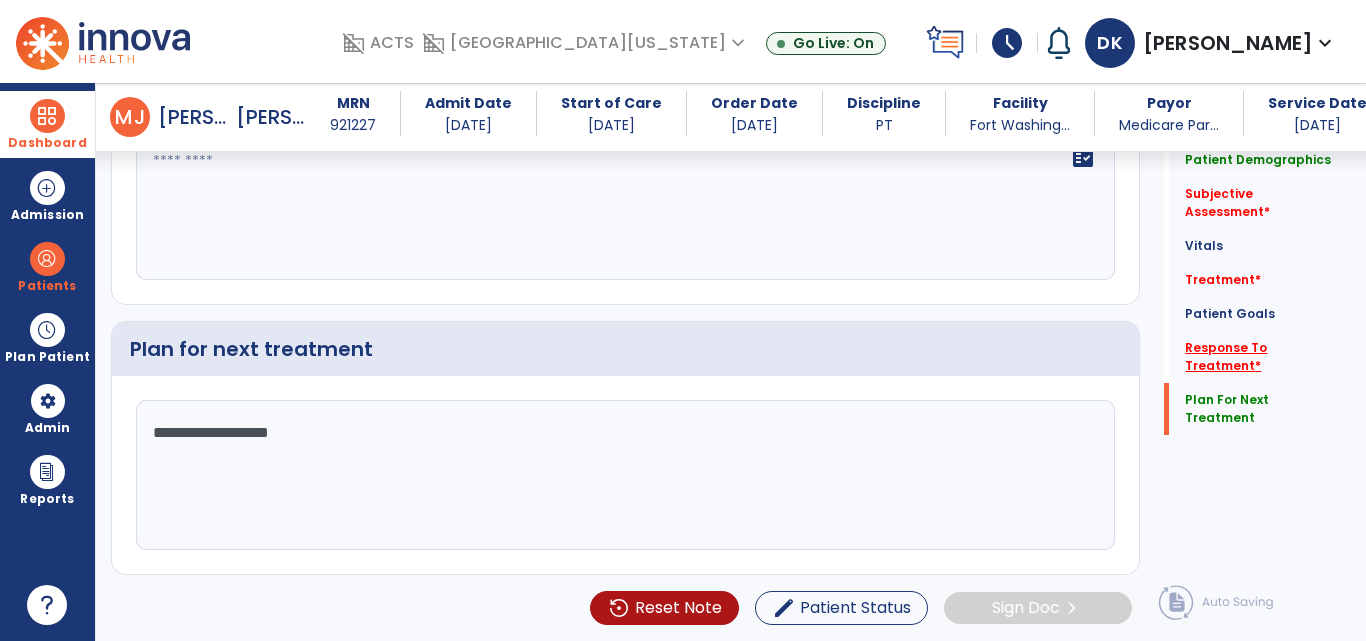 type on "**********" 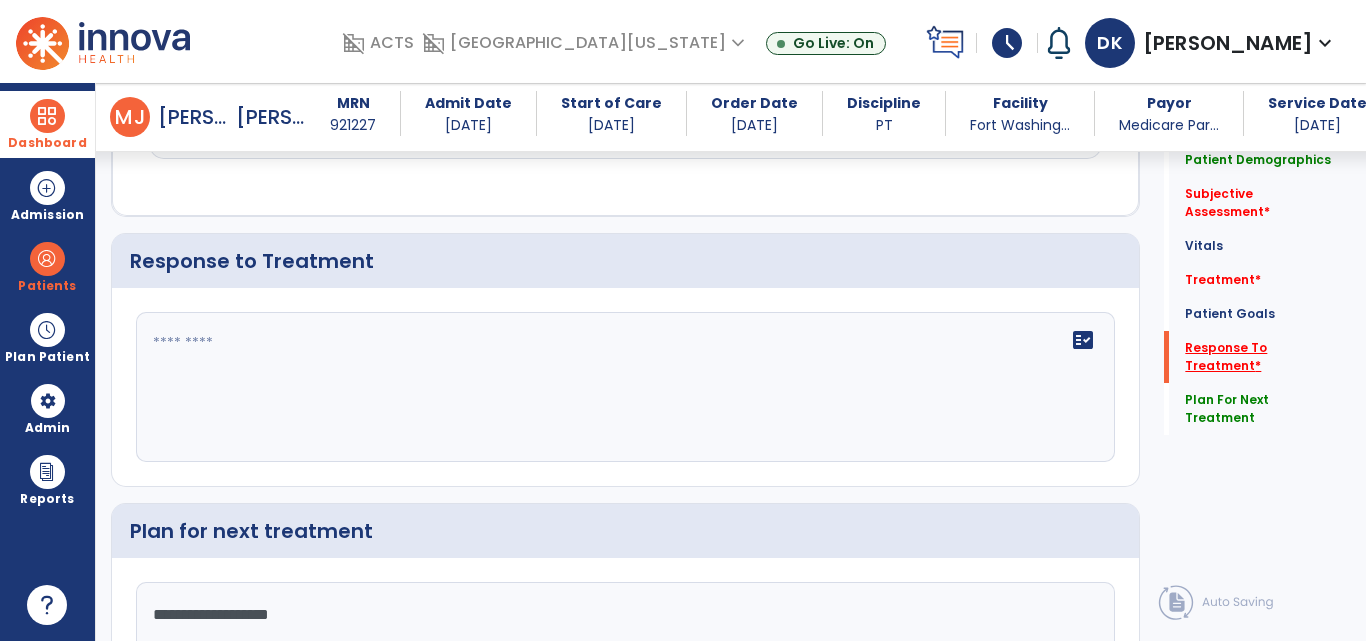 scroll, scrollTop: 3512, scrollLeft: 0, axis: vertical 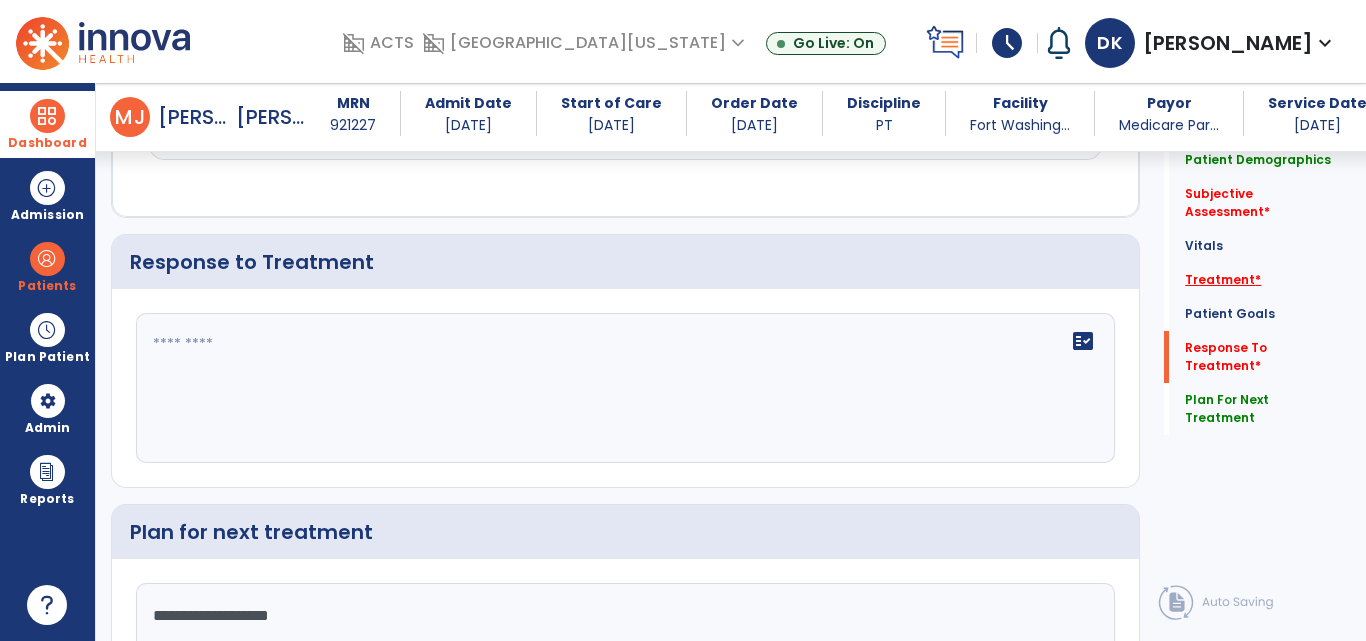 click on "Treatment   *" 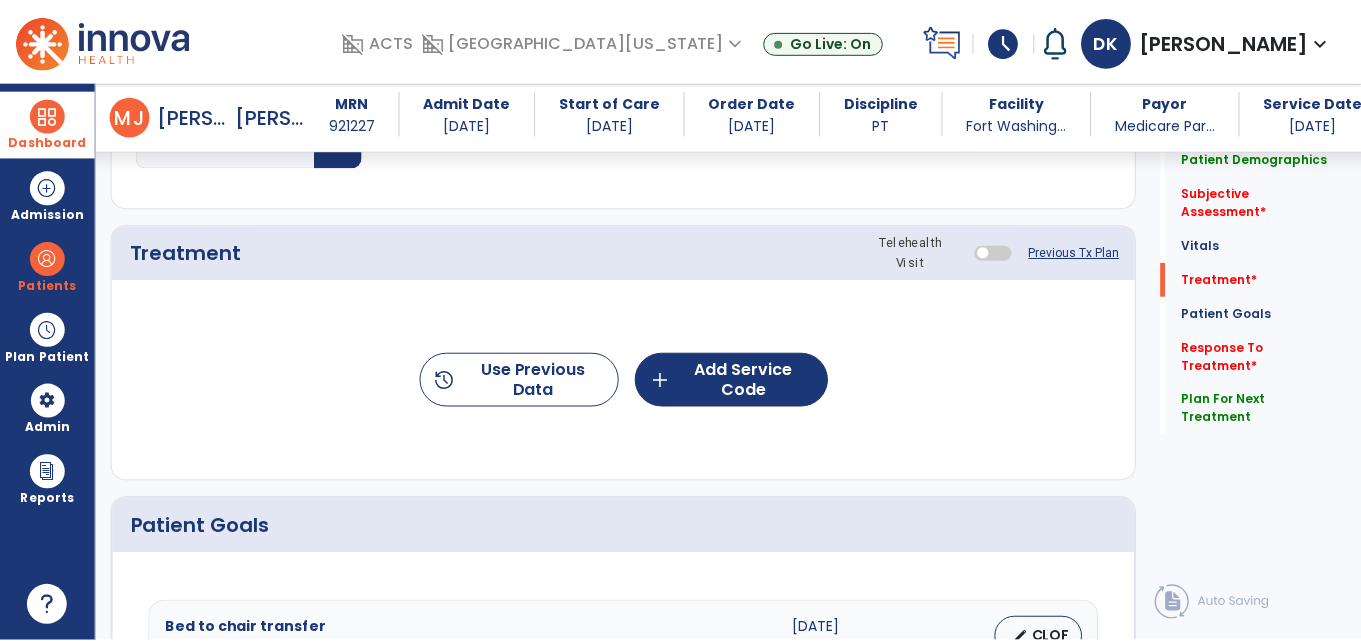 scroll, scrollTop: 1736, scrollLeft: 0, axis: vertical 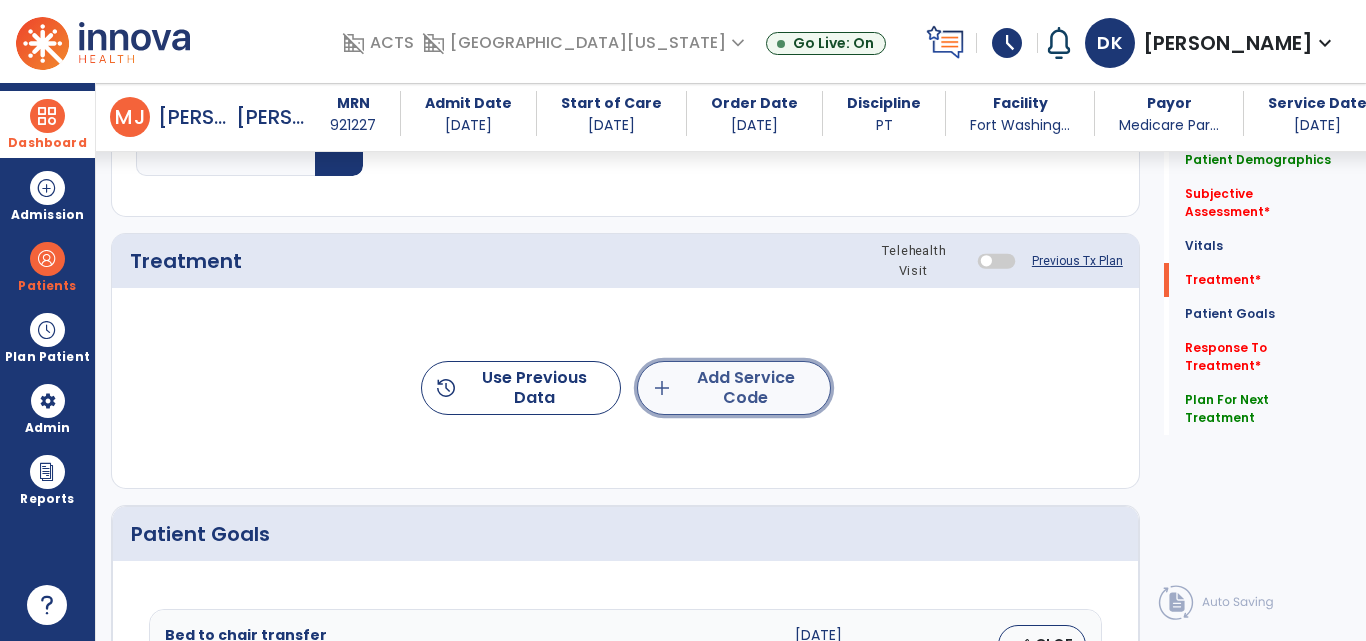 click on "add  Add Service Code" 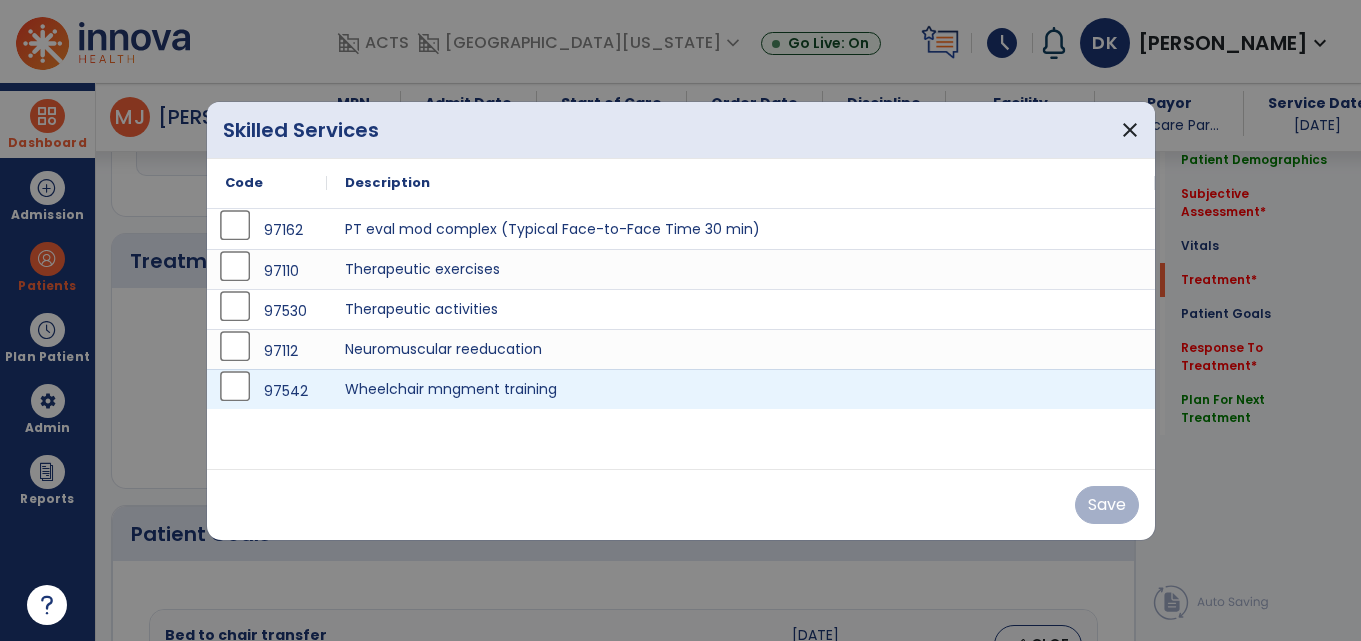 scroll, scrollTop: 1736, scrollLeft: 0, axis: vertical 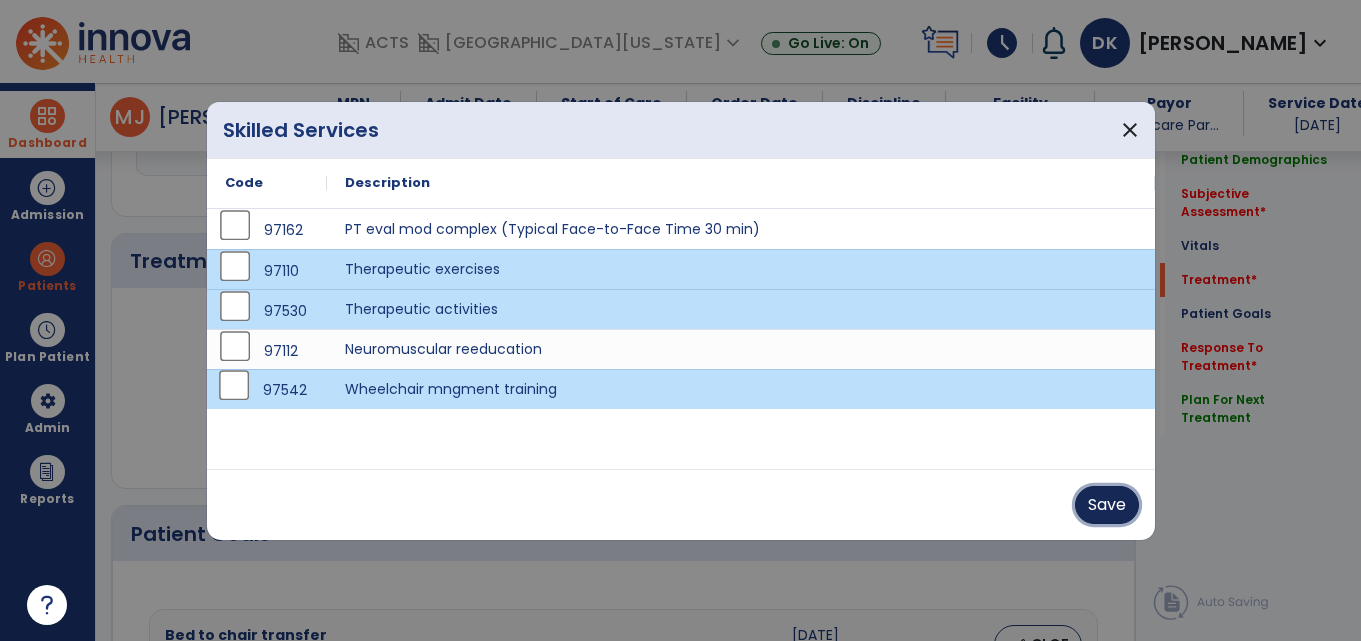 click on "Save" at bounding box center [1107, 505] 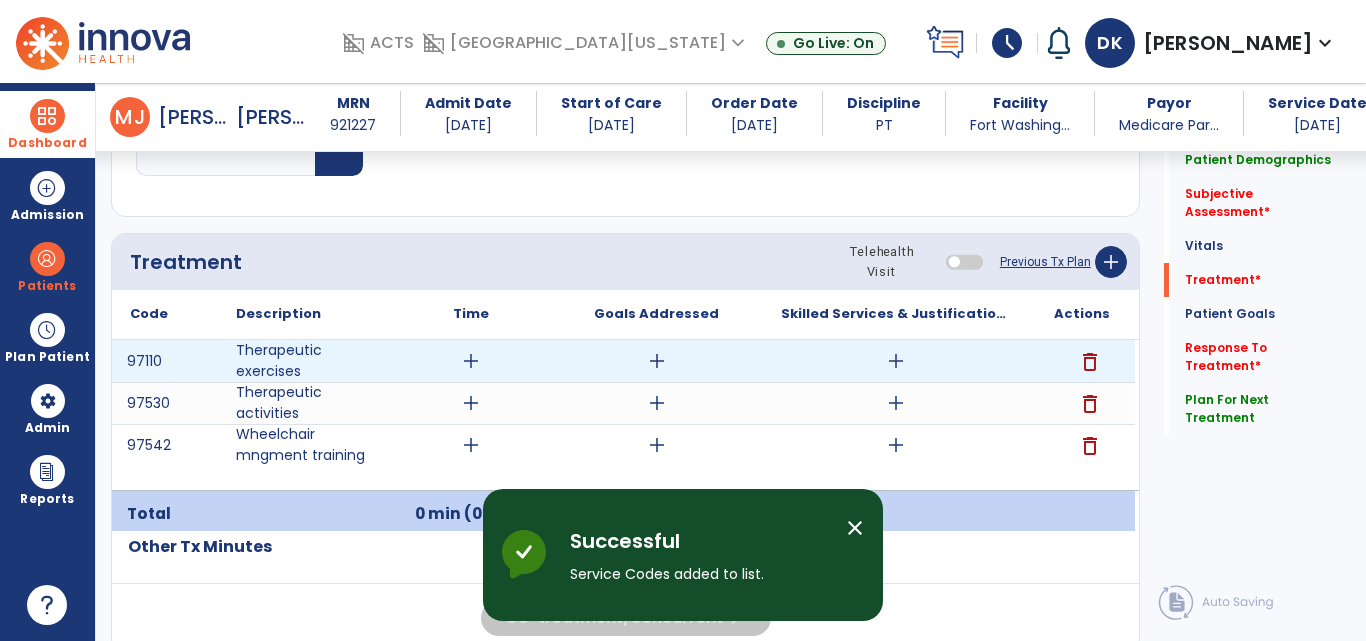 click on "add" at bounding box center (896, 361) 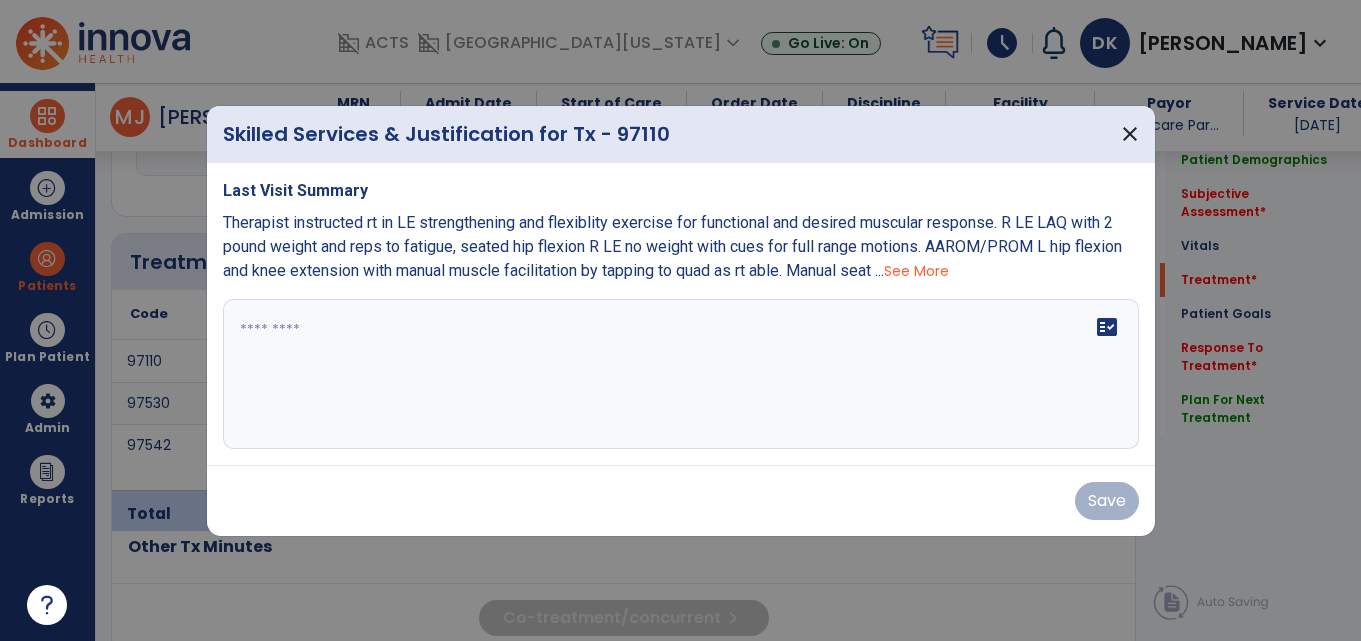 scroll, scrollTop: 1736, scrollLeft: 0, axis: vertical 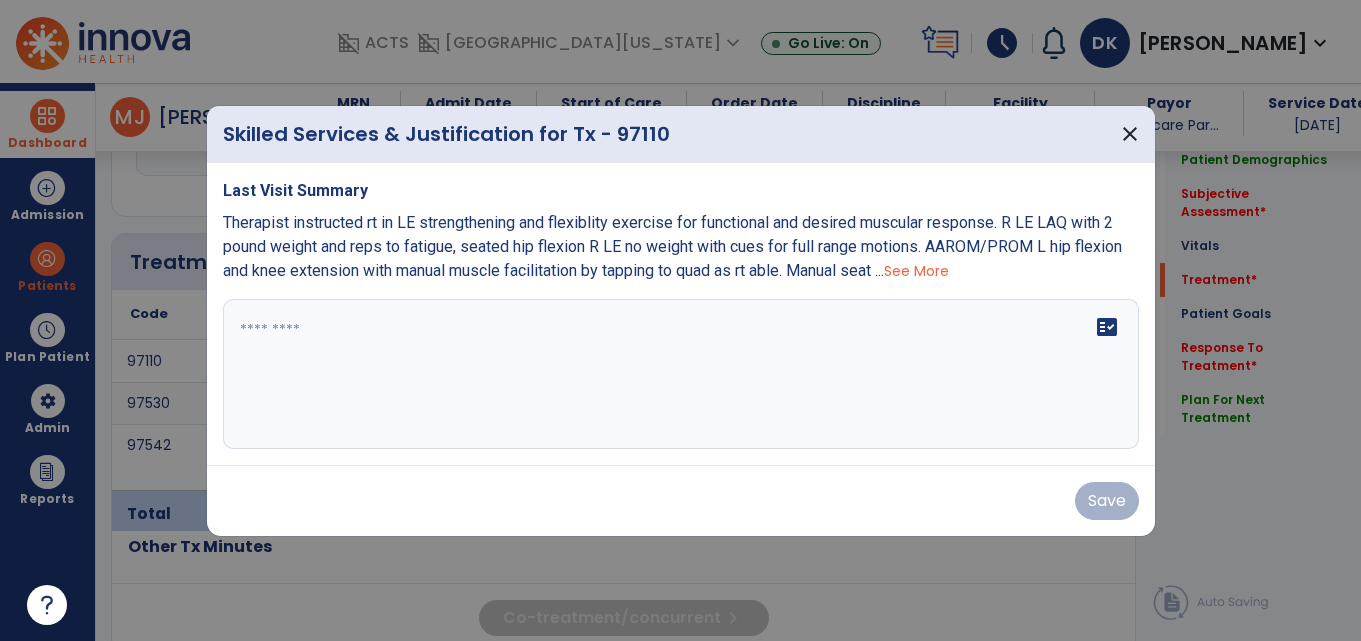 click on "See More" at bounding box center (916, 271) 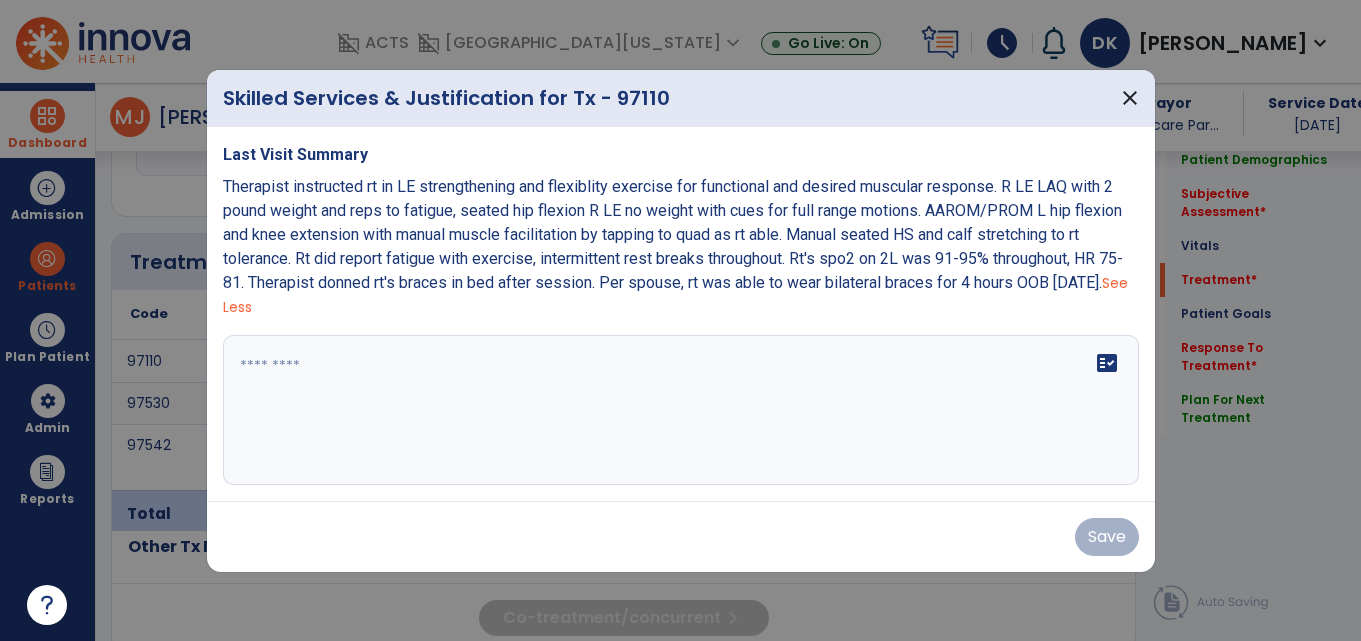 drag, startPoint x: 295, startPoint y: 307, endPoint x: 219, endPoint y: 197, distance: 133.70116 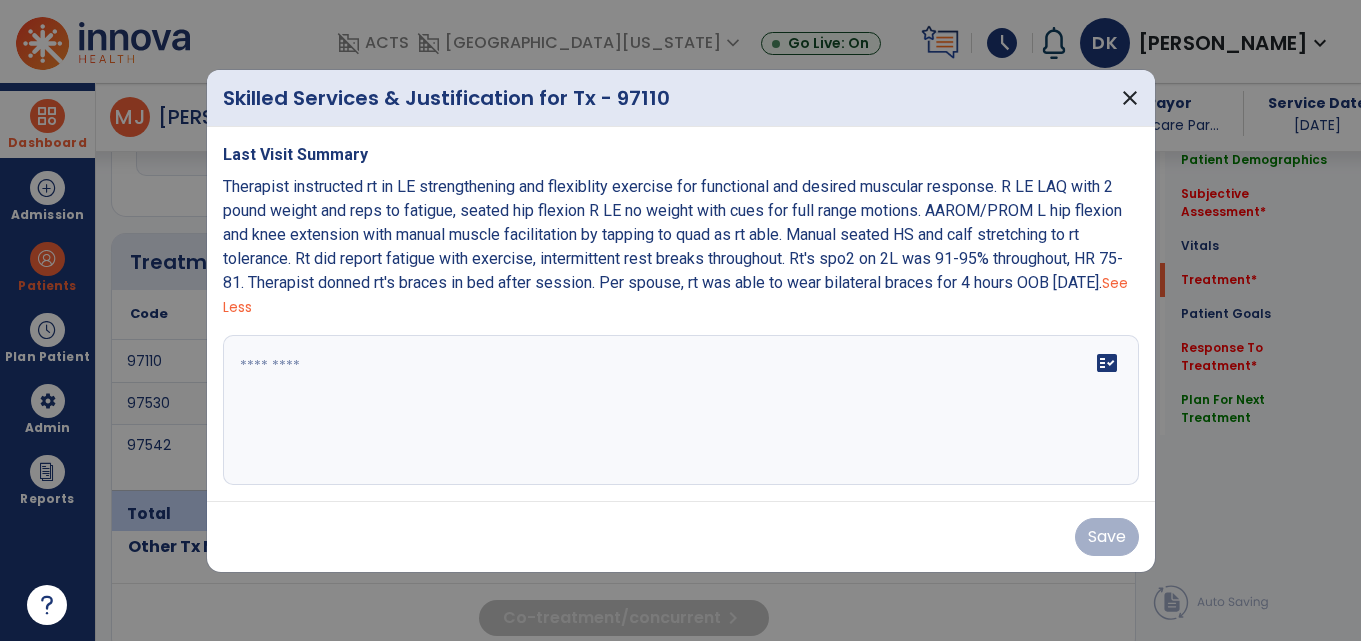 click on "Last Visit Summary Therapist instructed rt in LE strengthening and flexiblity exercise for functional and desired muscular response. R LE LAQ with 2 pound weight and reps to fatigue, seated hip flexion R LE no weight with cues for full range motions. AAROM/PROM L hip flexion and knee extension with manual muscle facilitation by tapping to quad as rt able. Manual seated HS and calf stretching to rt tolerance. Rt did report fatigue with exercise, intermittent rest breaks throughout. Rt's spo2 on 2L was 91-95% throughout, HR 75-81. Therapist donned rt's braces in bed after session. Per spouse, rt was able to wear bilateral braces for 4 hours OOB yesterday.   See Less   fact_check" at bounding box center (681, 314) 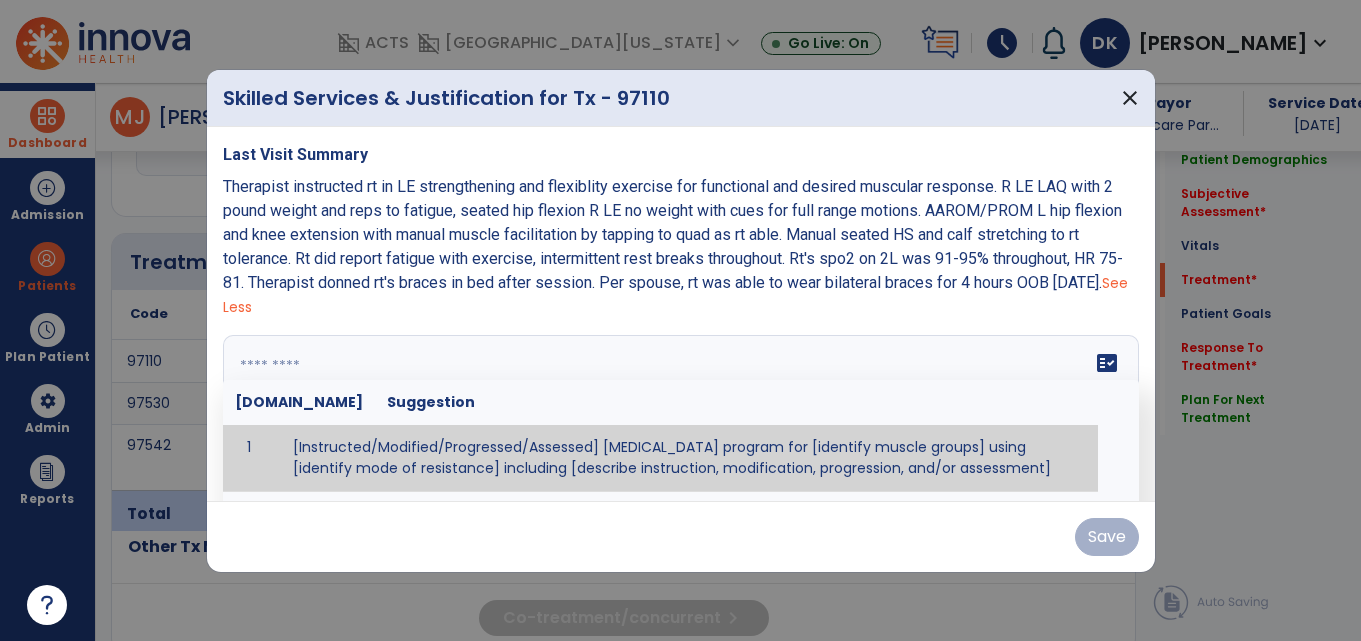 click on "fact_check  Sr.No Suggestion 1 [Instructed/Modified/Progressed/Assessed] resistive exercise program for [identify muscle groups] using [identify mode of resistance] including [describe instruction, modification, progression, and/or assessment] 2 [Instructed/Modified/Progressed/Assessed] aerobic exercise program using [identify equipment/mode] including [describe instruction, modification,progression, and/or assessment] 3 [Instructed/Modified/Progressed/Assessed] [PROM/A/AROM/AROM] program for [identify joint movements] using [contract-relax, over-pressure, inhibitory techniques, other] 4 [Assessed/Tested] aerobic capacity with administration of [aerobic capacity test]" at bounding box center [681, 410] 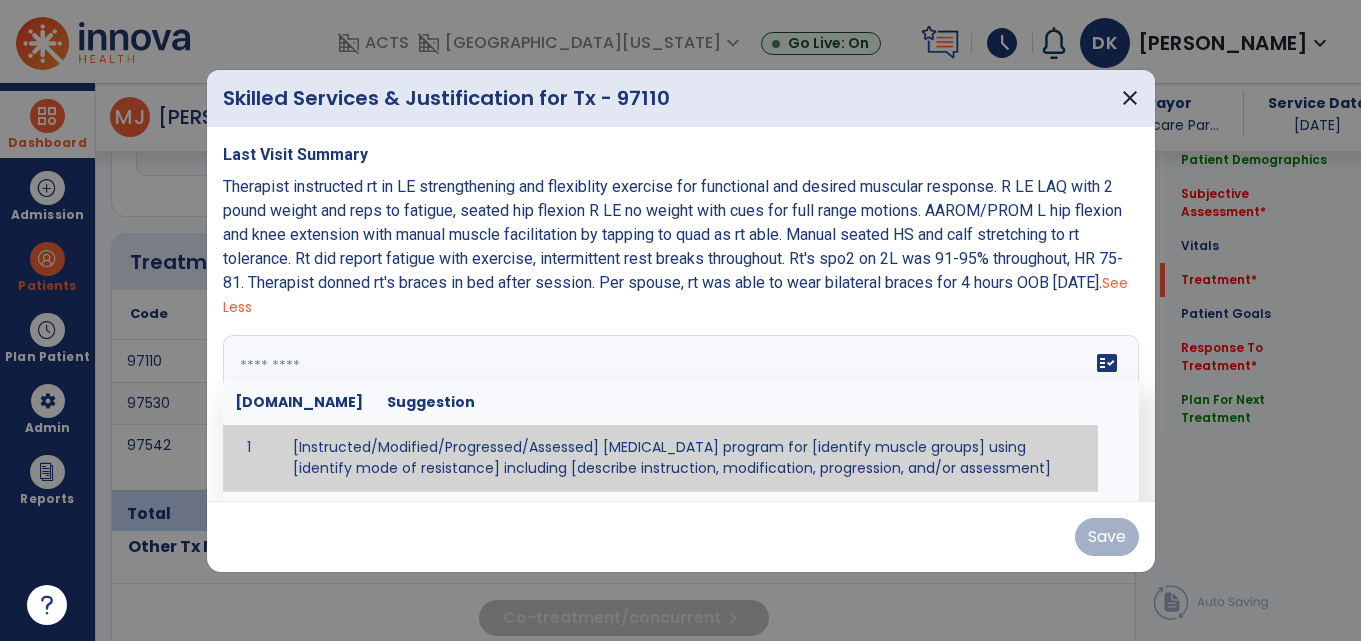 paste on "**********" 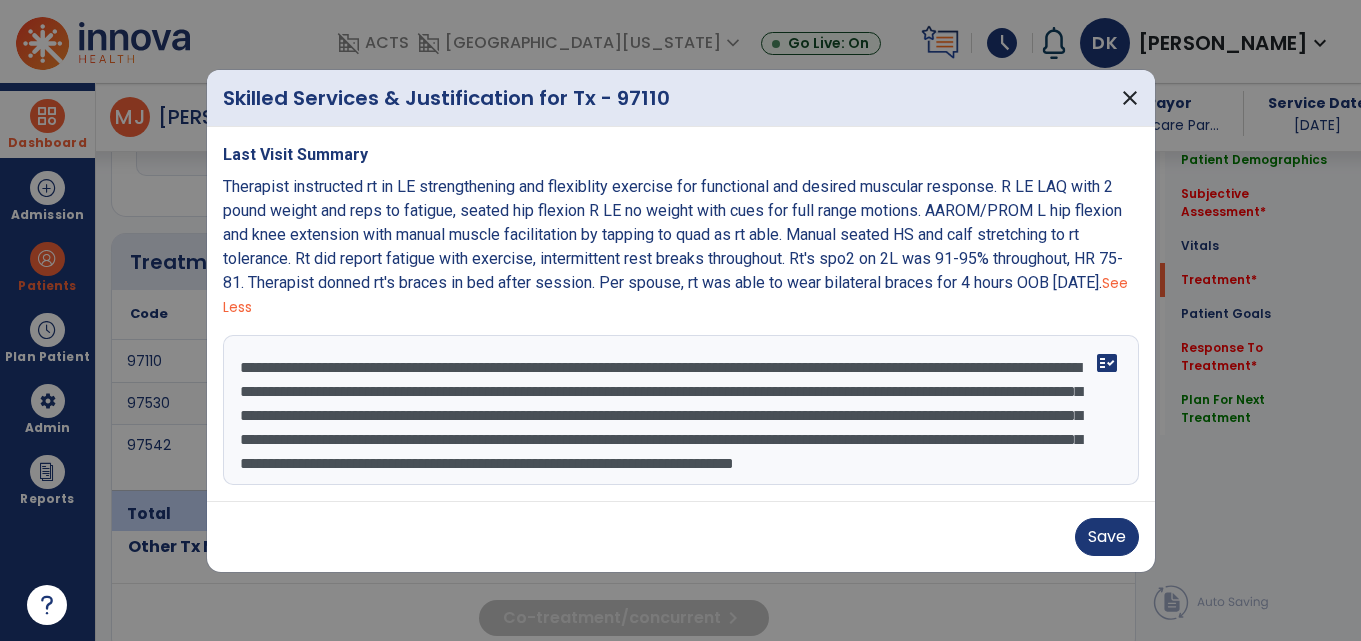 scroll, scrollTop: 40, scrollLeft: 0, axis: vertical 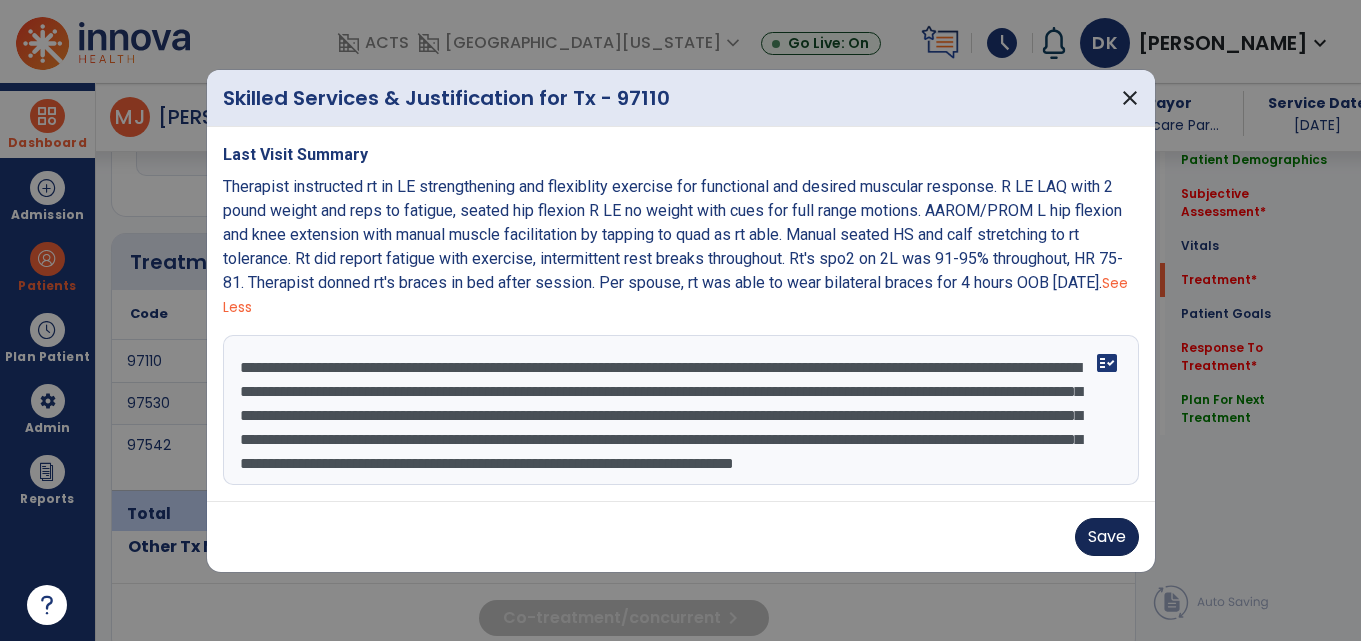 type on "**********" 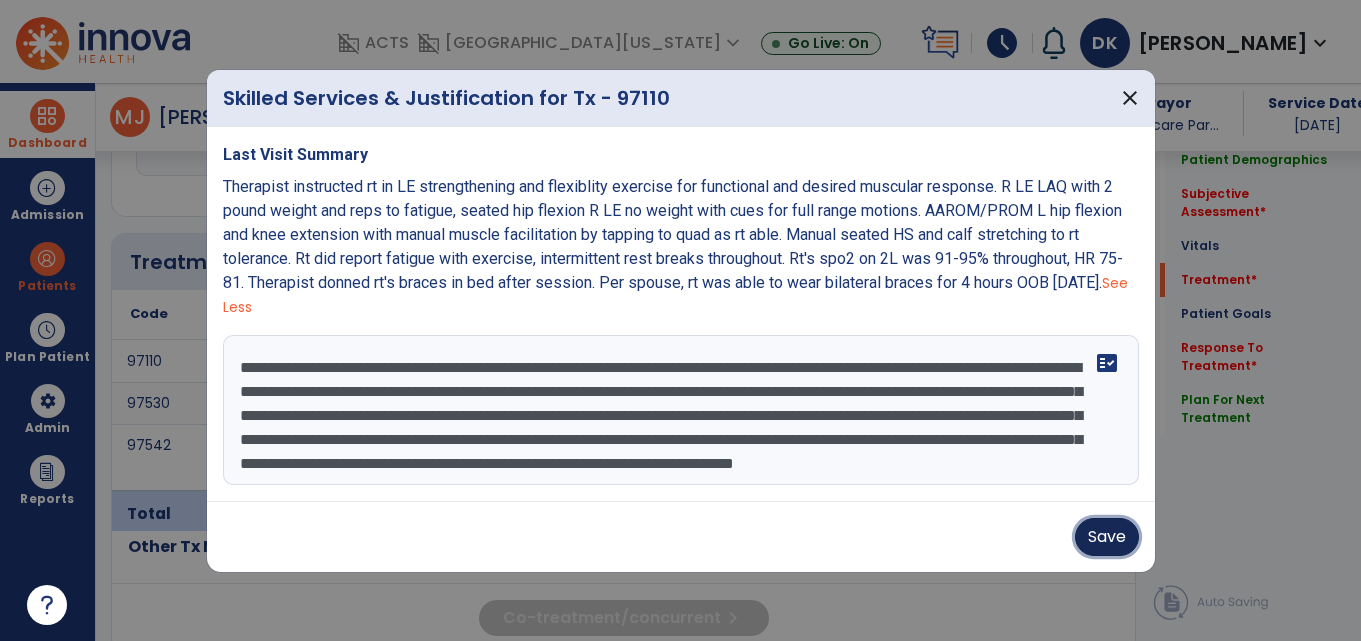 click on "Save" at bounding box center (1107, 537) 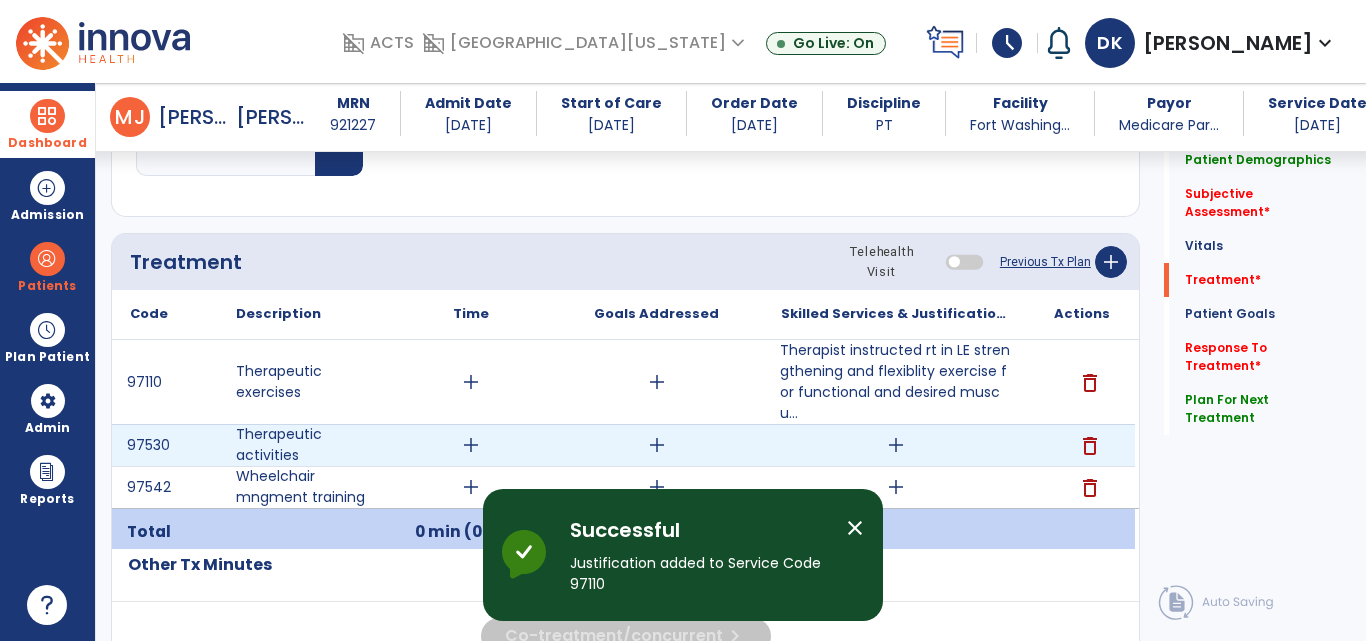 click on "add" at bounding box center (896, 445) 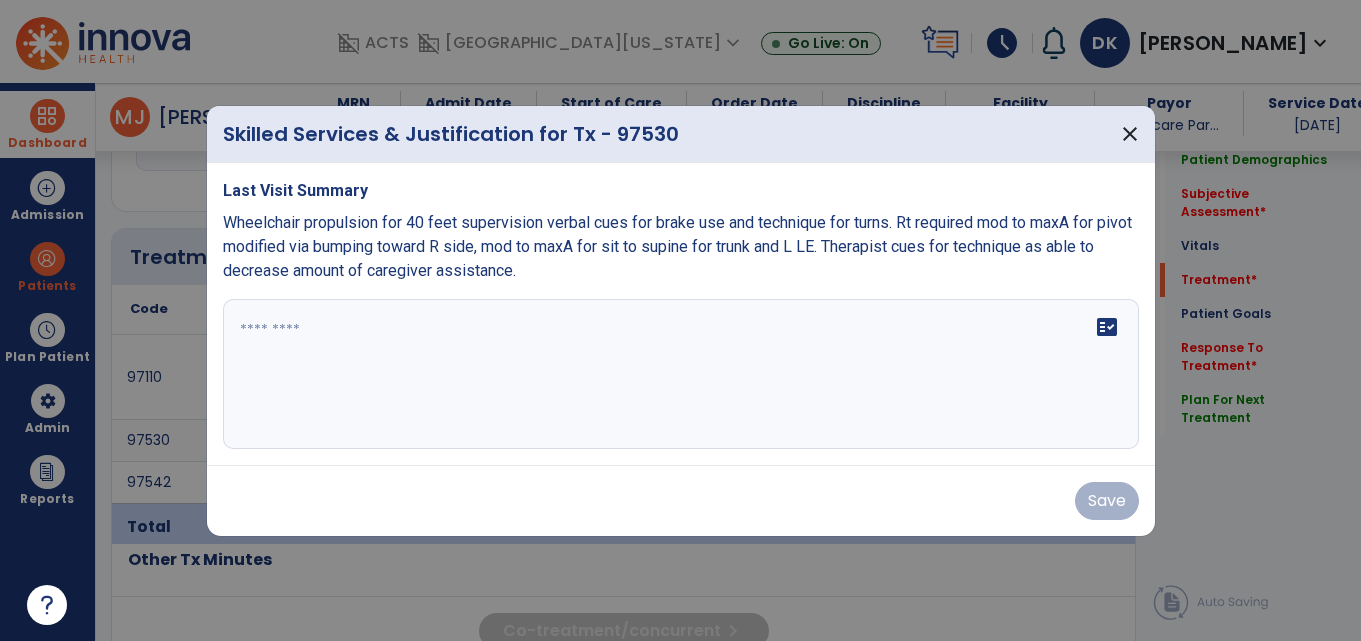 scroll, scrollTop: 1736, scrollLeft: 0, axis: vertical 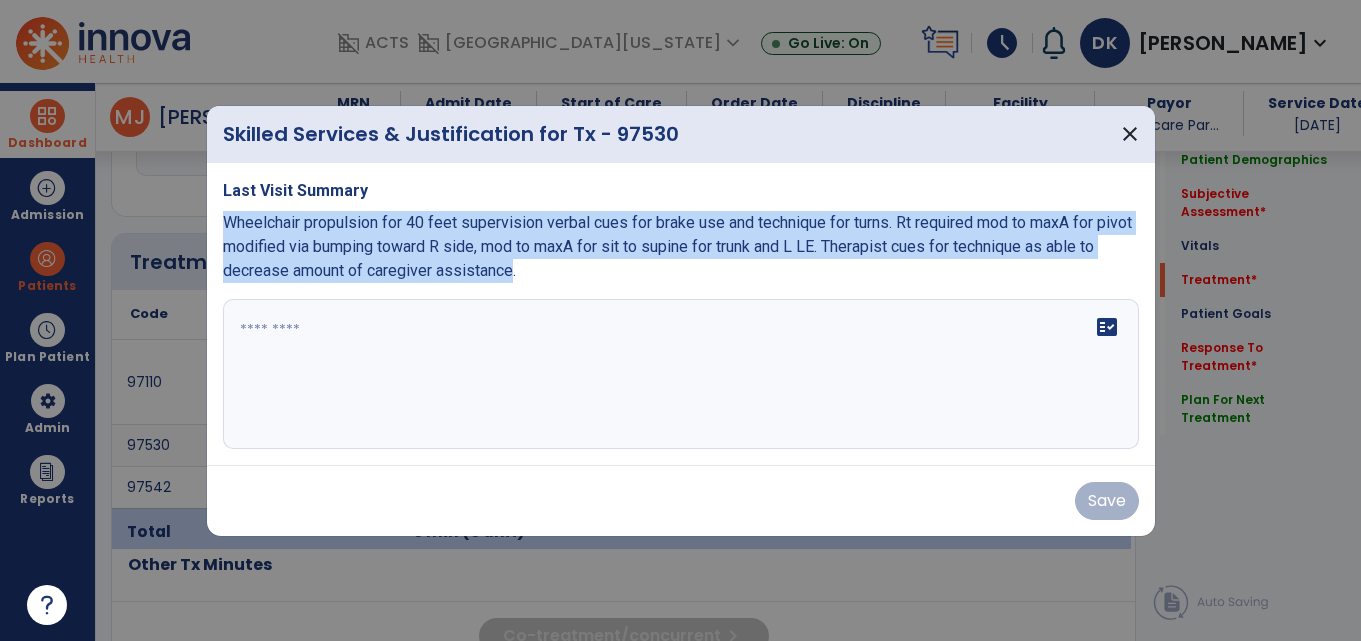 drag, startPoint x: 524, startPoint y: 273, endPoint x: 218, endPoint y: 229, distance: 309.14722 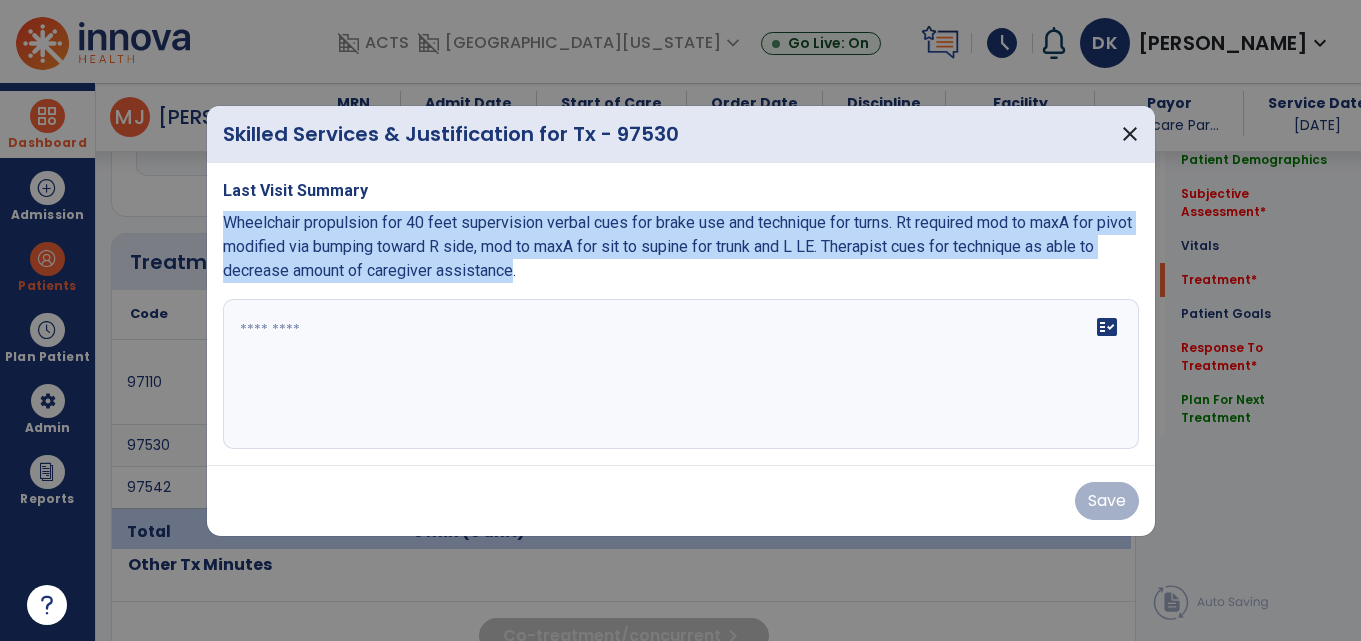 click on "Last Visit Summary Wheelchair propulsion for 40 feet supervision verbal cues for brake use and technique for turns. Rt required mod to maxA for pivot modified via bumping toward R side, mod to maxA for sit to supine for trunk and L LE. Therapist cues for technique as able to decrease amount of caregiver assistance.   fact_check" at bounding box center [681, 314] 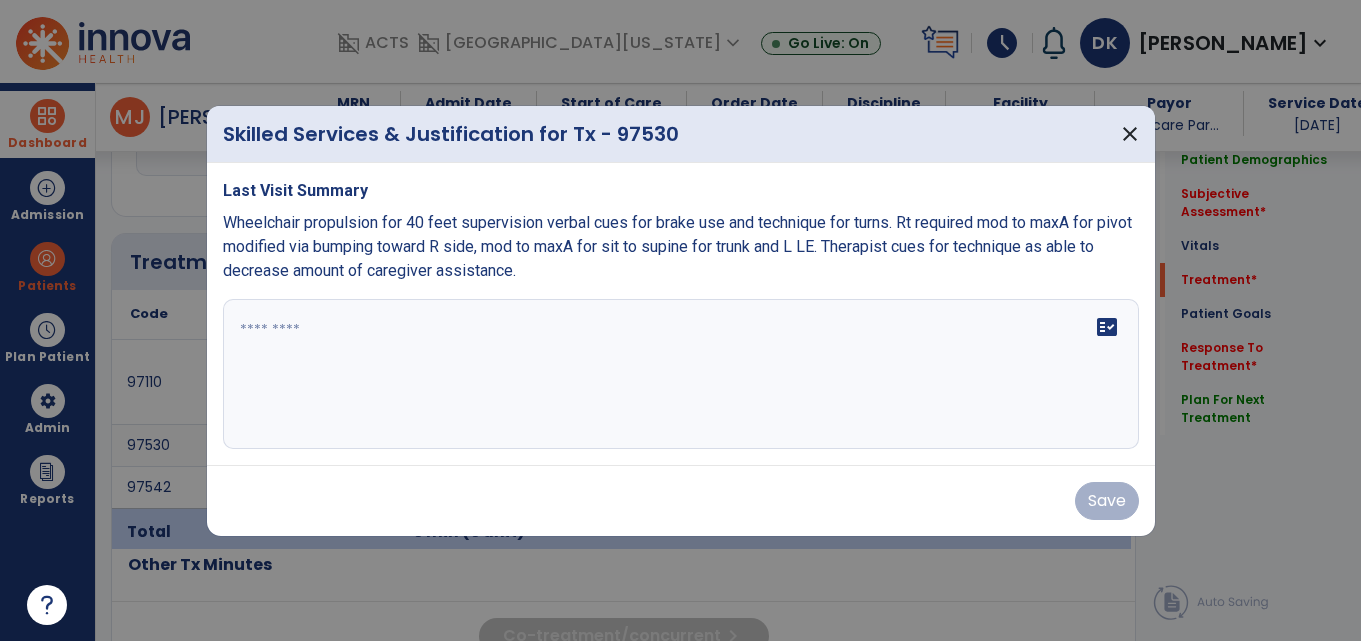 click on "fact_check" at bounding box center (681, 374) 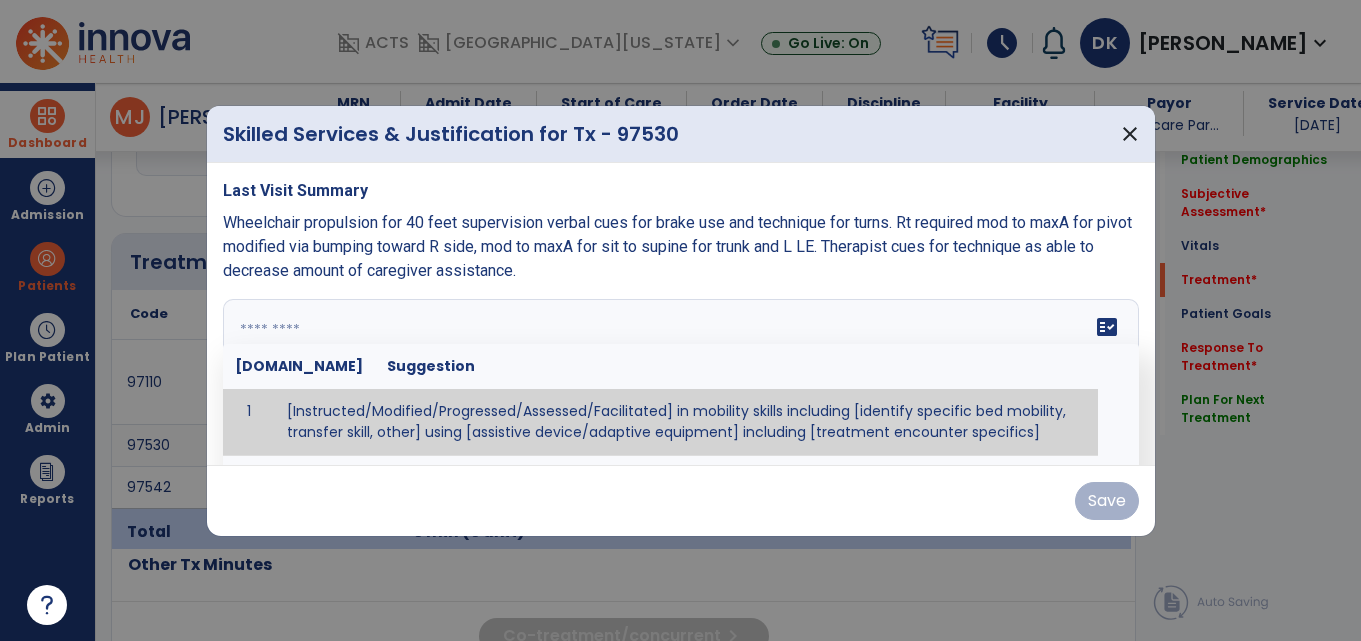 paste on "**********" 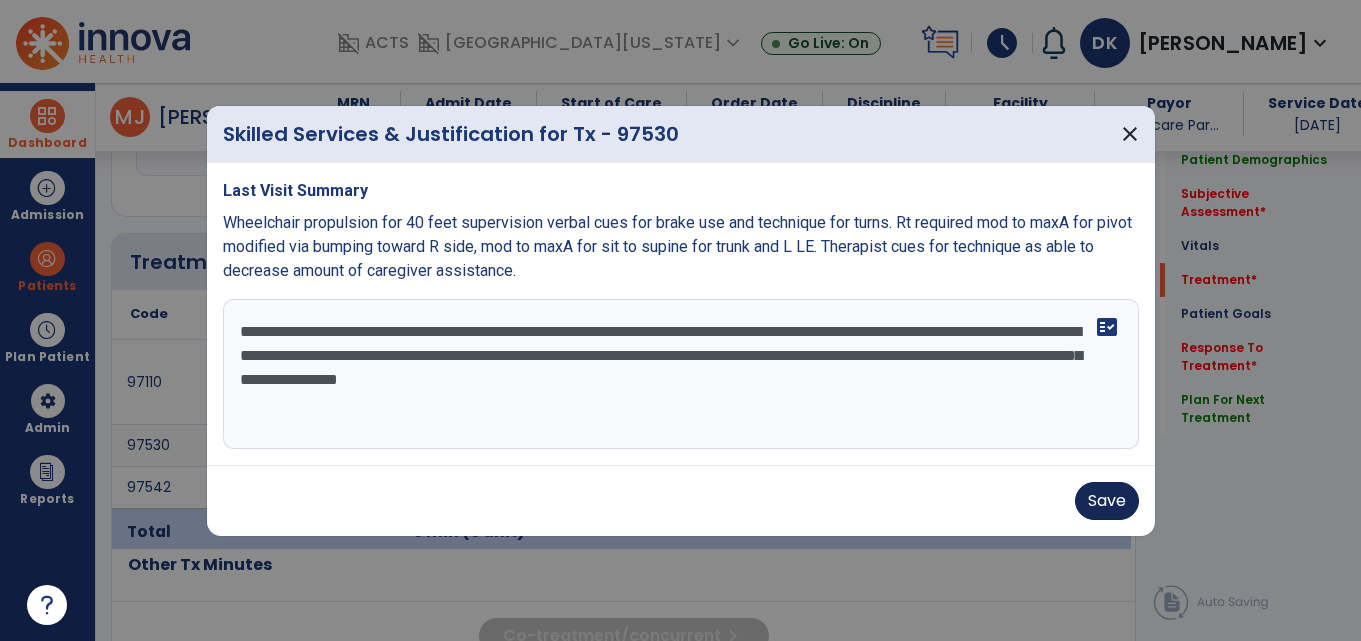 type on "**********" 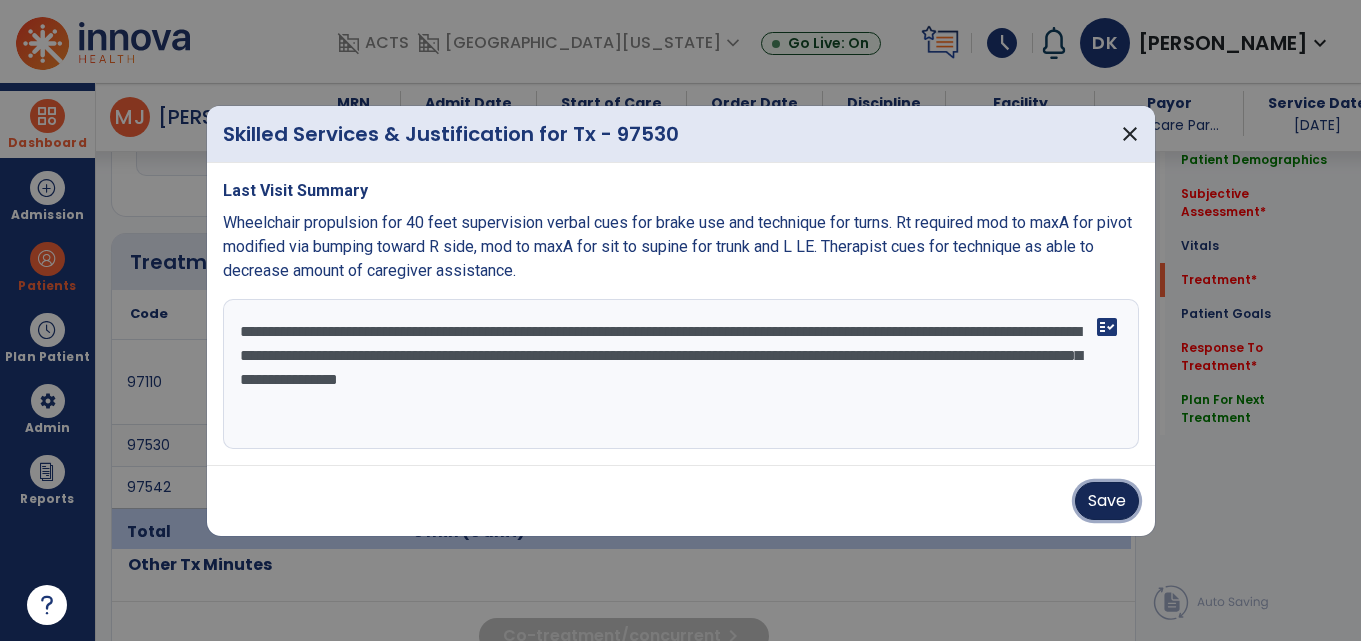 click on "Save" at bounding box center [1107, 501] 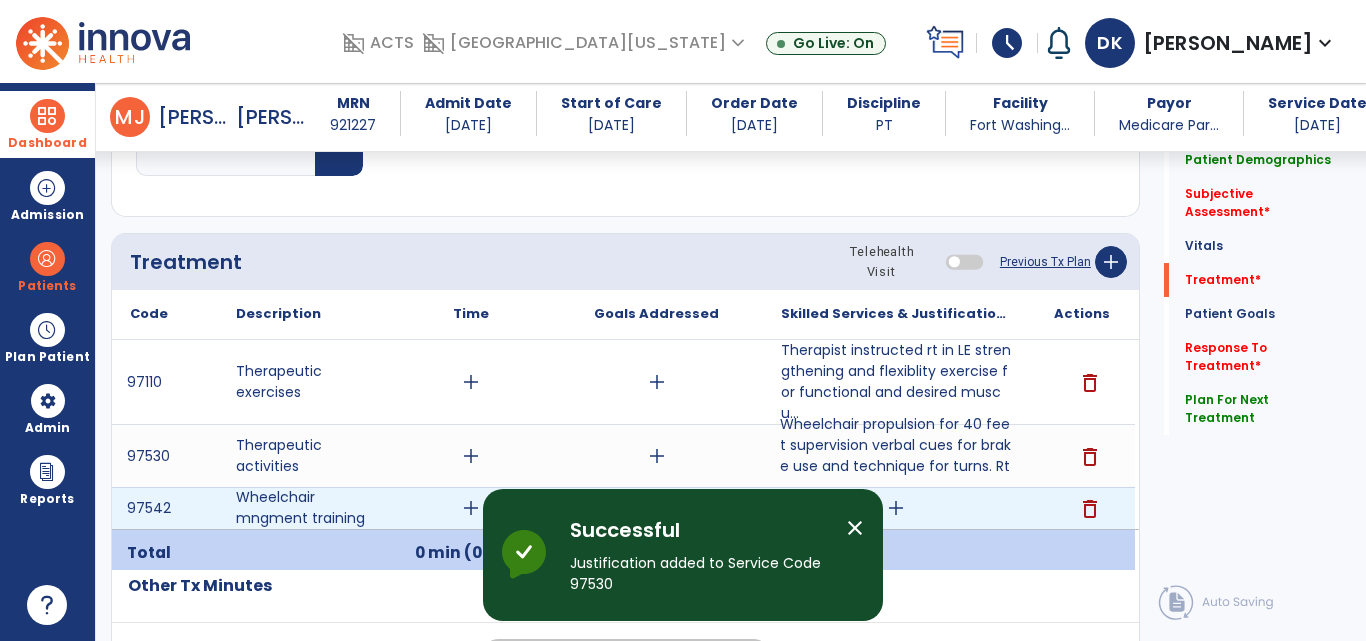 click on "add" at bounding box center [896, 508] 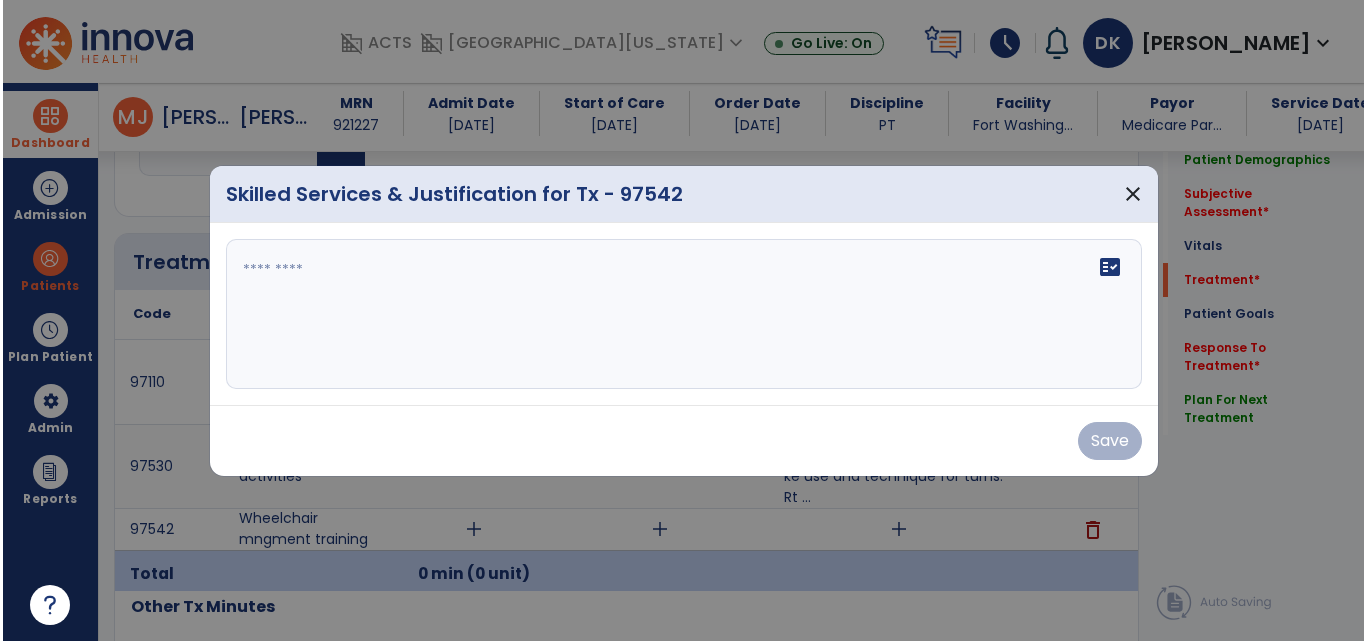 scroll, scrollTop: 1736, scrollLeft: 0, axis: vertical 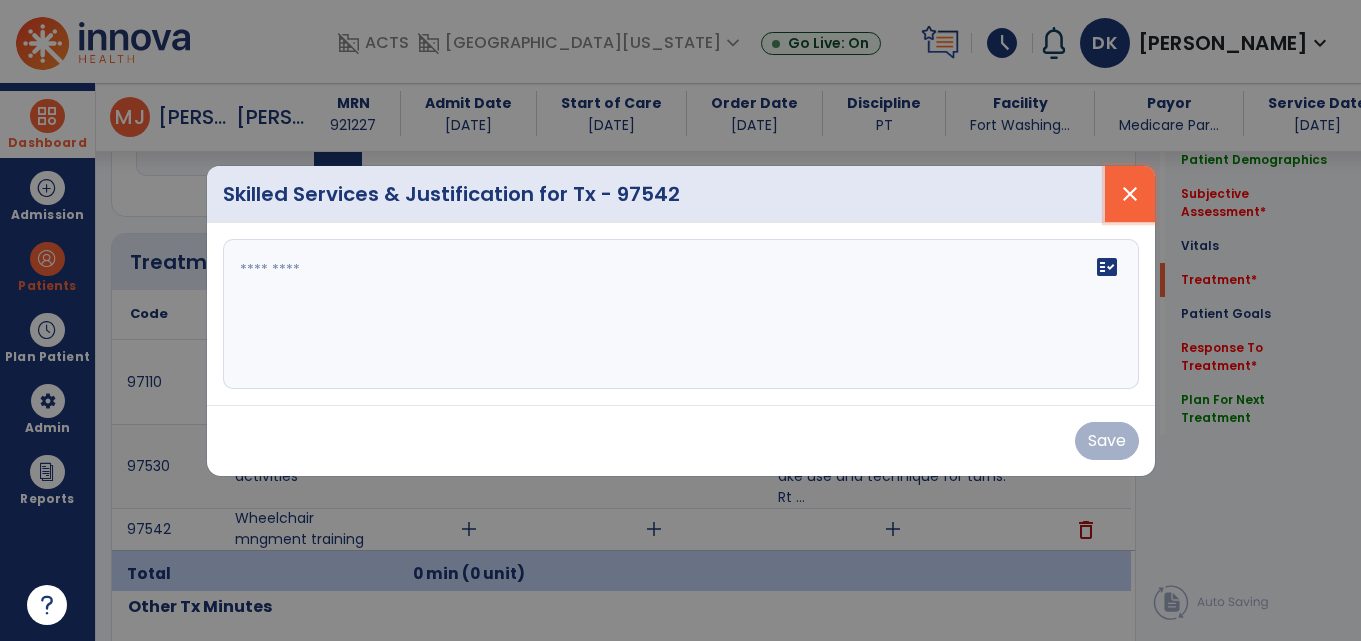 click on "close" at bounding box center [1130, 194] 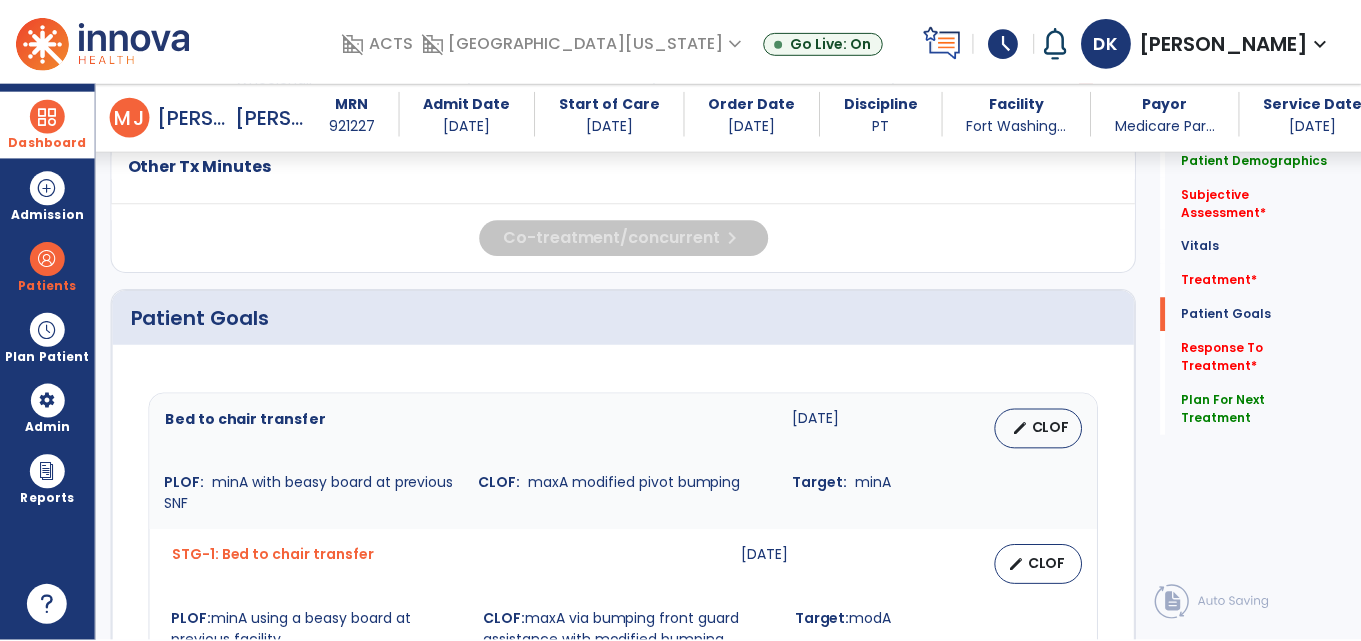 scroll, scrollTop: 2217, scrollLeft: 0, axis: vertical 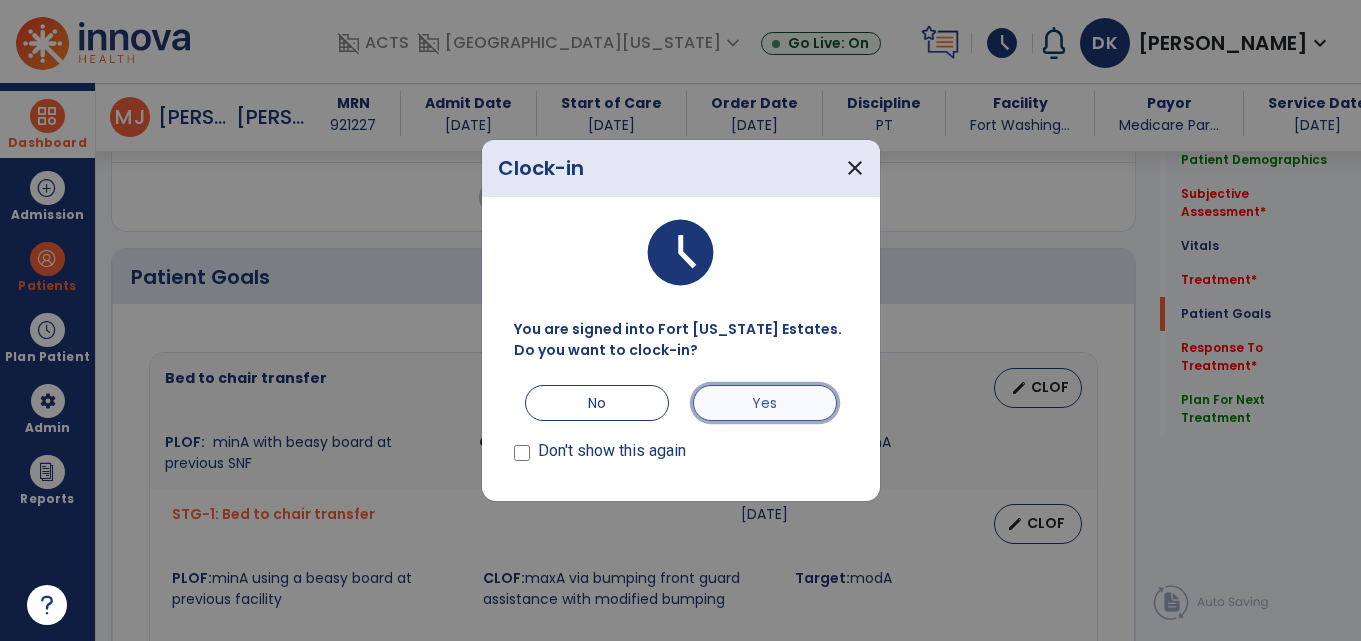 click on "Yes" at bounding box center (765, 403) 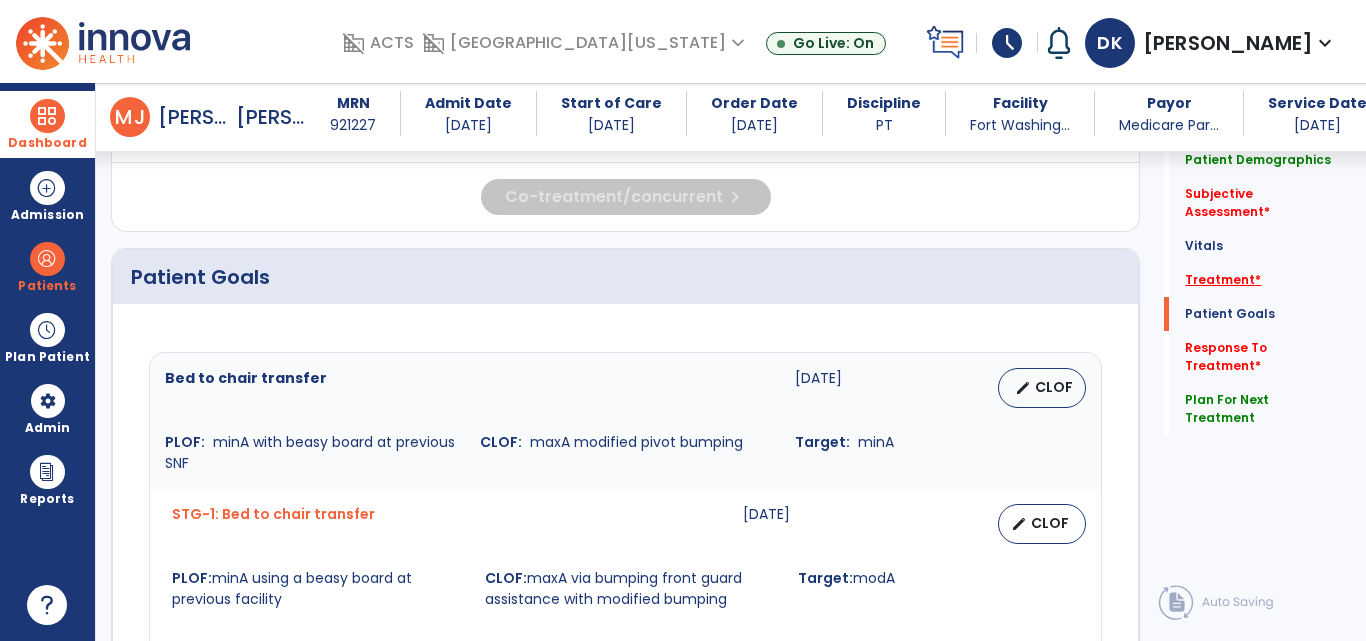 click on "Treatment   *" 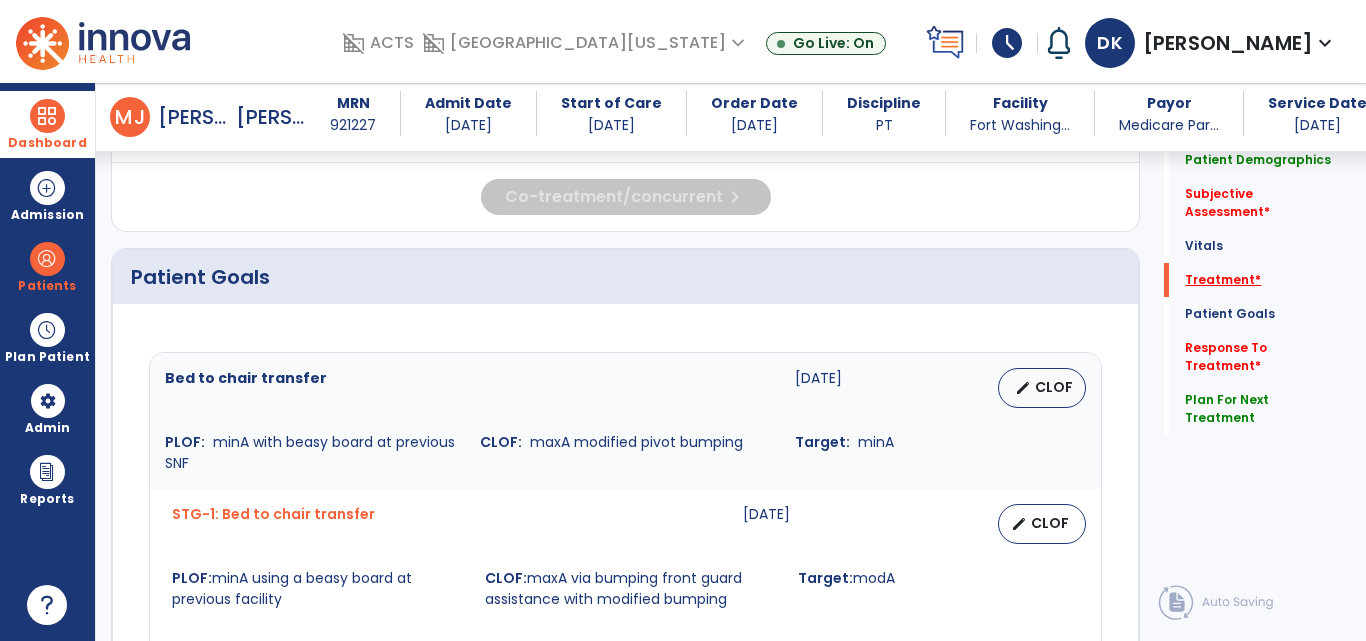 scroll, scrollTop: 1848, scrollLeft: 0, axis: vertical 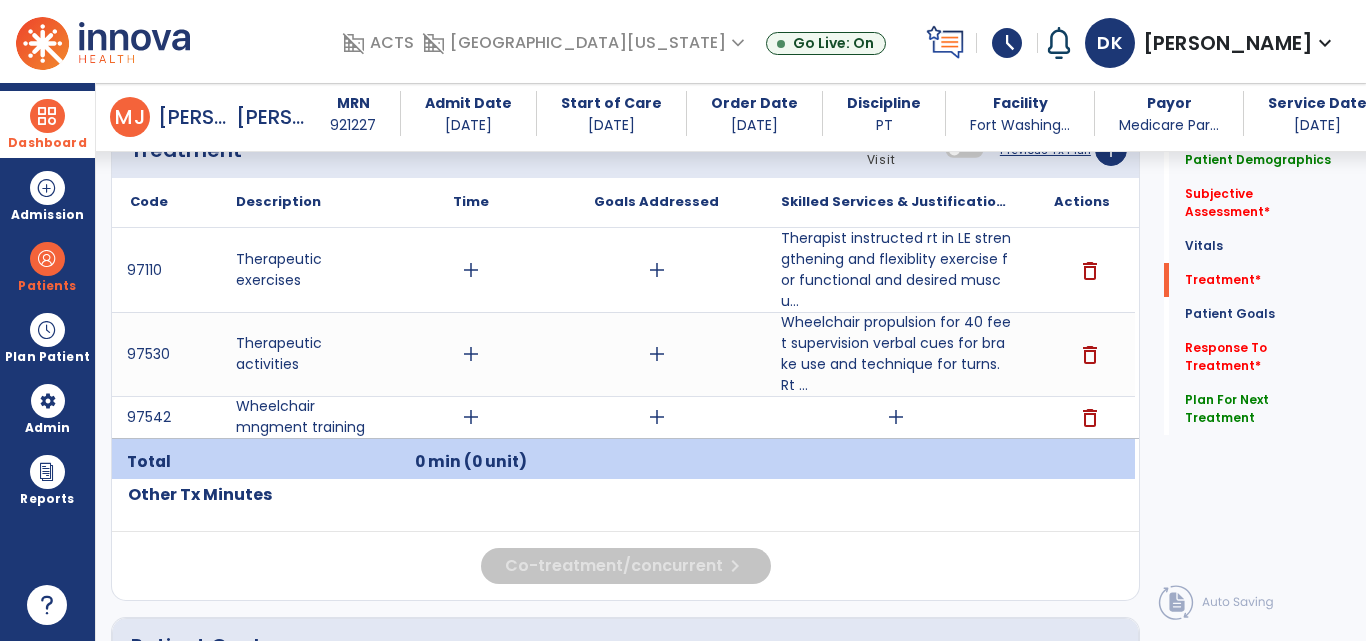 click at bounding box center (47, 116) 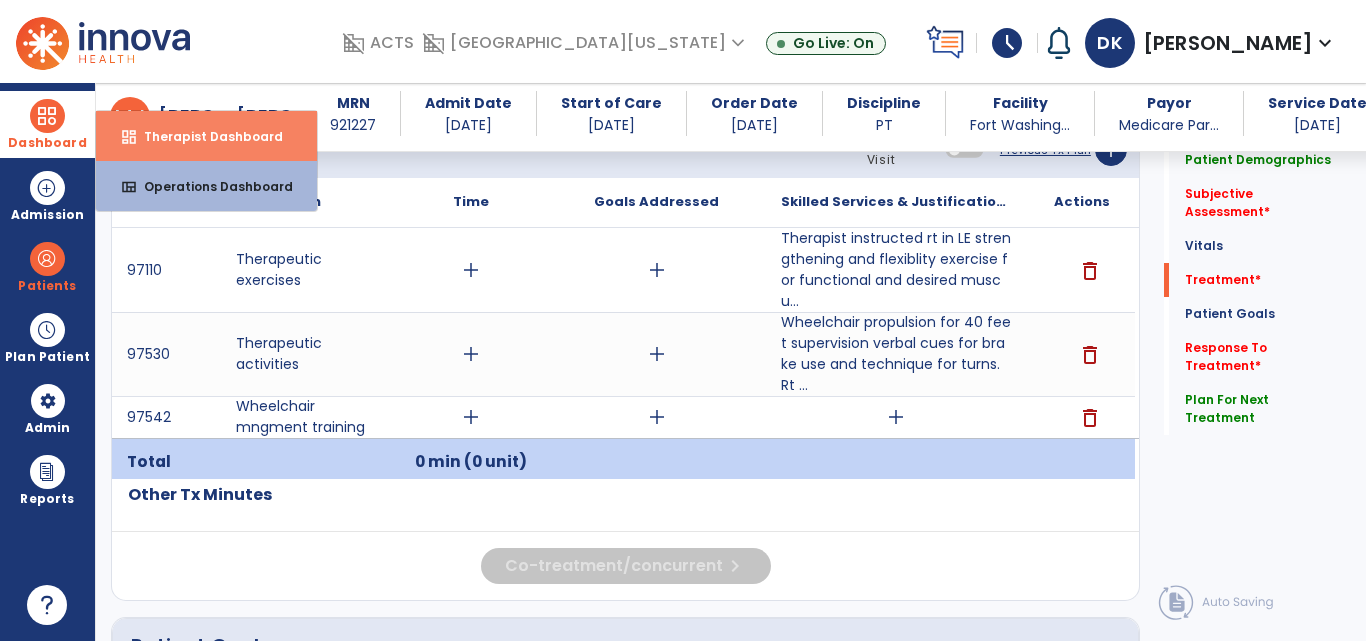 click on "dashboard  Therapist Dashboard" at bounding box center (206, 136) 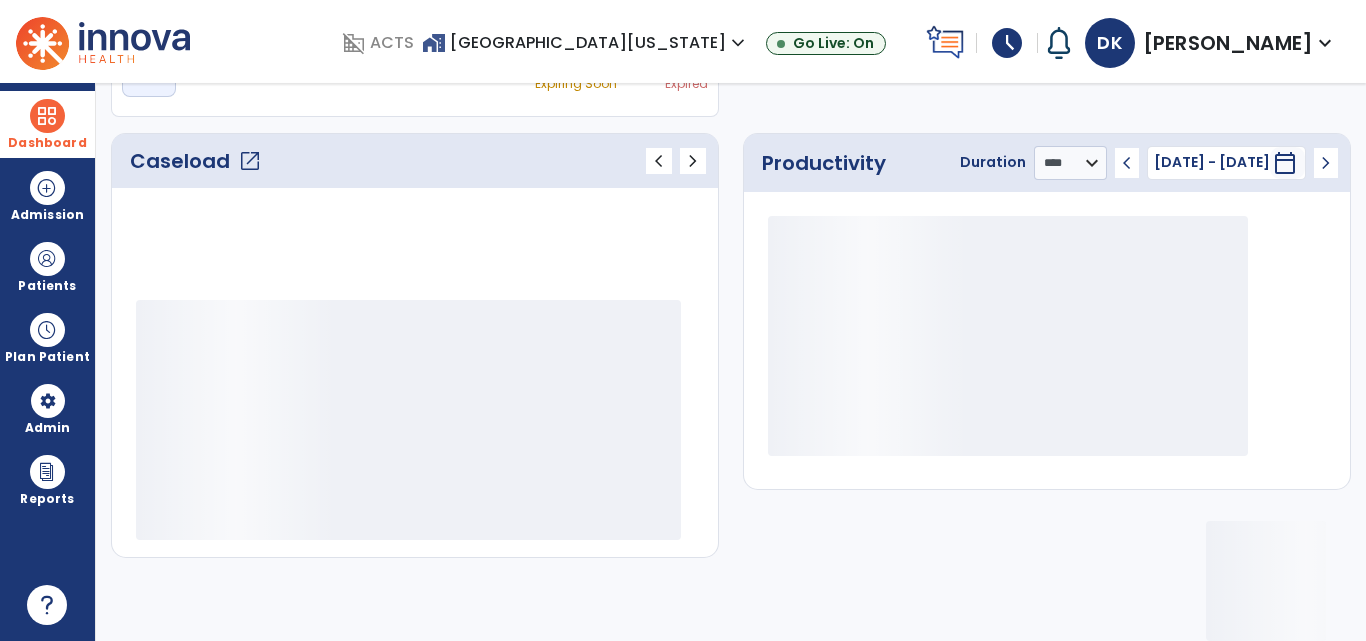 scroll, scrollTop: 233, scrollLeft: 0, axis: vertical 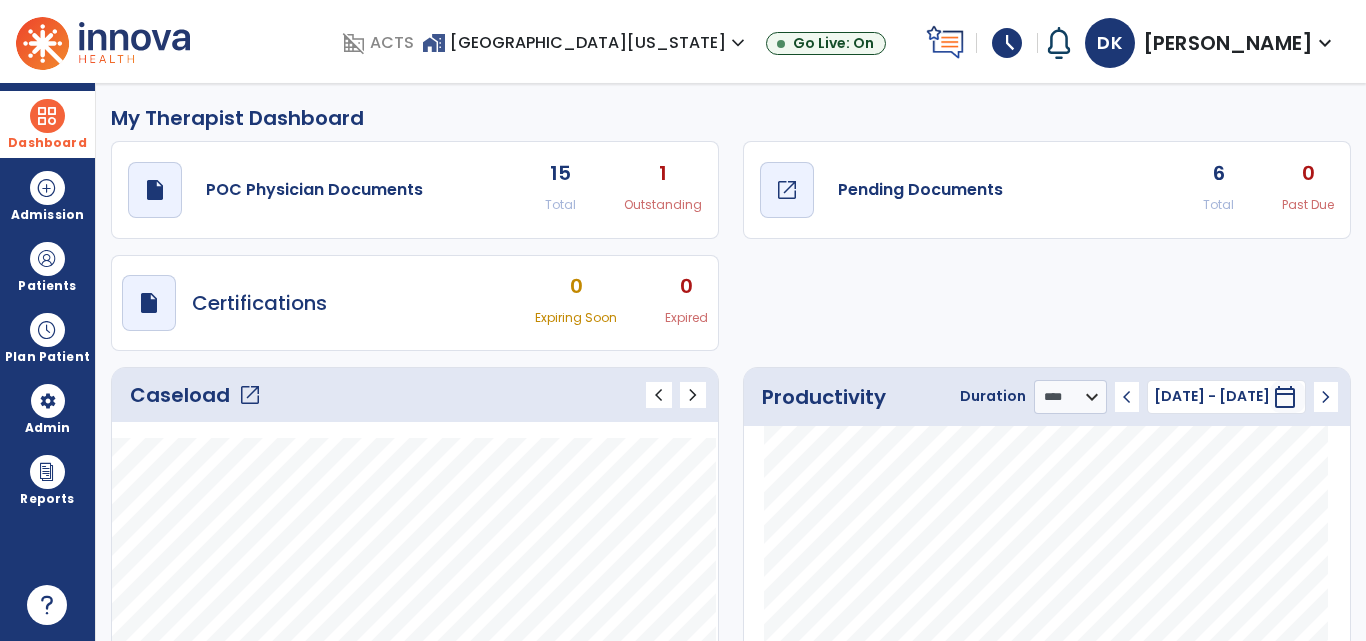 click on "open_in_new" 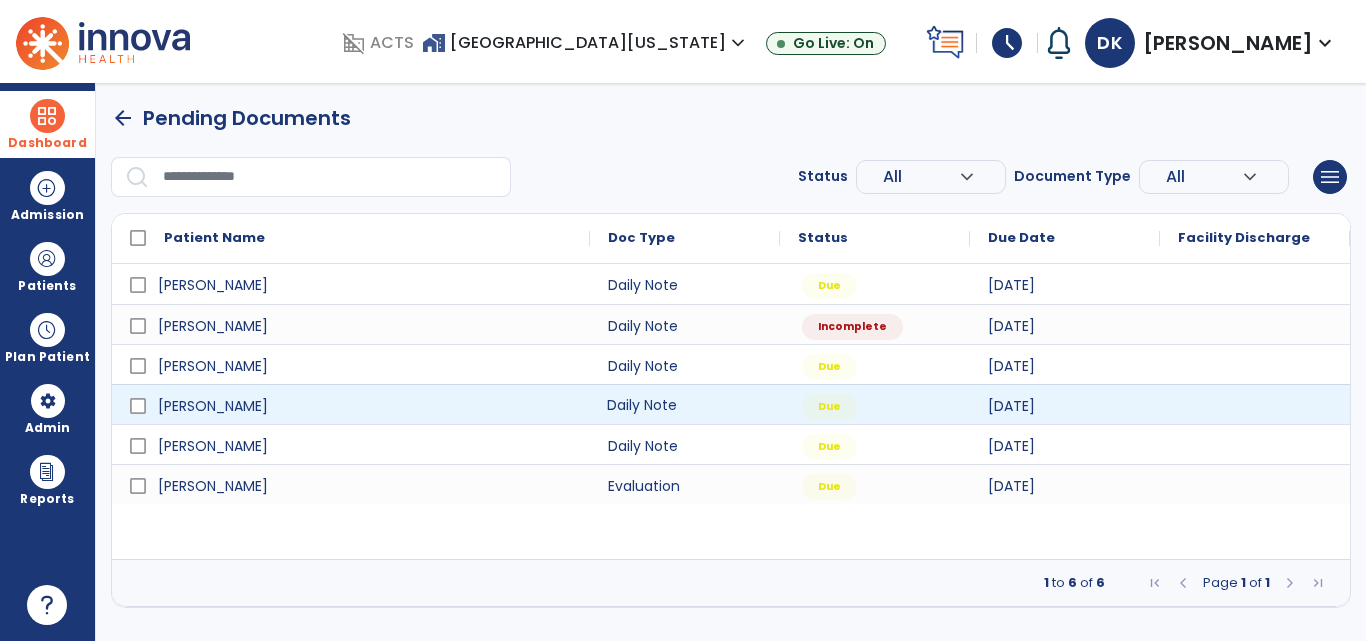 click on "Daily Note" at bounding box center [685, 404] 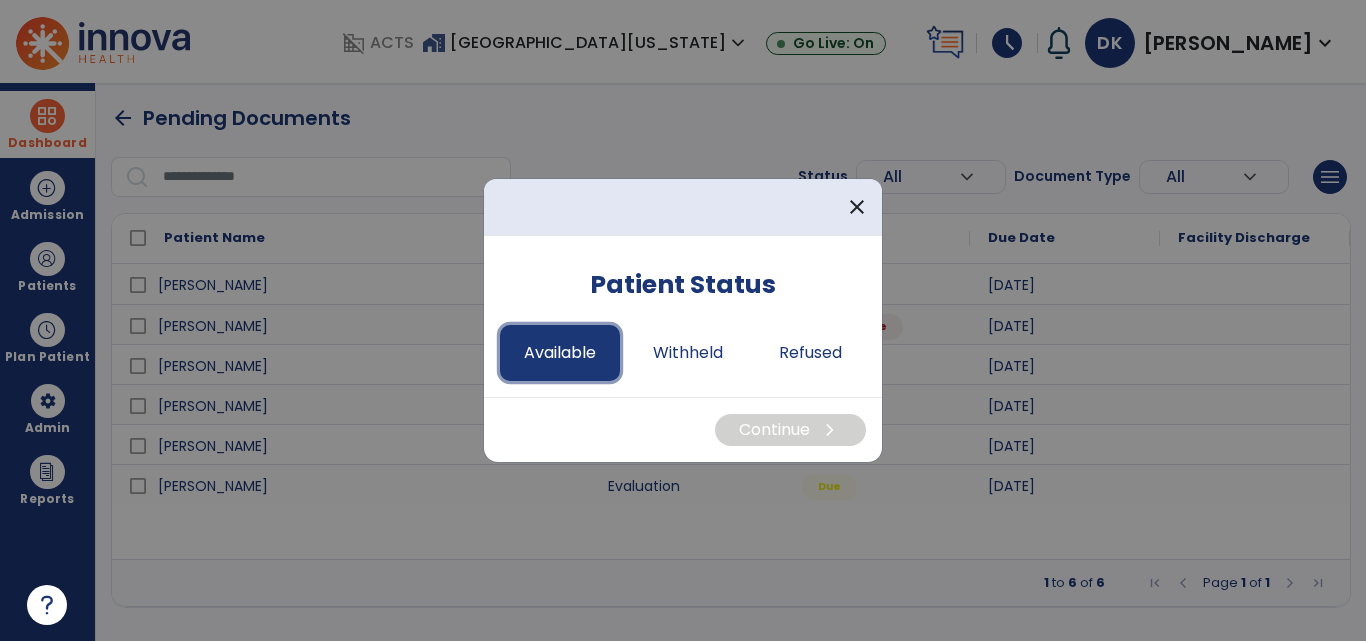 click on "Available" at bounding box center [560, 353] 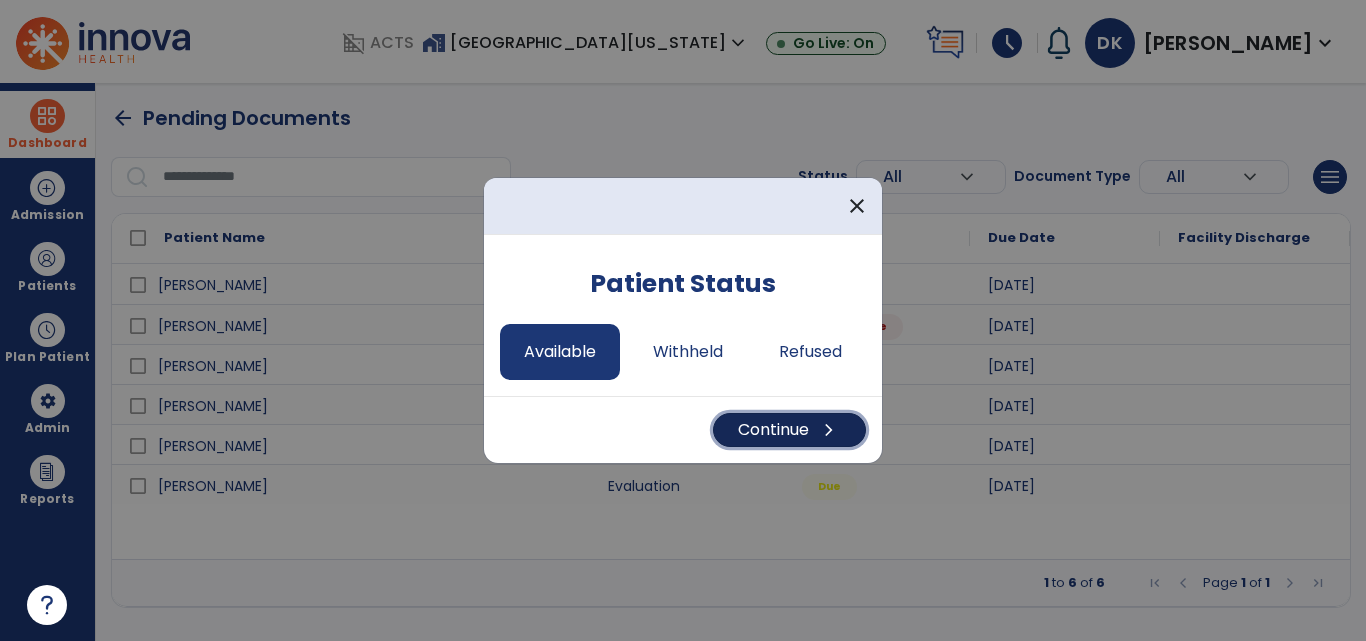 click on "Continue   chevron_right" at bounding box center [789, 430] 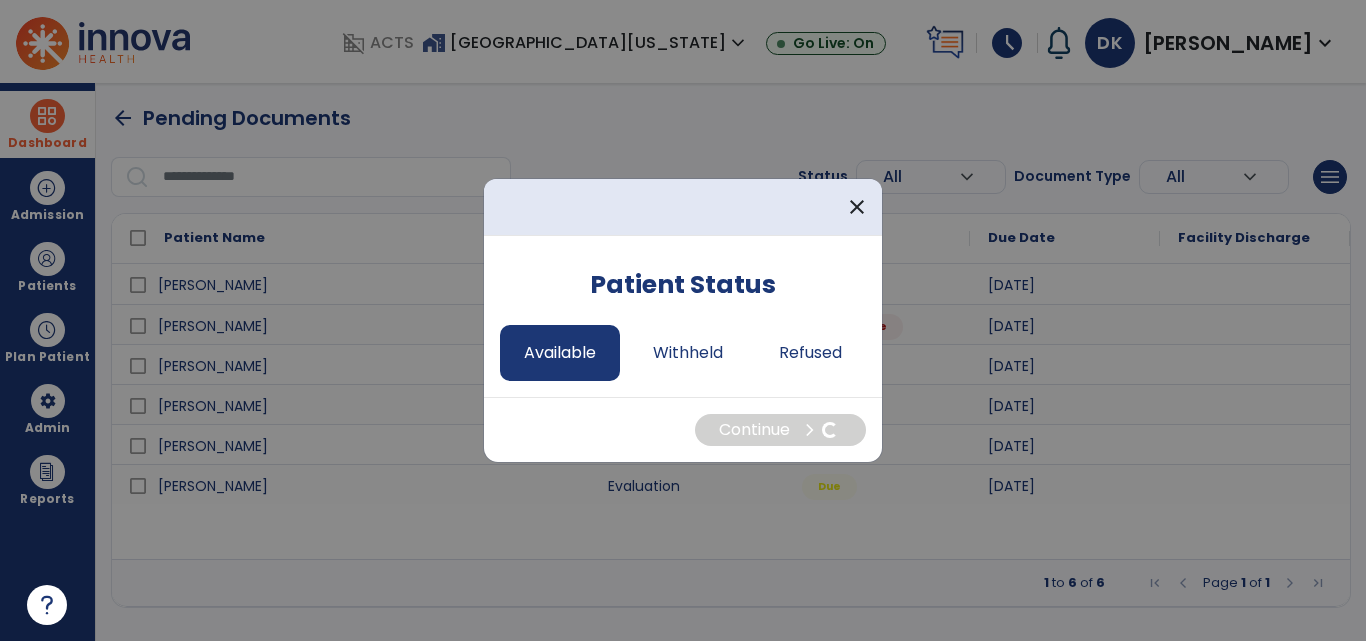 select on "*" 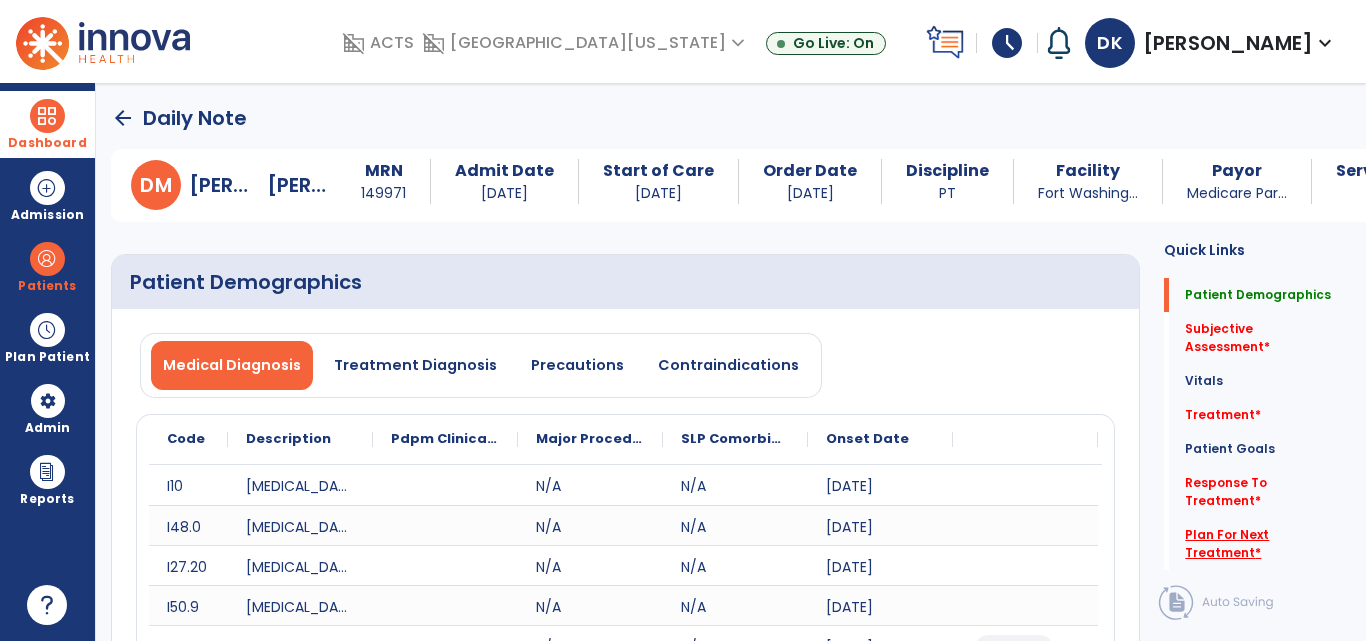 click on "Plan For Next Treatment   *" 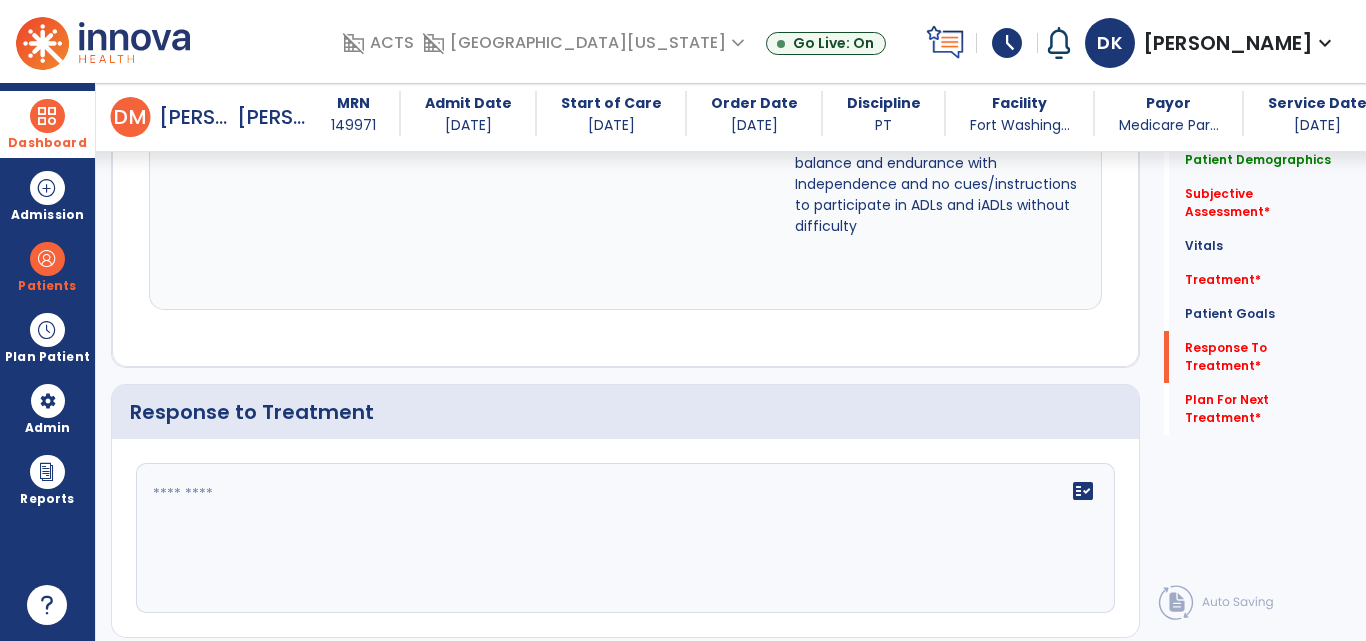 scroll, scrollTop: 3745, scrollLeft: 0, axis: vertical 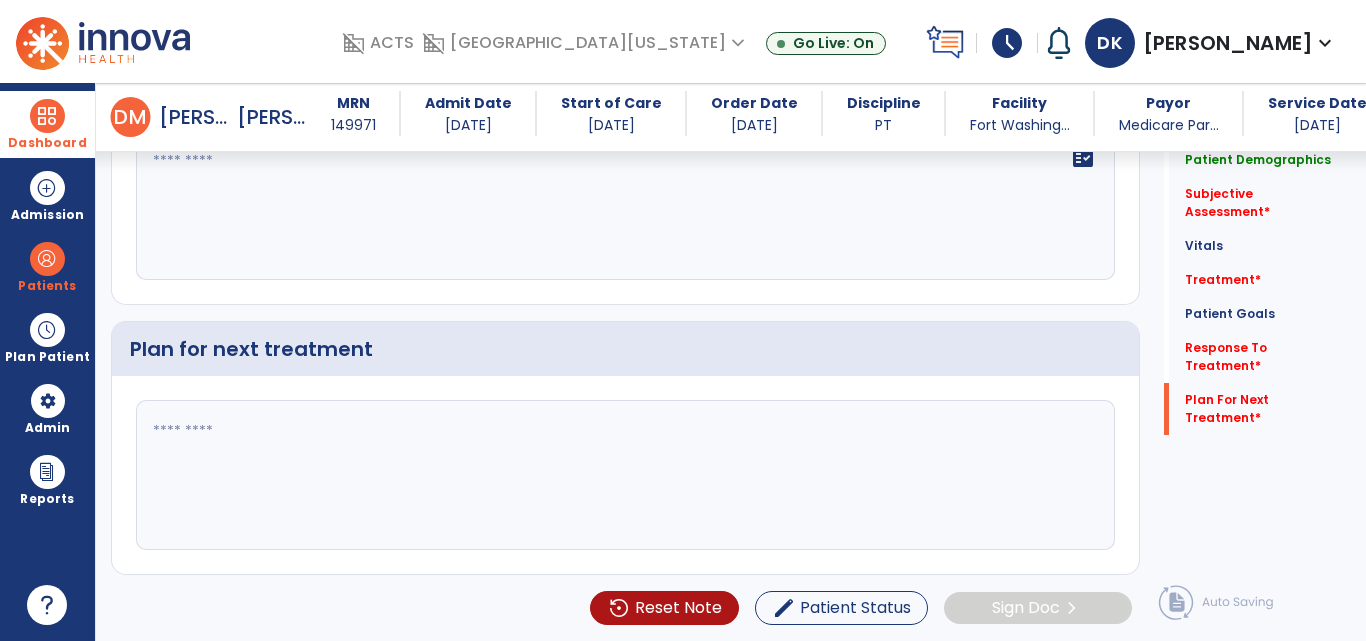click 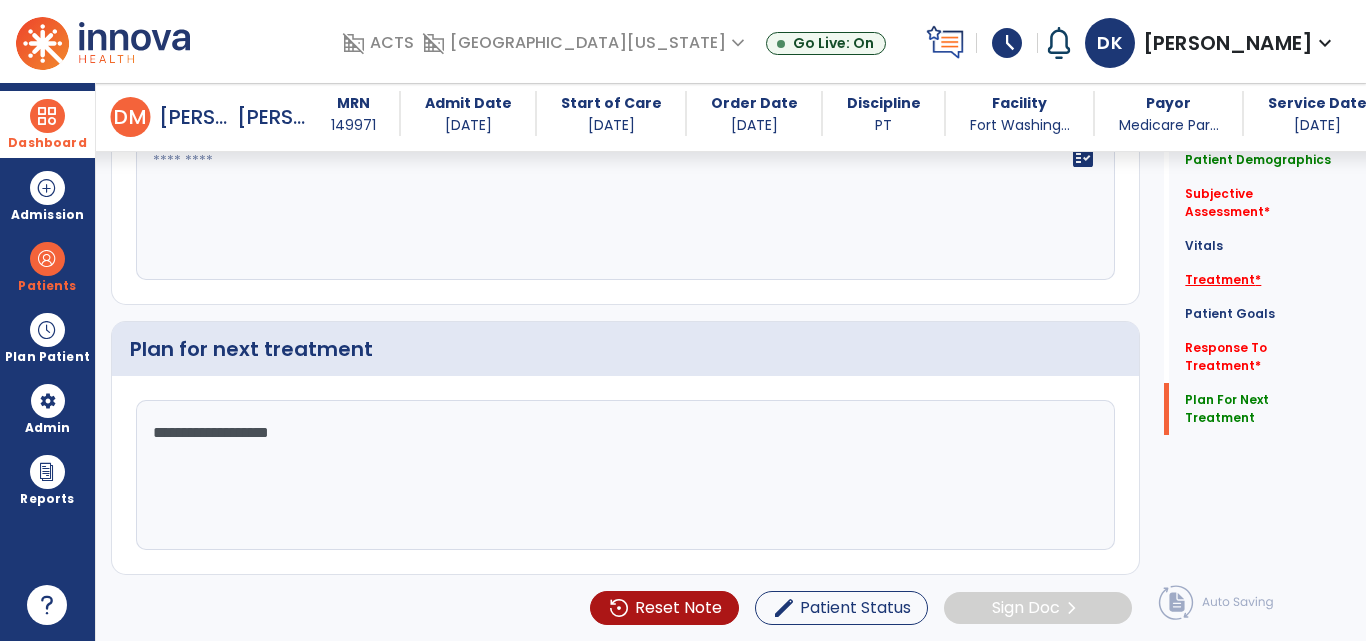 type on "**********" 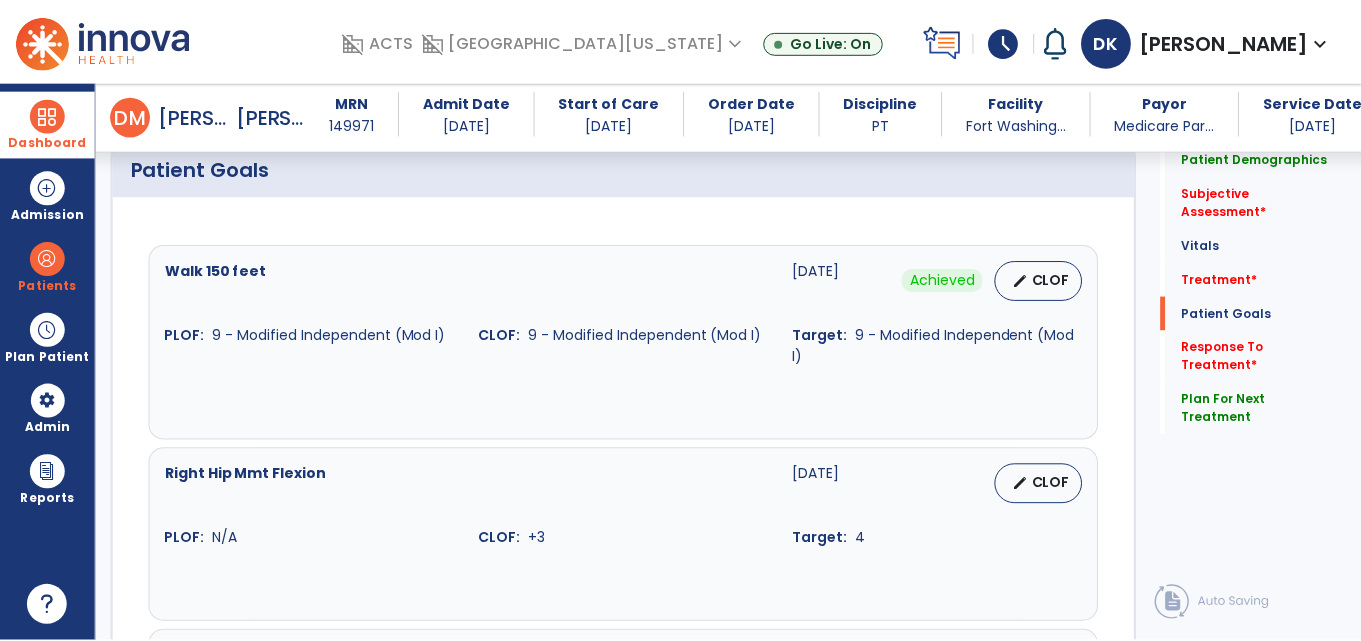 scroll, scrollTop: 1176, scrollLeft: 0, axis: vertical 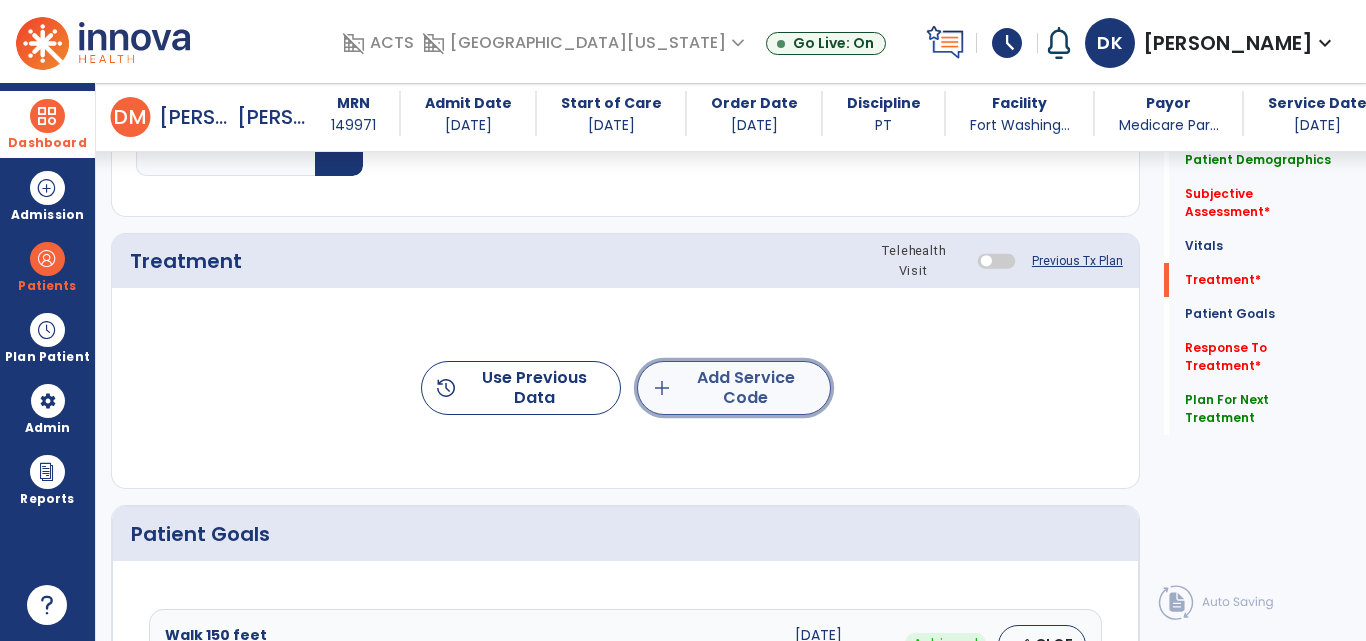 click on "add  Add Service Code" 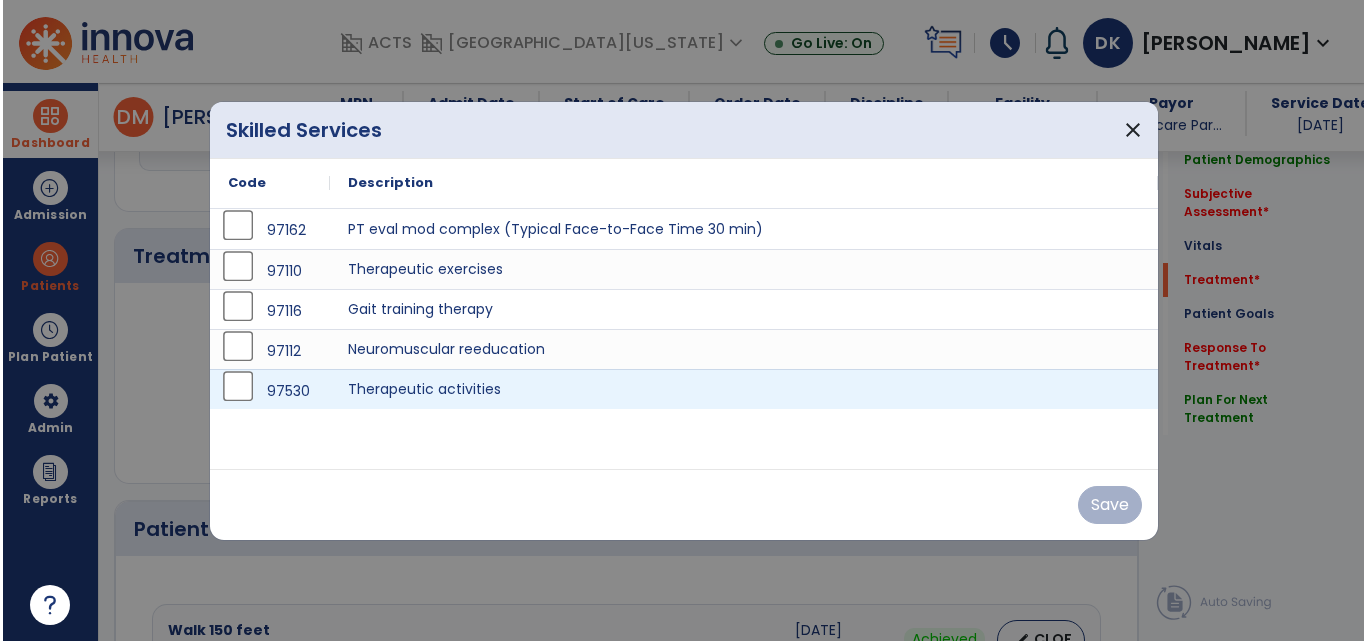 scroll, scrollTop: 1176, scrollLeft: 0, axis: vertical 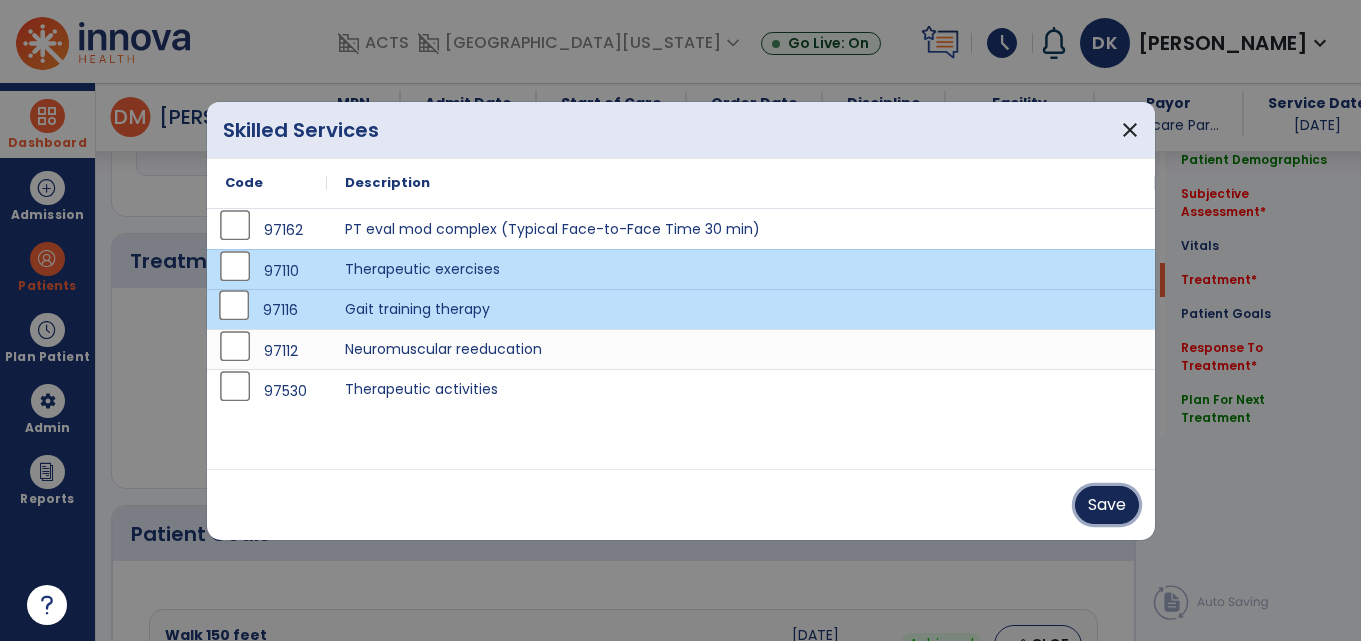 click on "Save" at bounding box center [1107, 505] 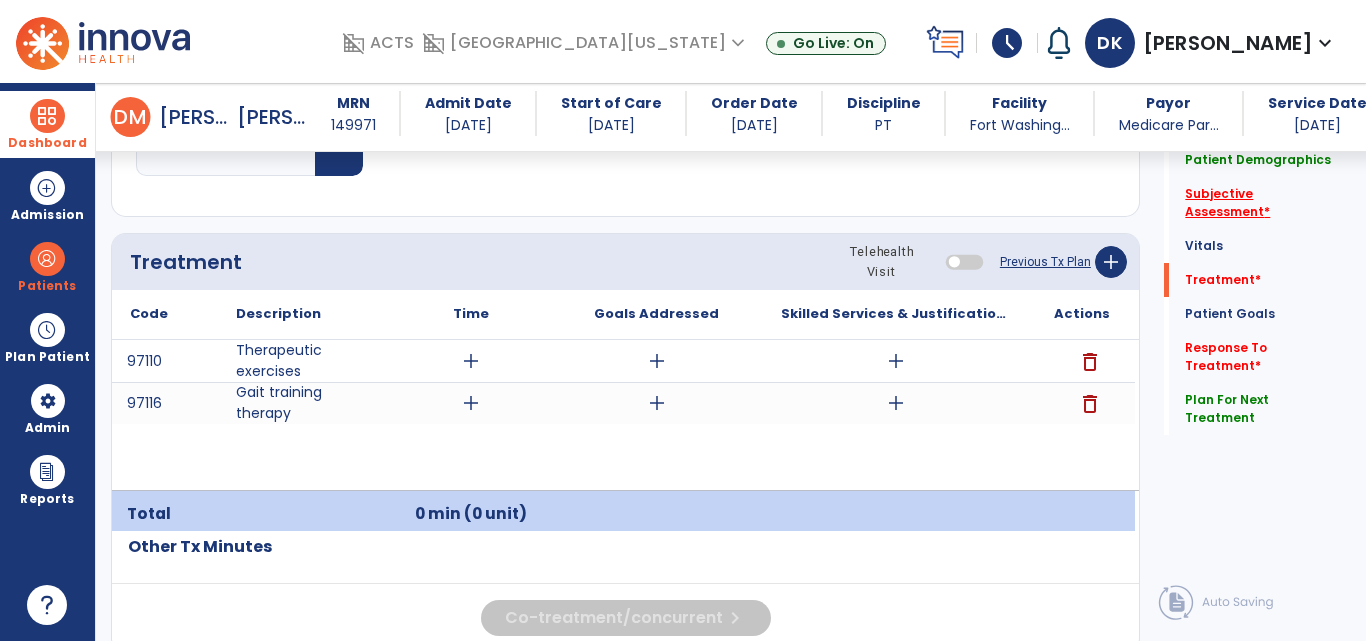 click on "Subjective Assessment   *" 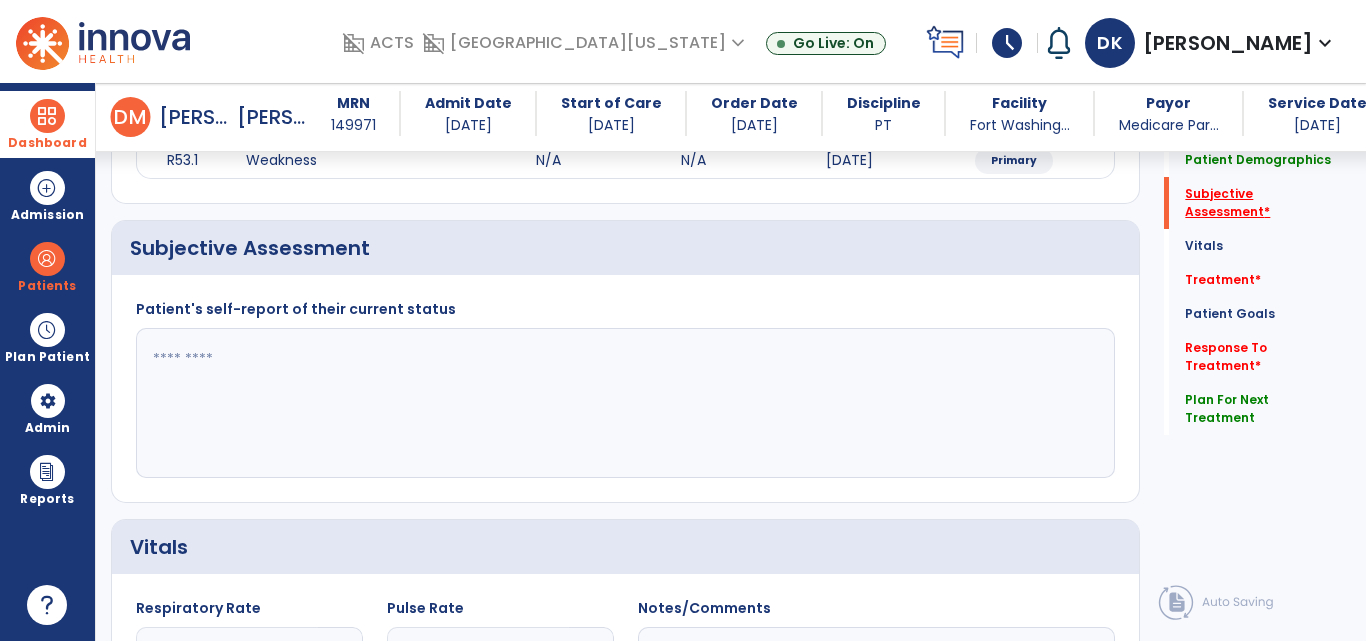 scroll, scrollTop: 467, scrollLeft: 0, axis: vertical 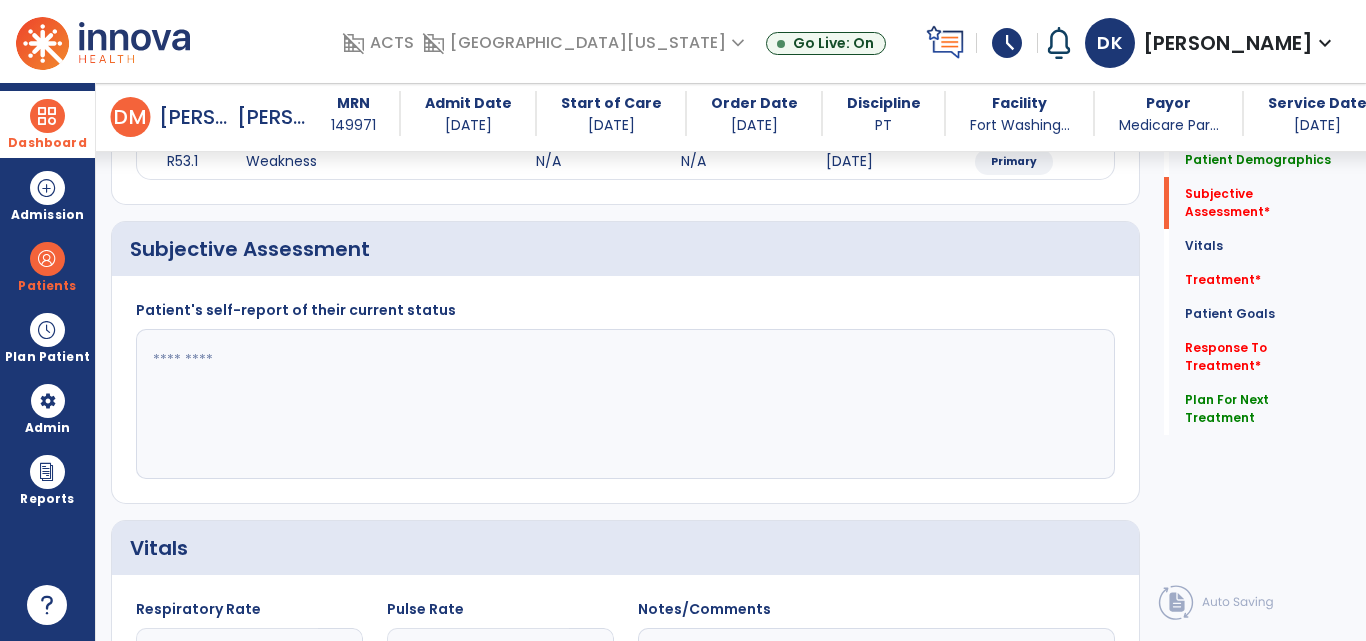 click 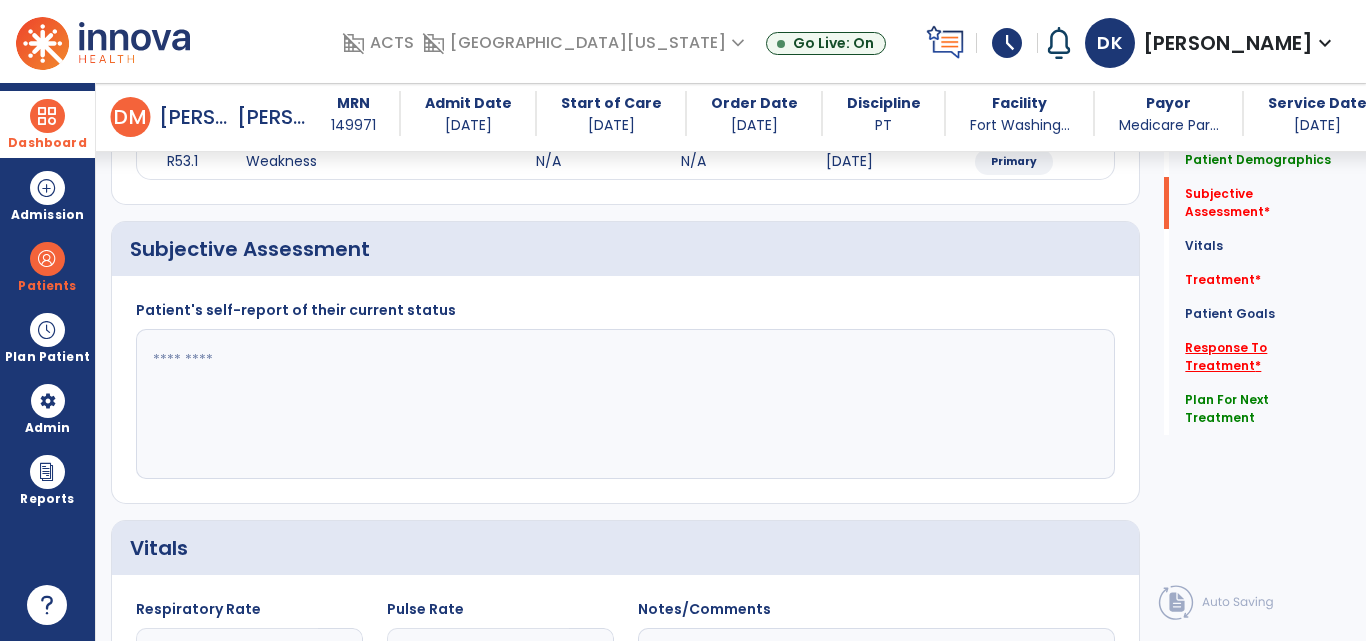 click on "Response To Treatment   *" 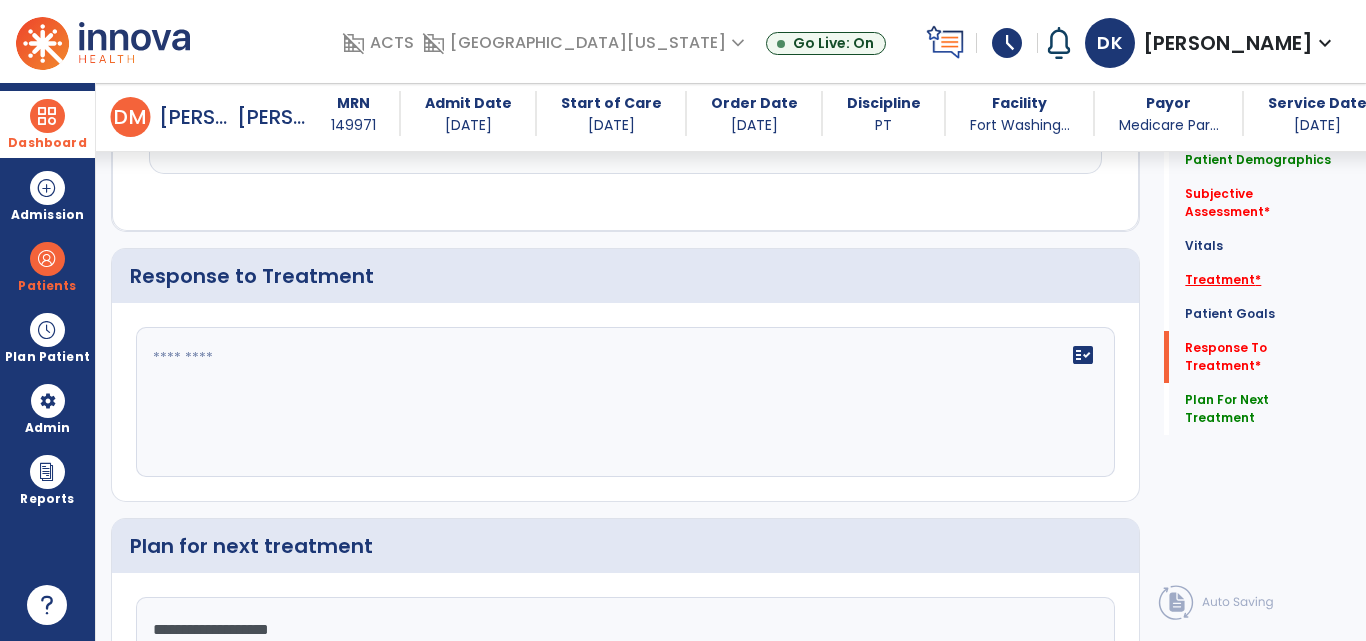 scroll, scrollTop: 3725, scrollLeft: 0, axis: vertical 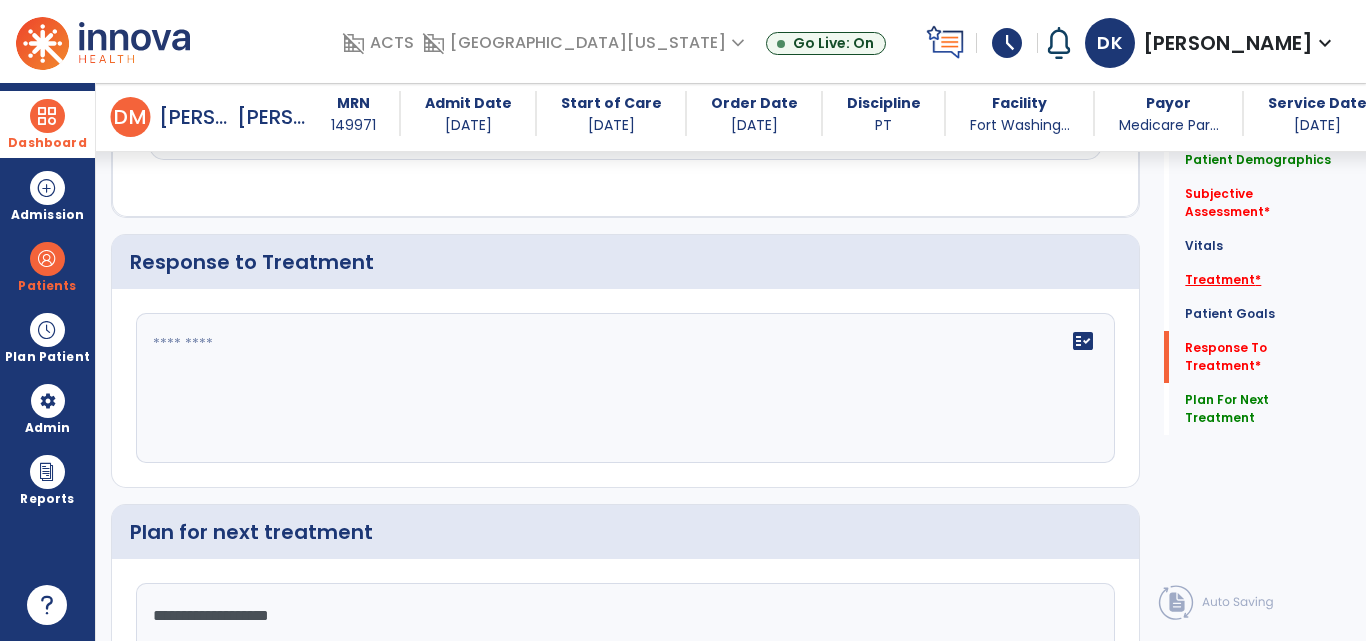 click on "Treatment   *" 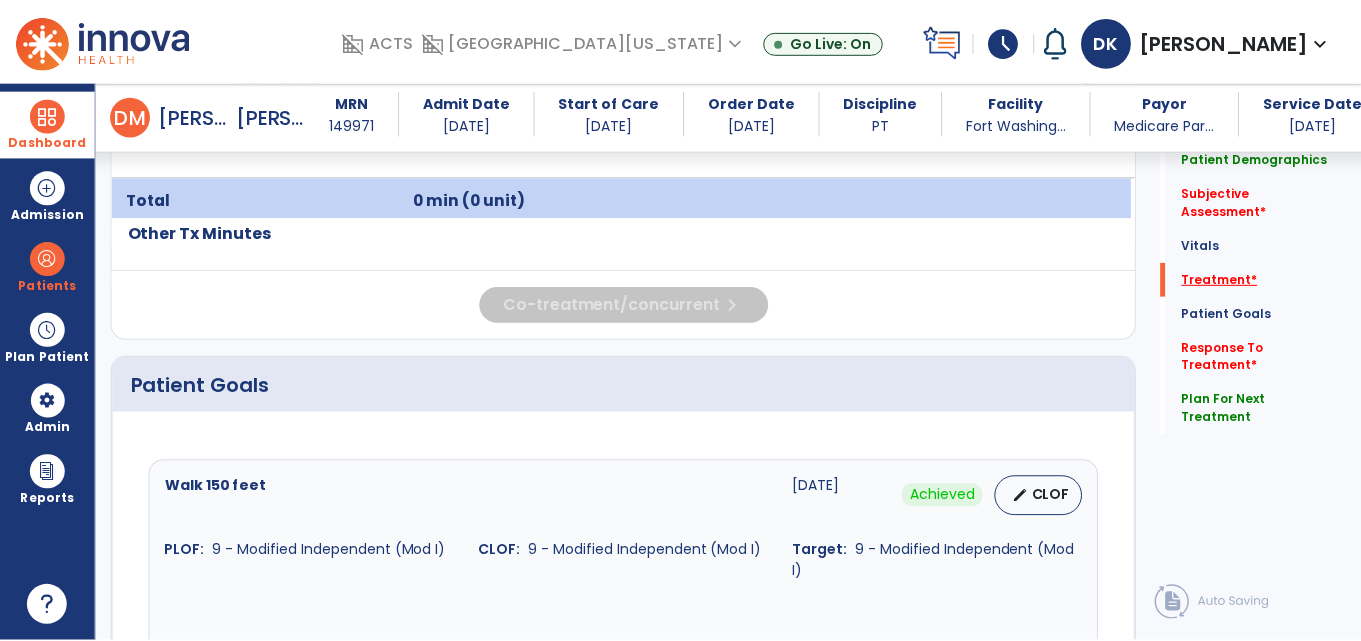scroll, scrollTop: 1258, scrollLeft: 0, axis: vertical 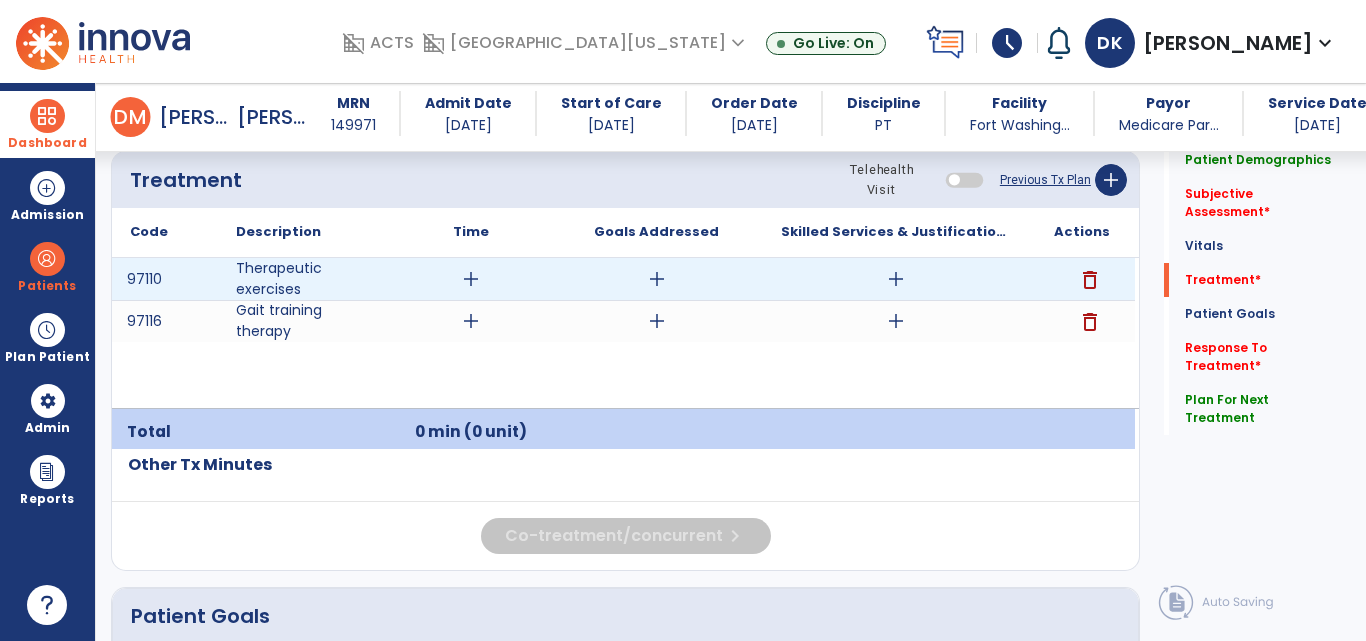 click on "add" at bounding box center (657, 279) 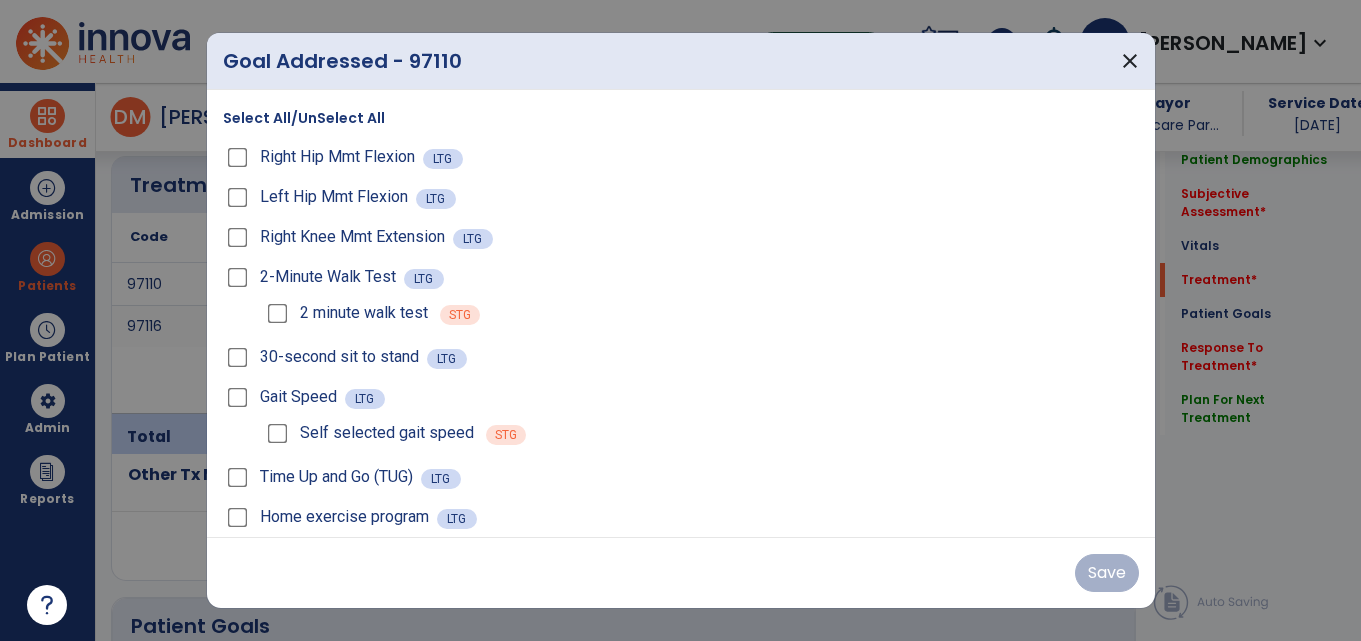 scroll, scrollTop: 1258, scrollLeft: 0, axis: vertical 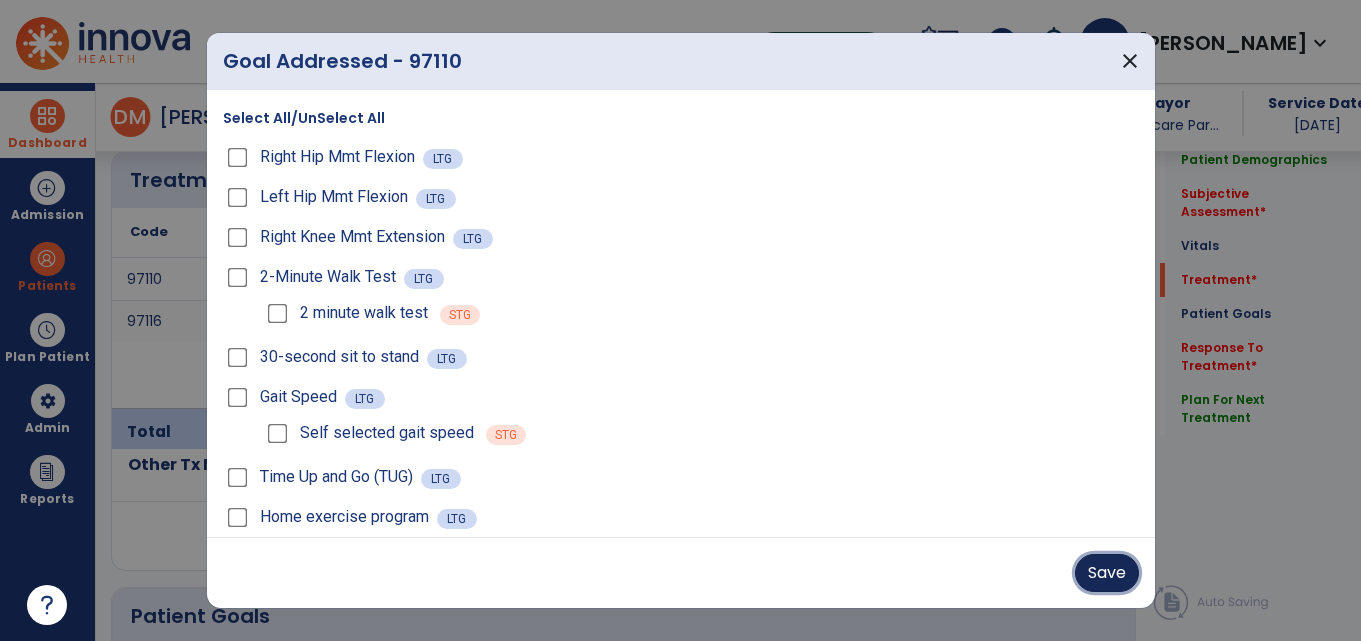 click on "Save" at bounding box center [1107, 573] 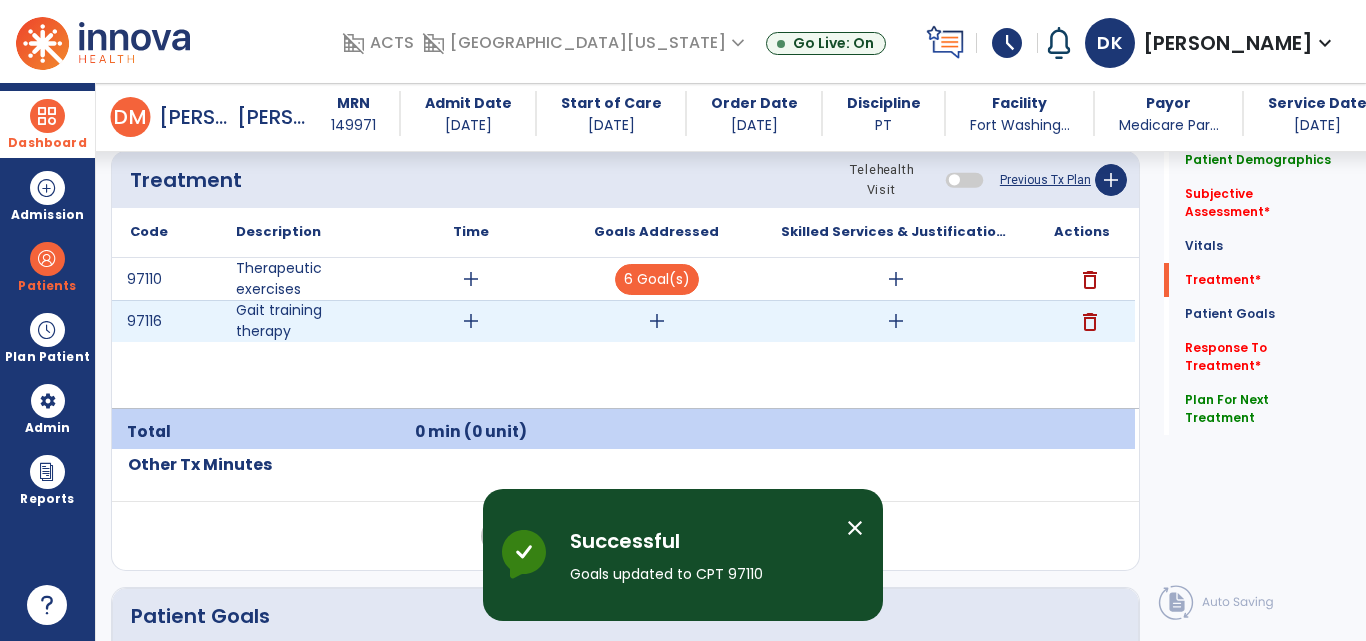 click on "add" at bounding box center [657, 321] 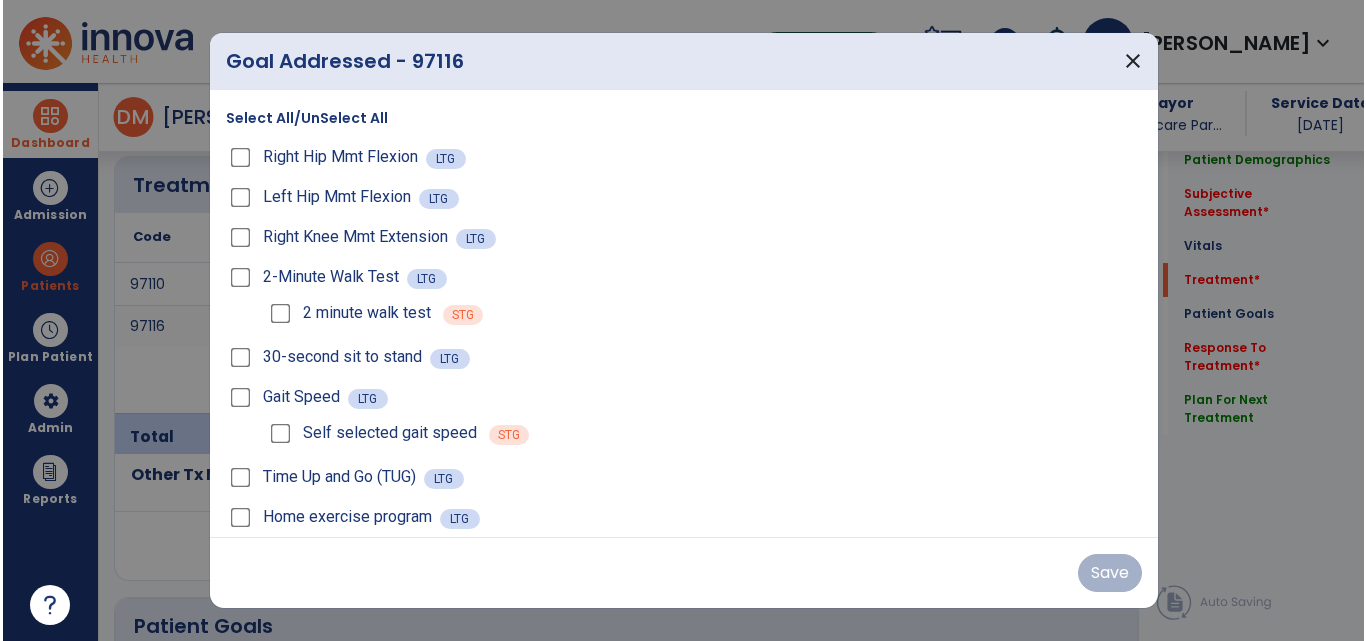 scroll, scrollTop: 1258, scrollLeft: 0, axis: vertical 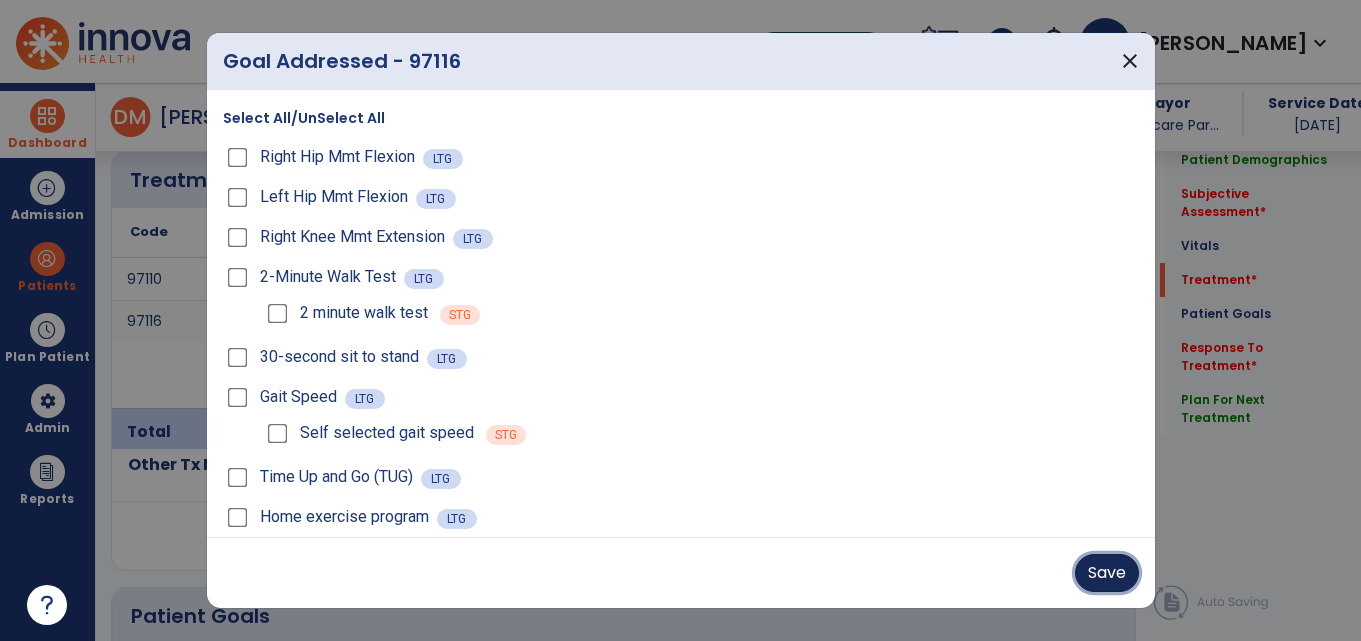click on "Save" at bounding box center [1107, 573] 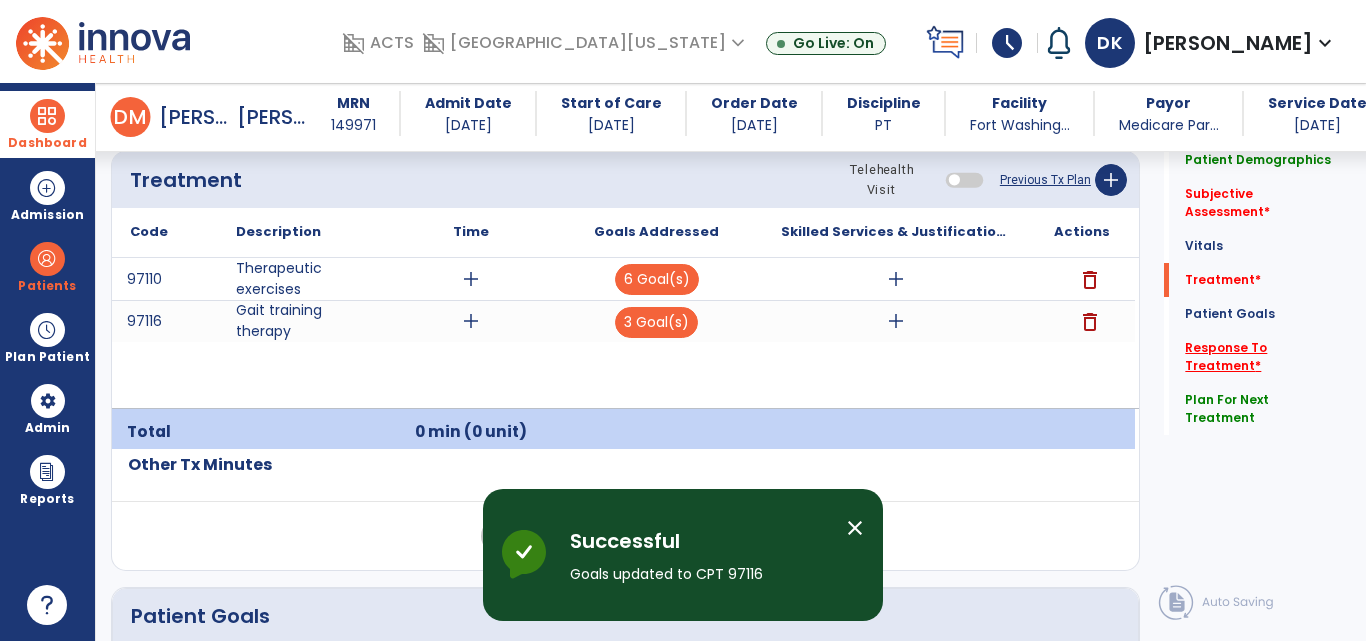 click on "Response To Treatment   *" 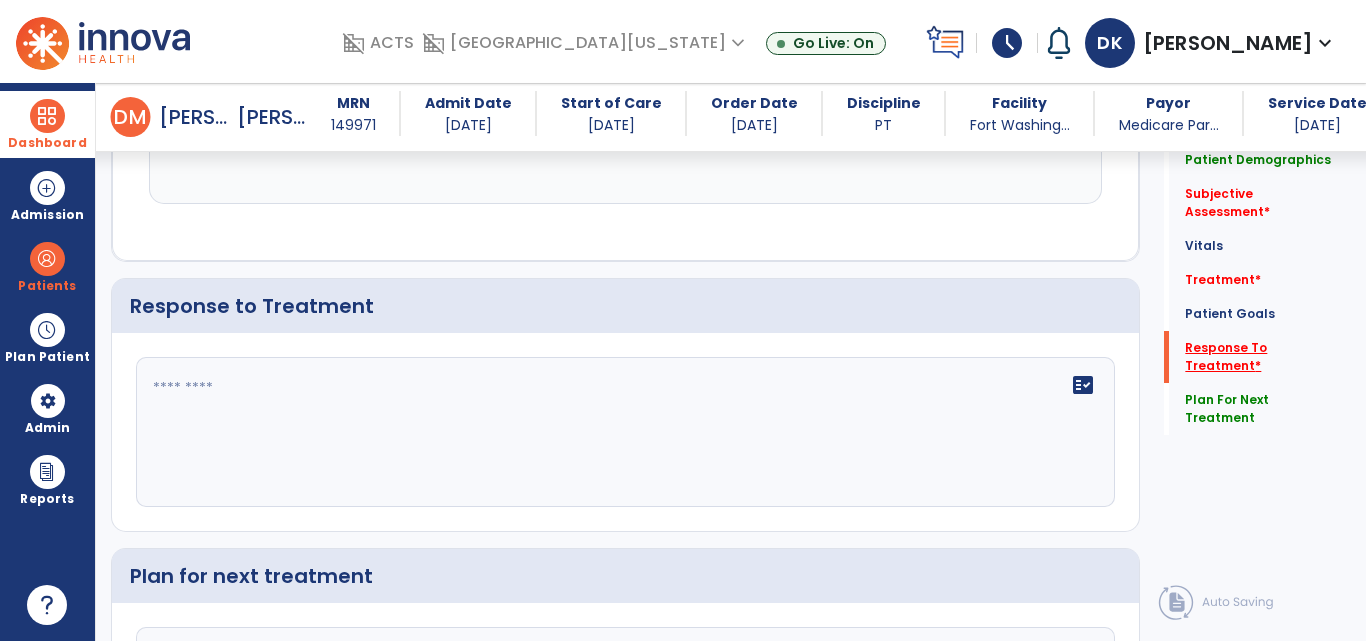 scroll, scrollTop: 3725, scrollLeft: 0, axis: vertical 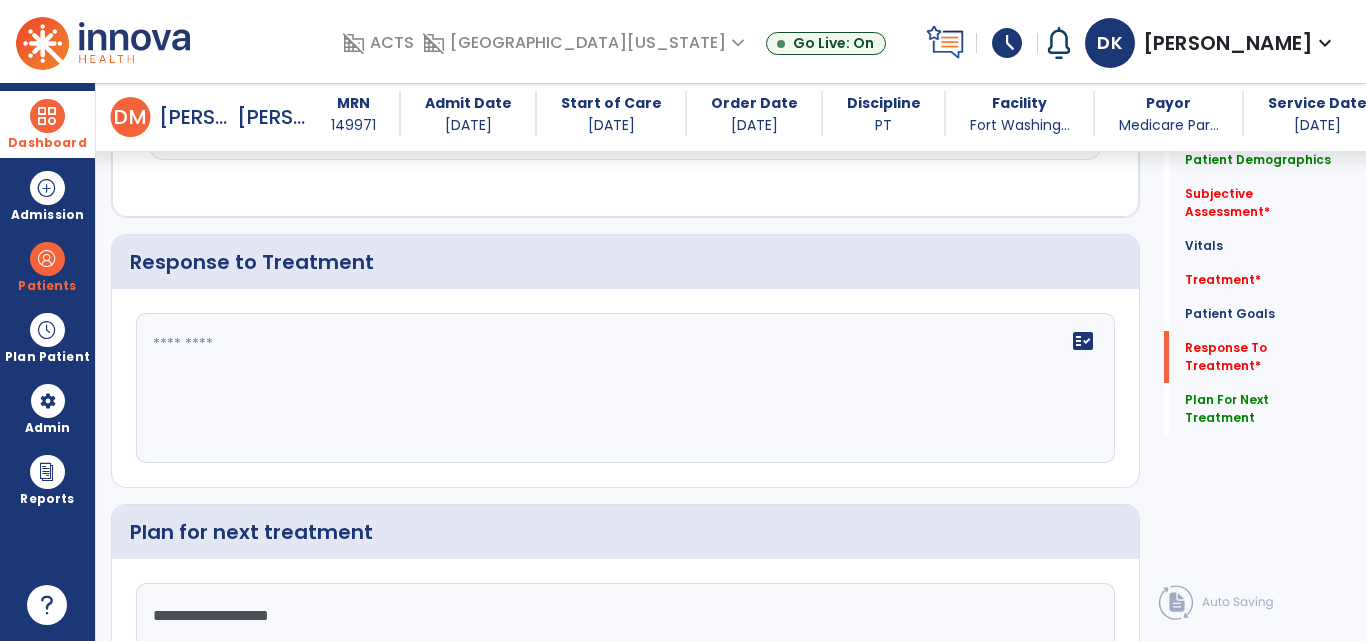 click at bounding box center [47, 116] 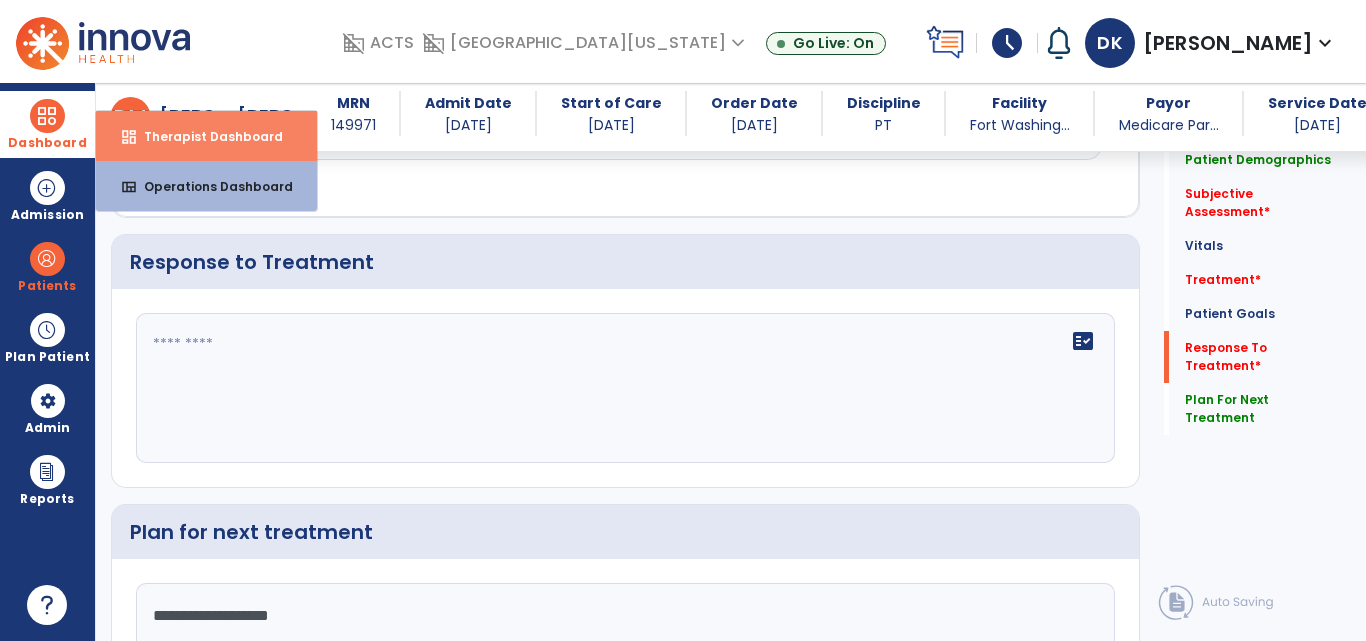 click on "Therapist Dashboard" at bounding box center (205, 136) 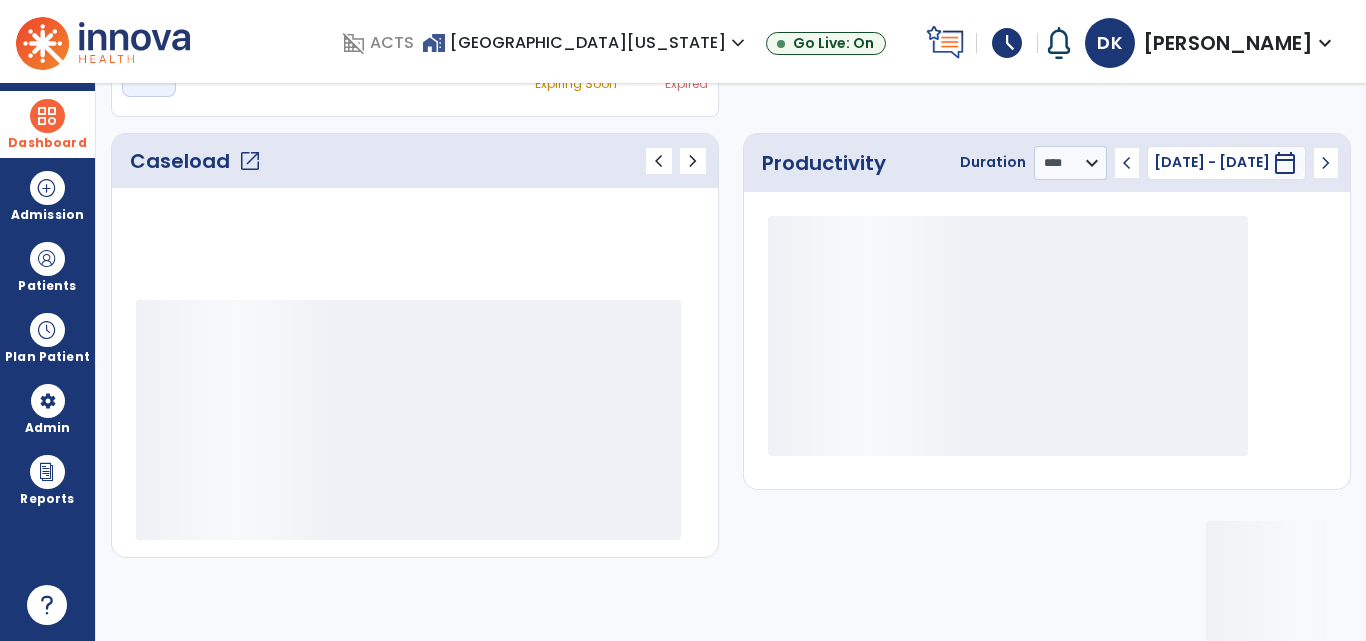 scroll, scrollTop: 233, scrollLeft: 0, axis: vertical 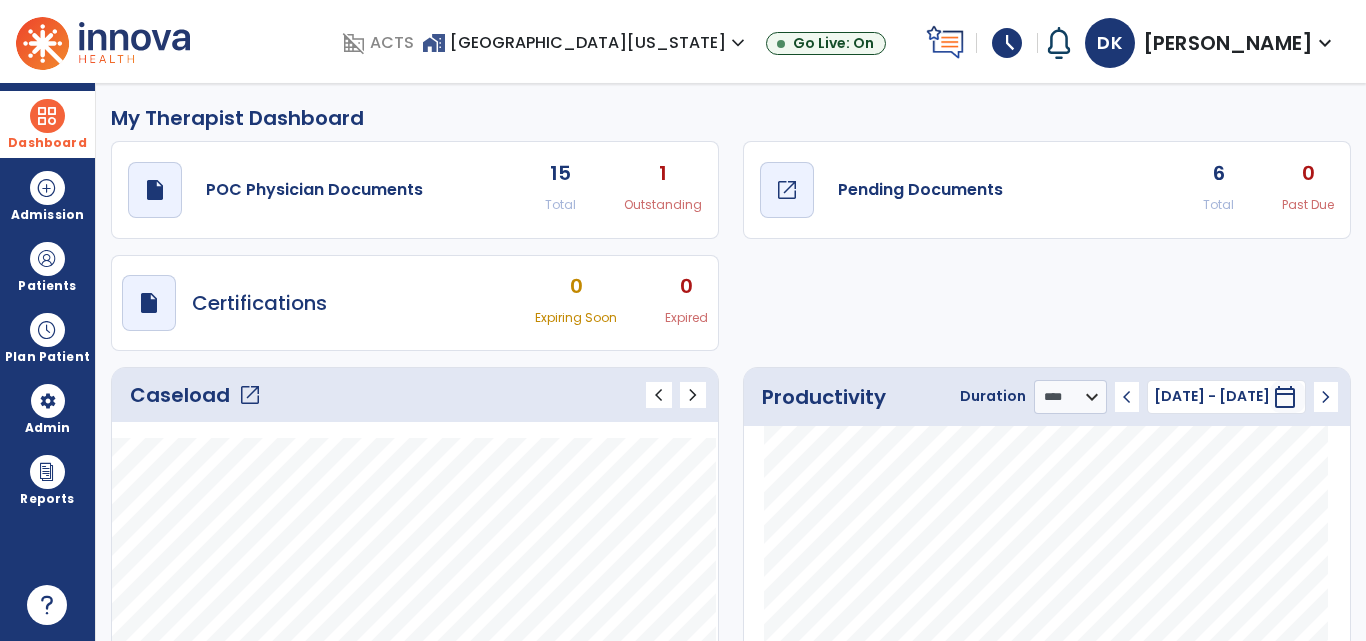 click on "open_in_new" 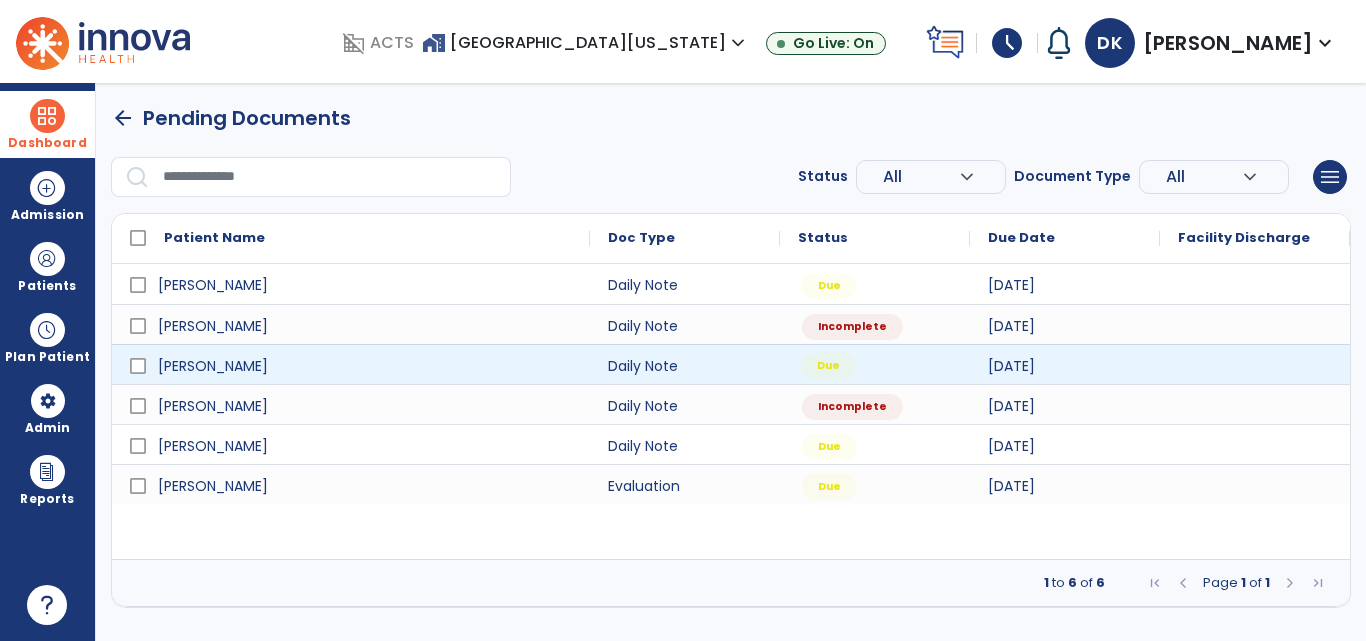 click on "Due" at bounding box center (875, 364) 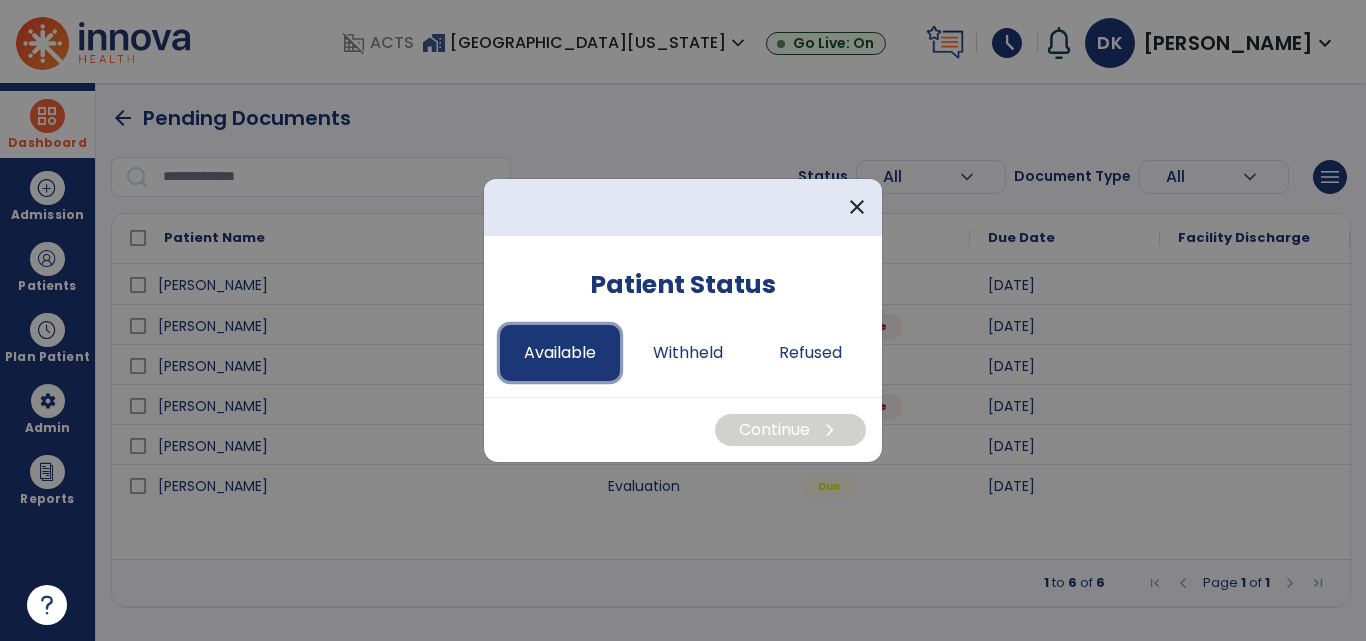 click on "Available" at bounding box center (560, 353) 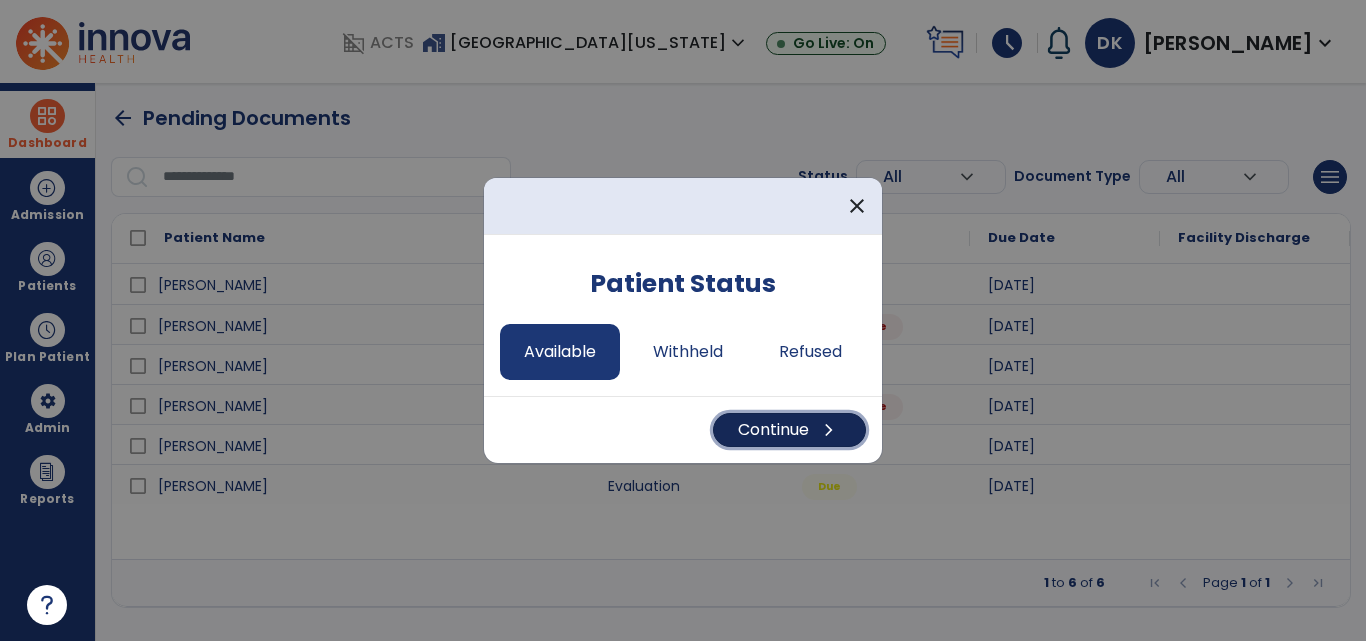 click on "Continue   chevron_right" at bounding box center (789, 430) 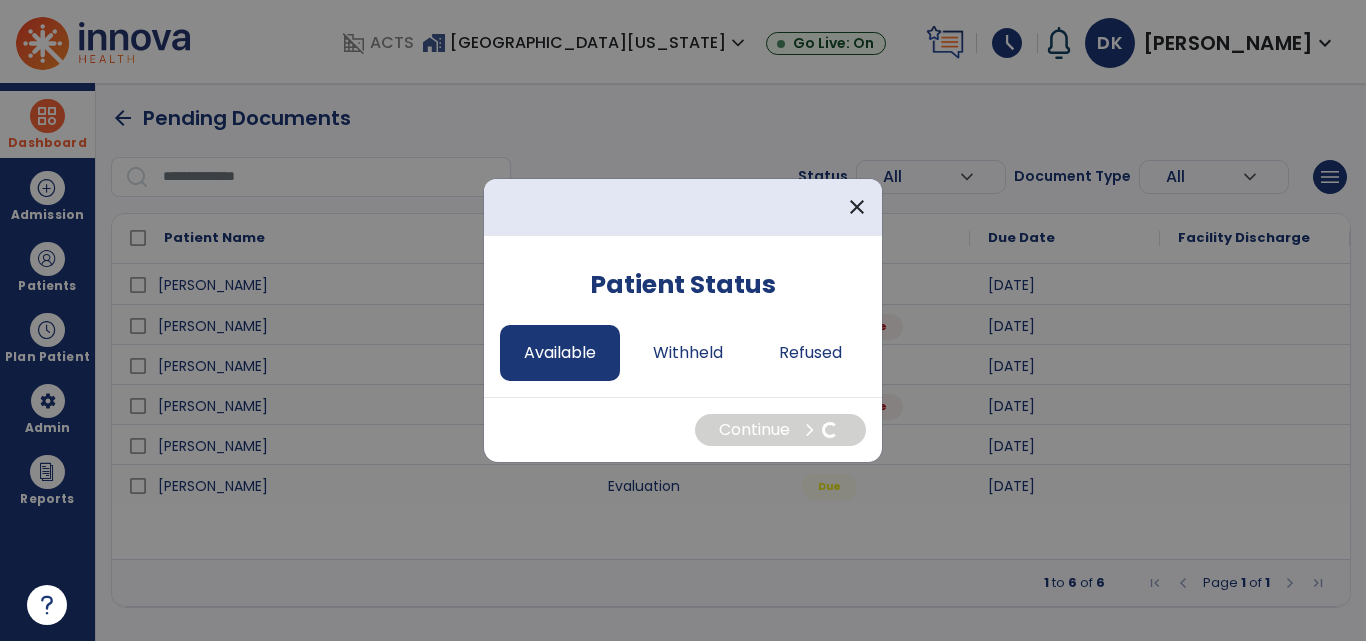 select on "*" 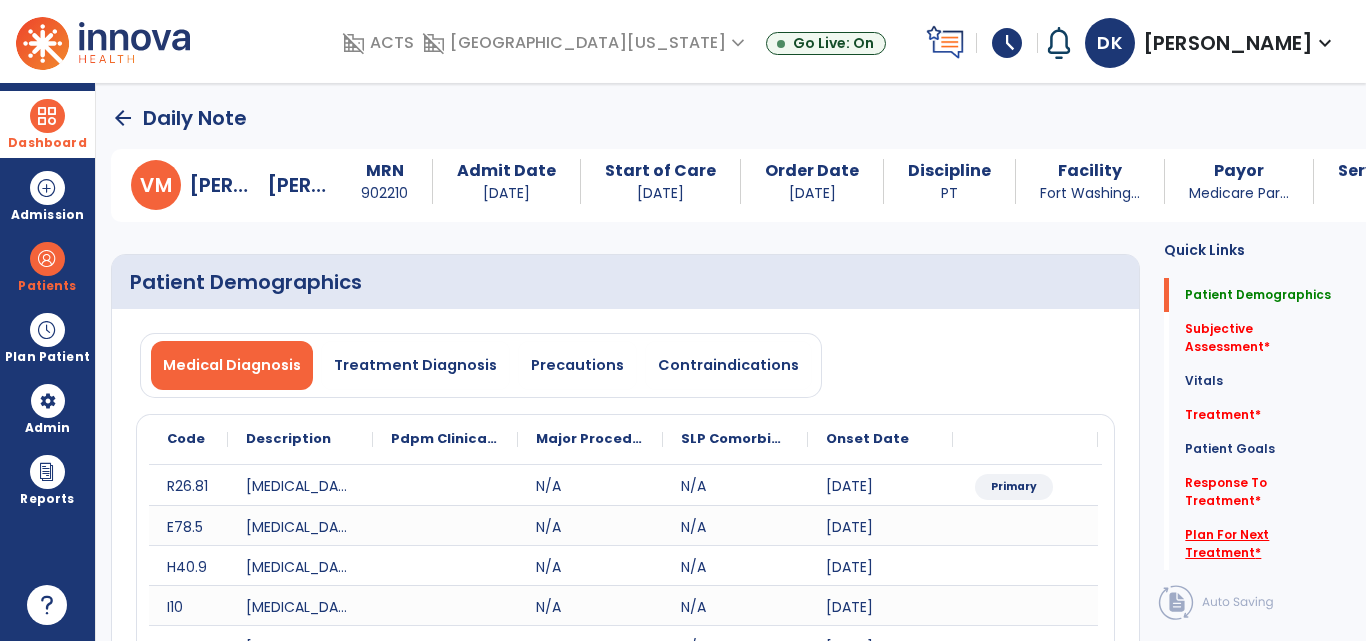 click on "Plan For Next Treatment   *" 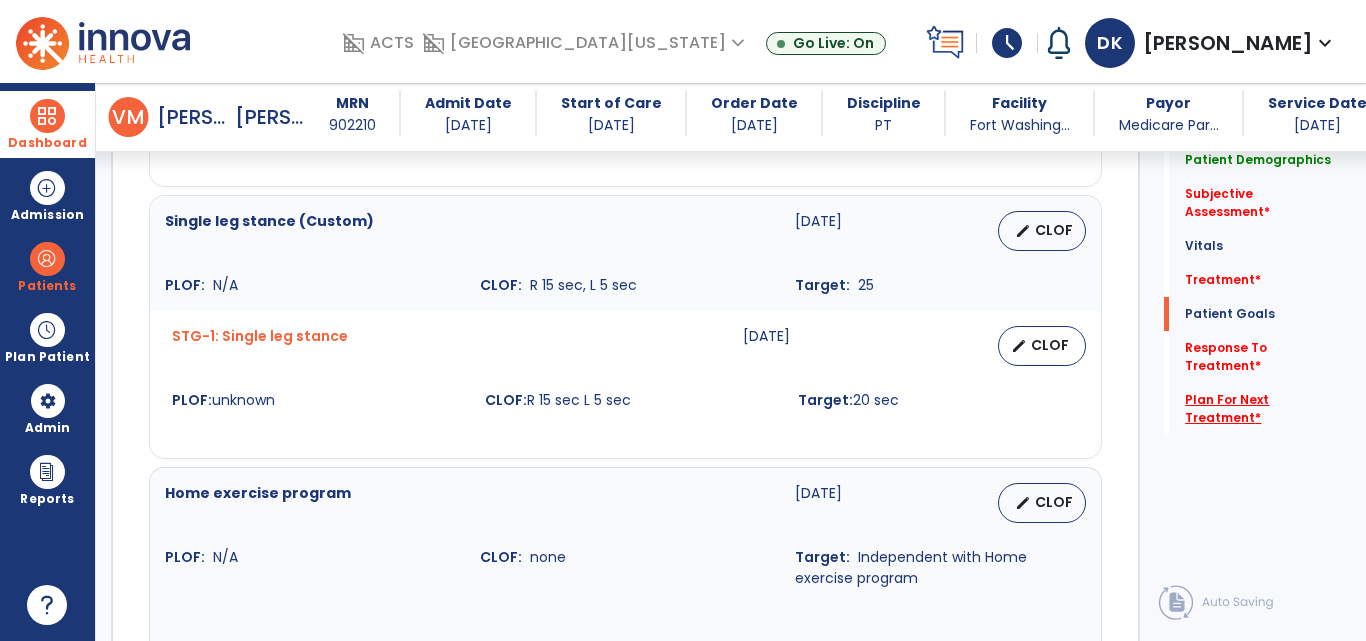 scroll, scrollTop: 3032, scrollLeft: 0, axis: vertical 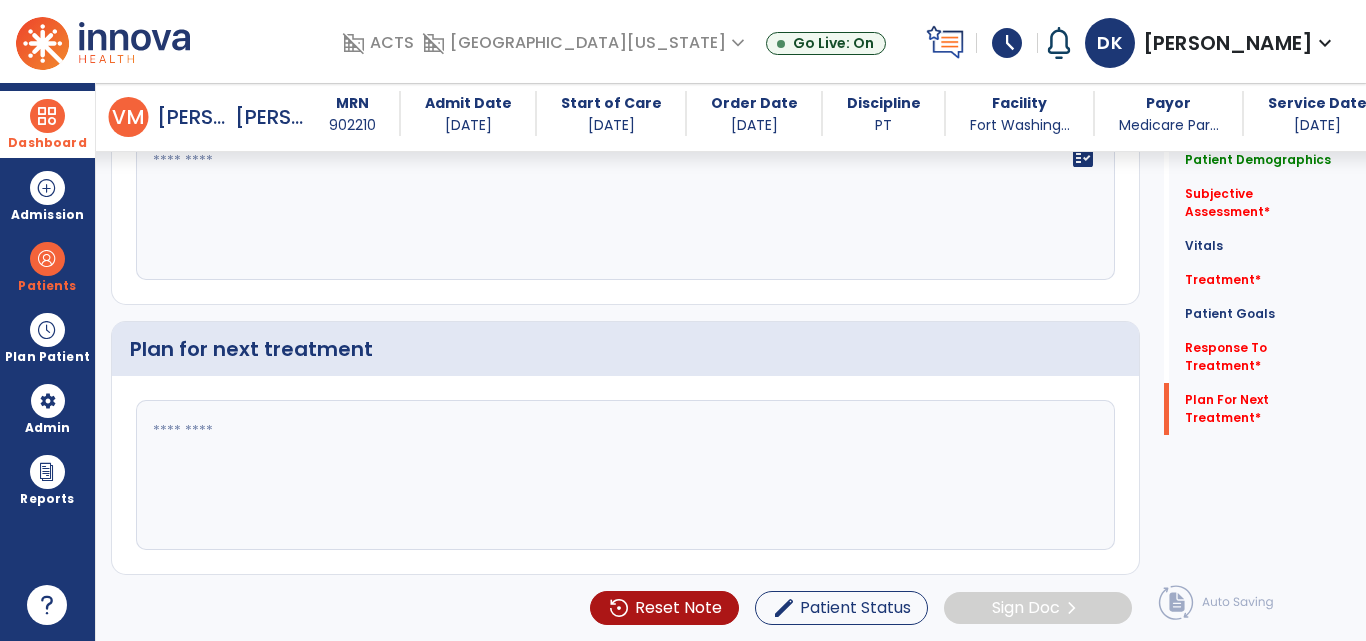 click 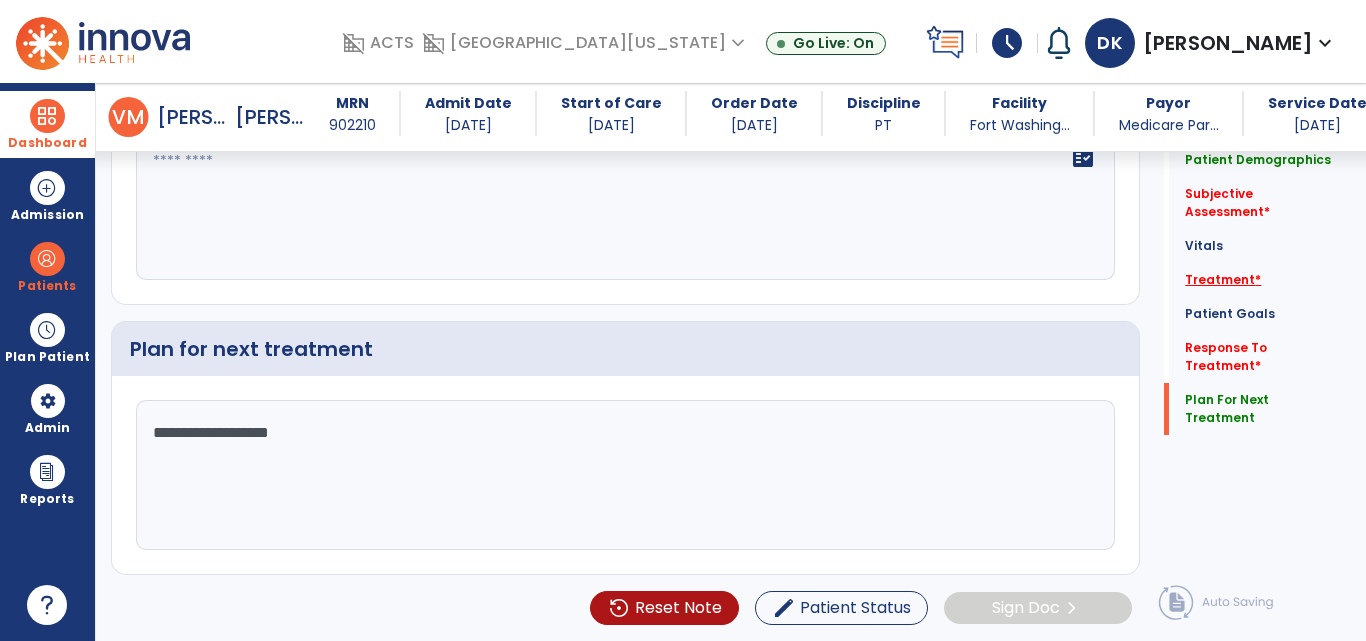 type on "**********" 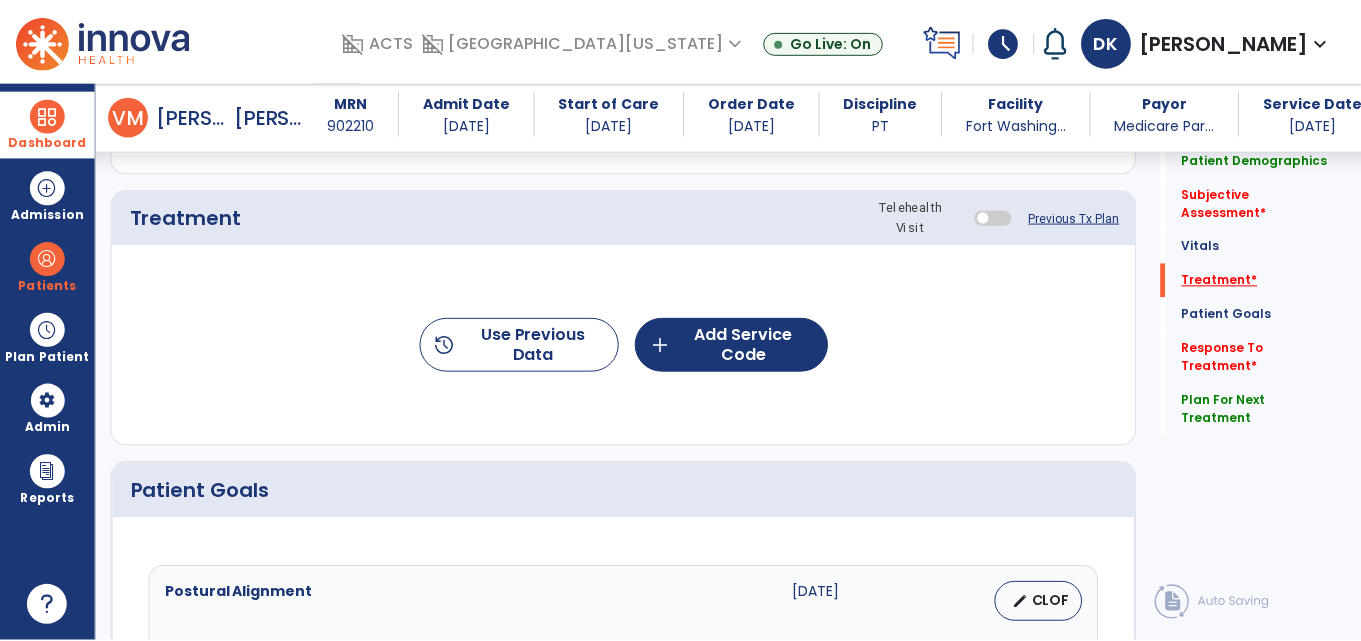 scroll, scrollTop: 1296, scrollLeft: 0, axis: vertical 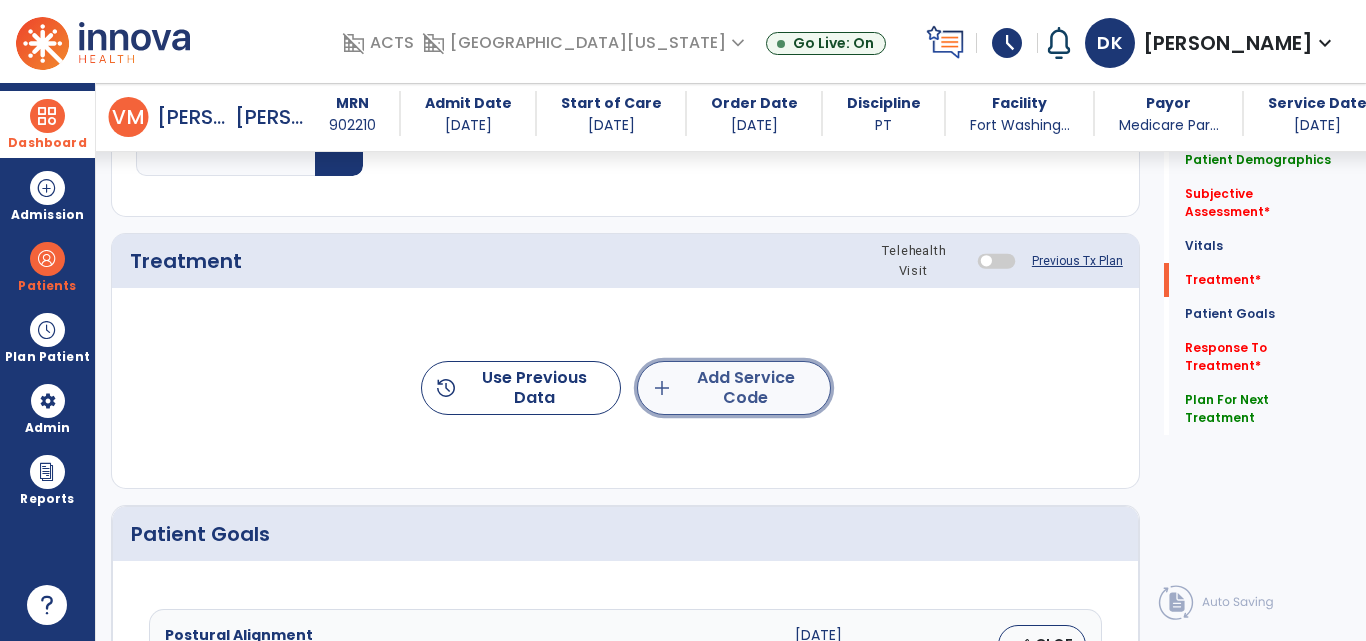 click on "add  Add Service Code" 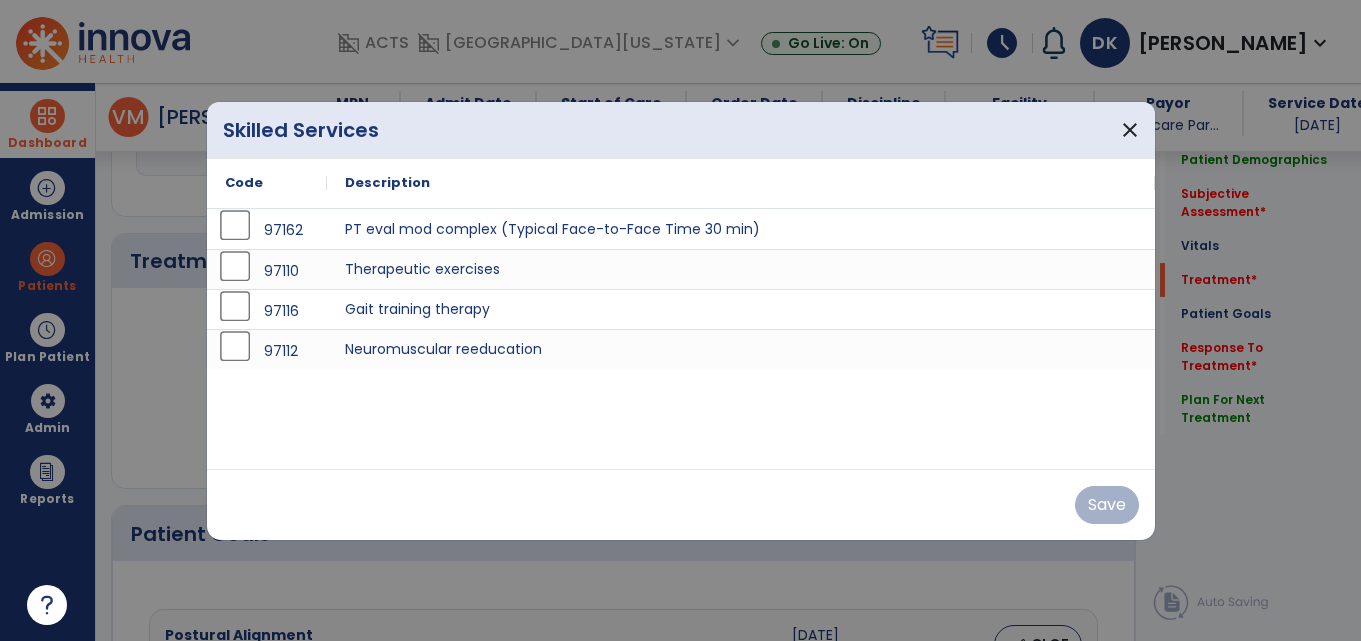 scroll, scrollTop: 1296, scrollLeft: 0, axis: vertical 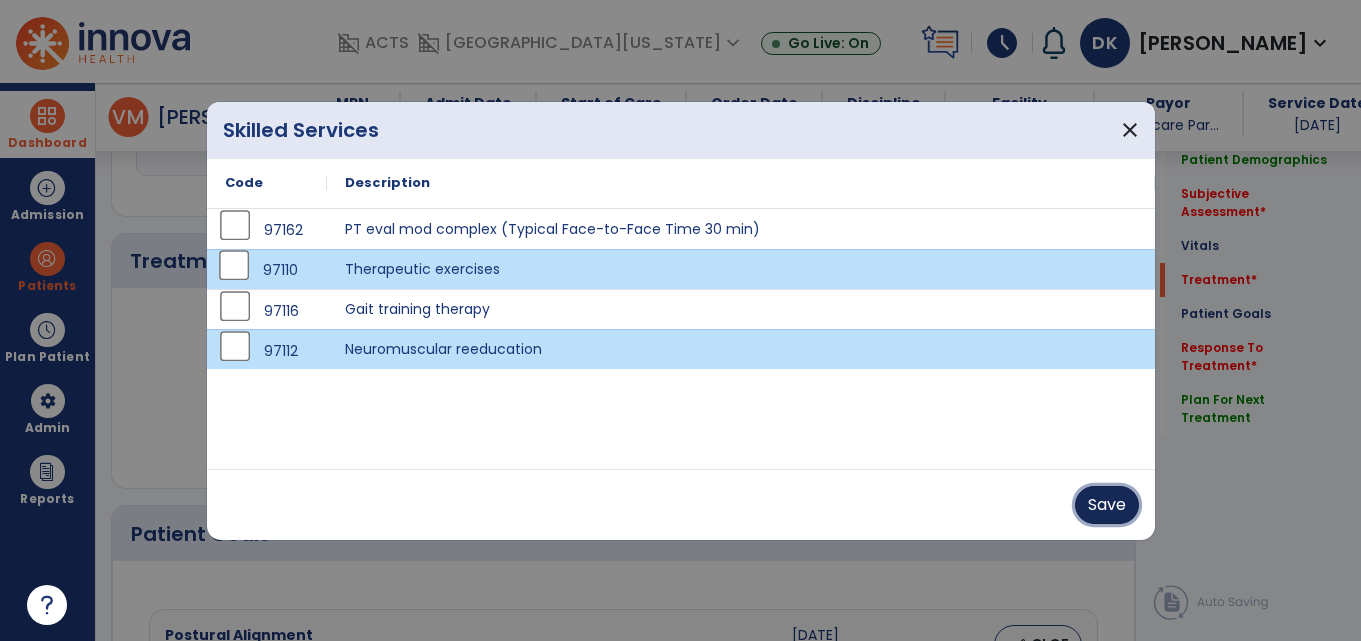 click on "Save" at bounding box center [1107, 505] 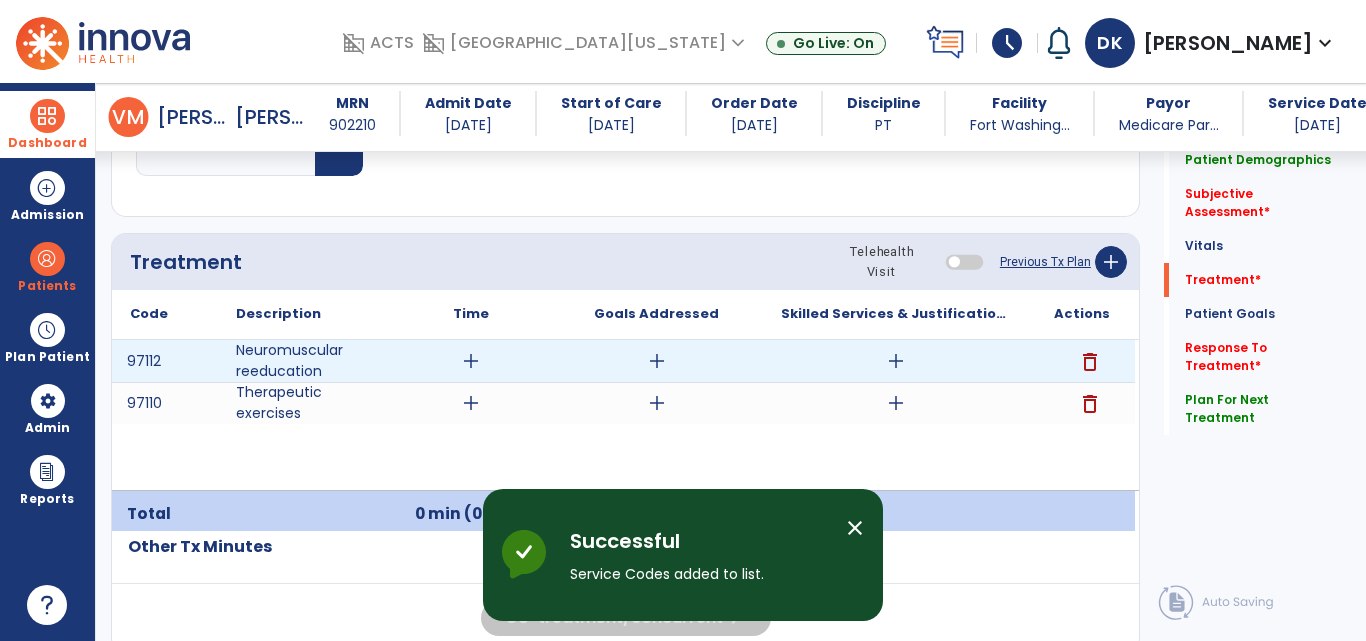 click on "add" at bounding box center (657, 361) 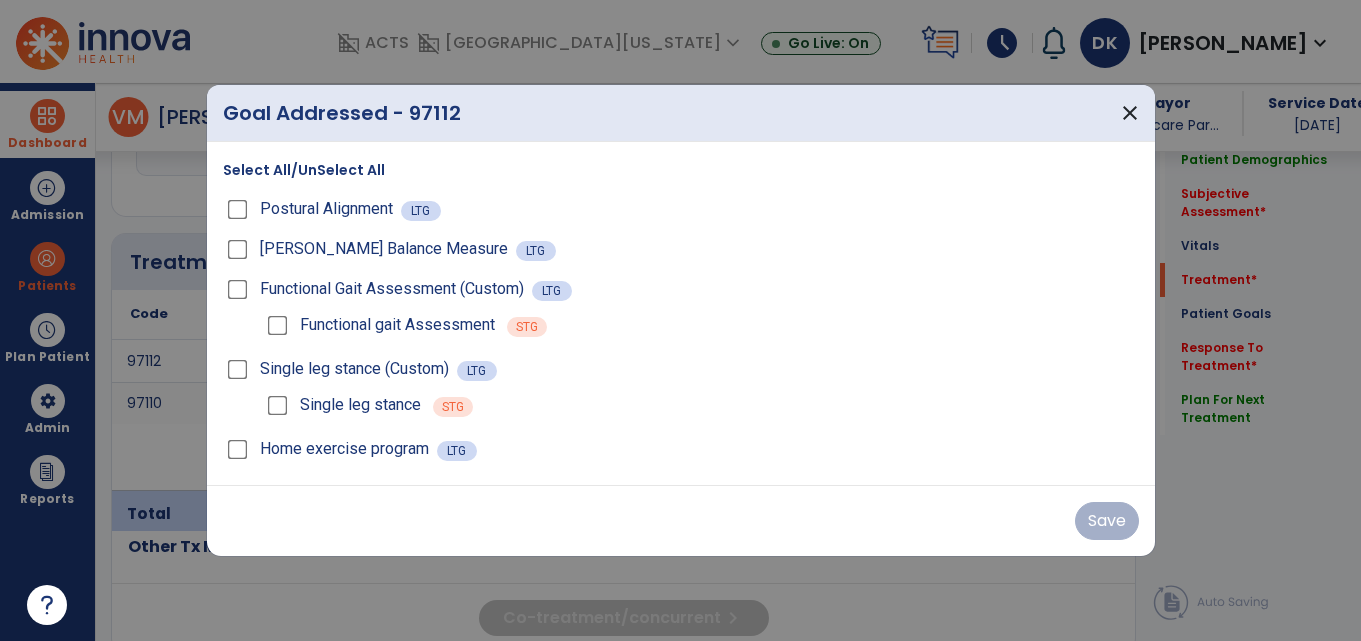 scroll, scrollTop: 1296, scrollLeft: 0, axis: vertical 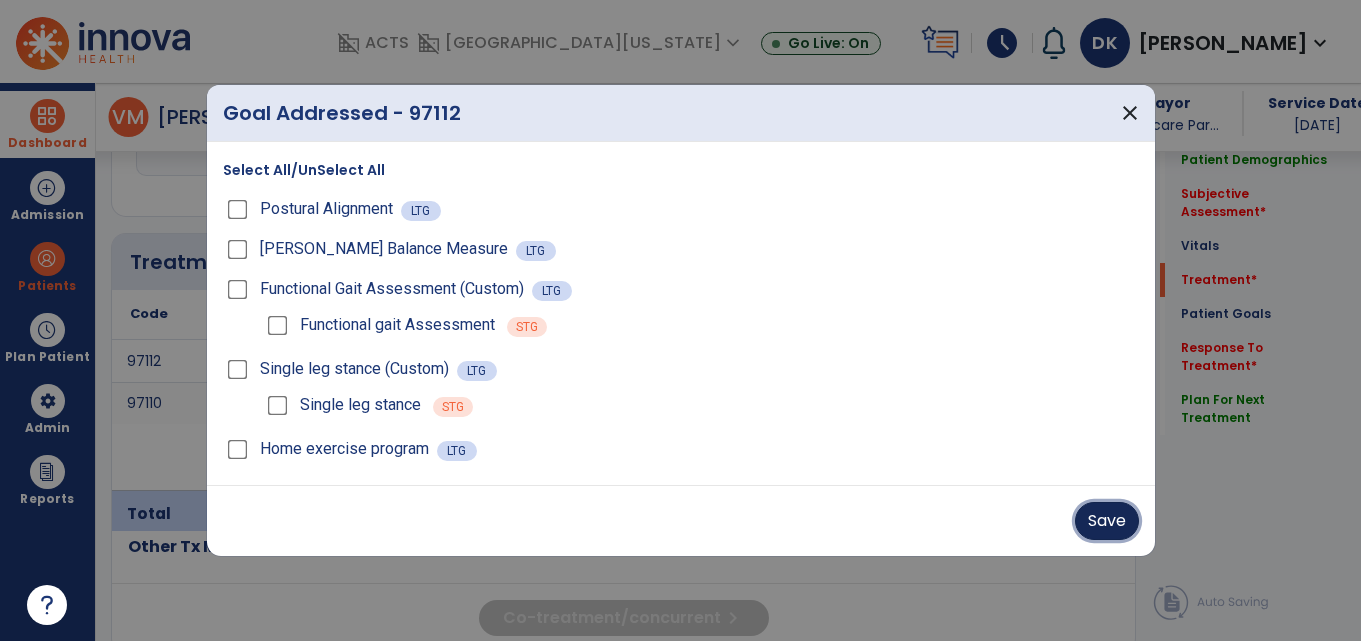 click on "Save" at bounding box center (1107, 521) 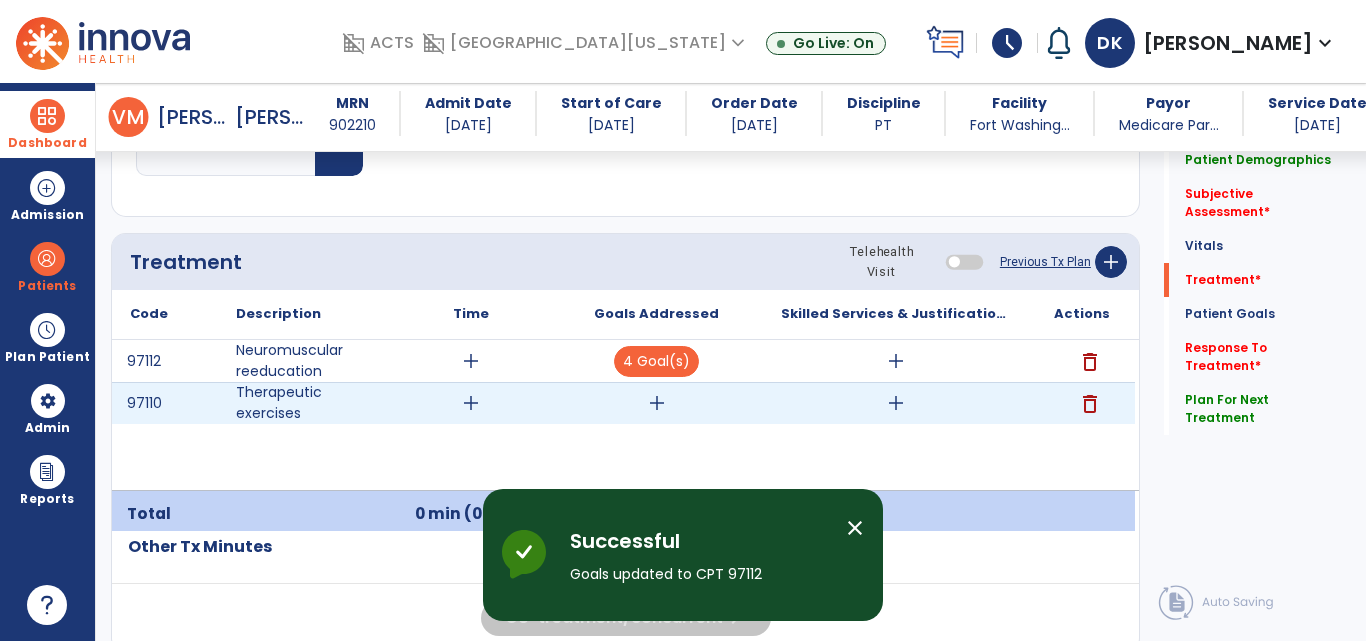 click on "add" at bounding box center [657, 403] 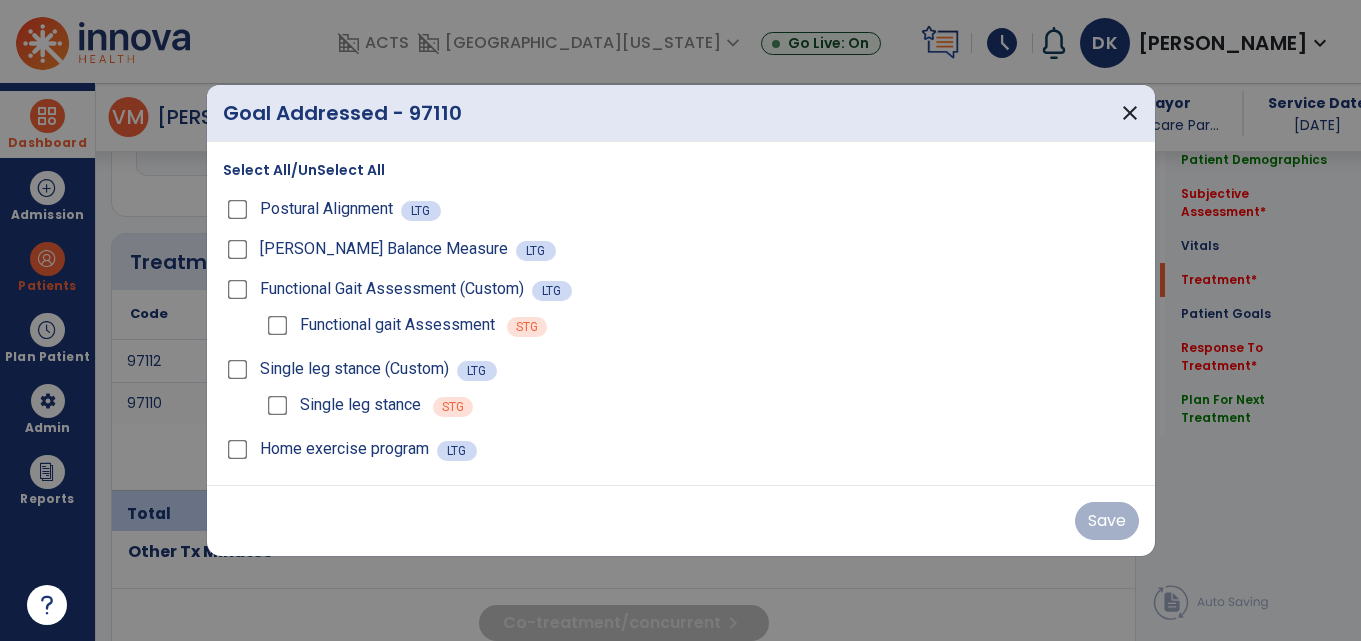 scroll, scrollTop: 1296, scrollLeft: 0, axis: vertical 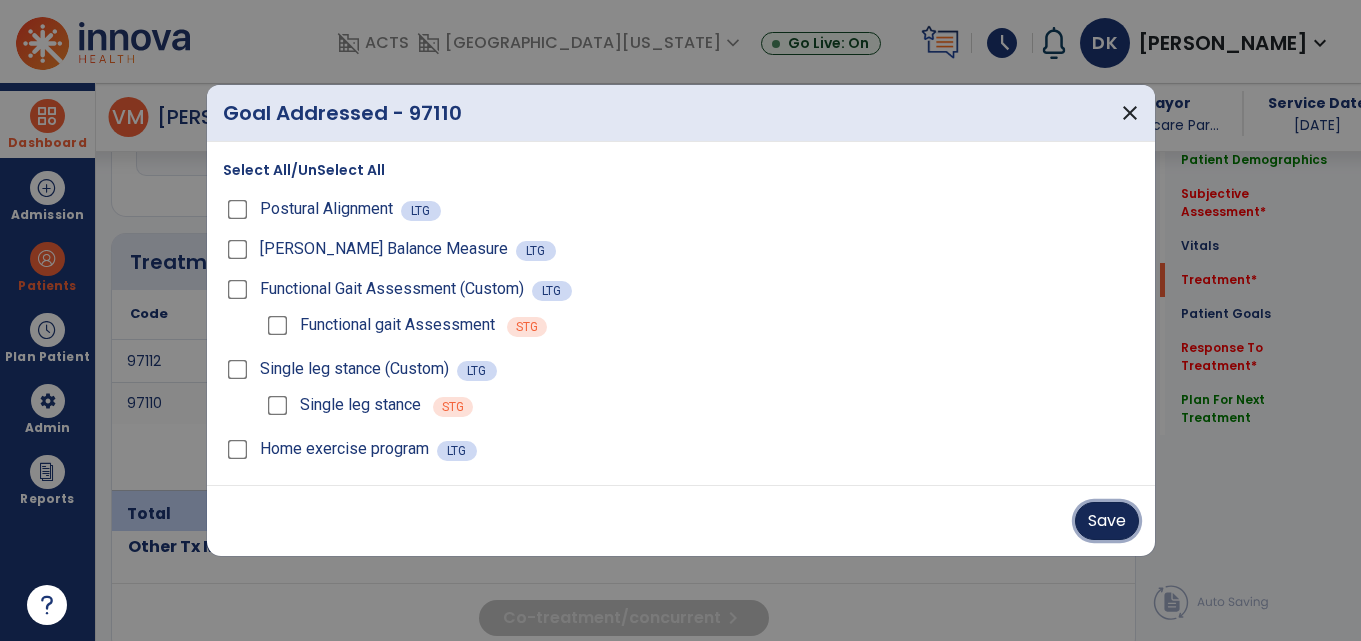 click on "Save" at bounding box center (1107, 521) 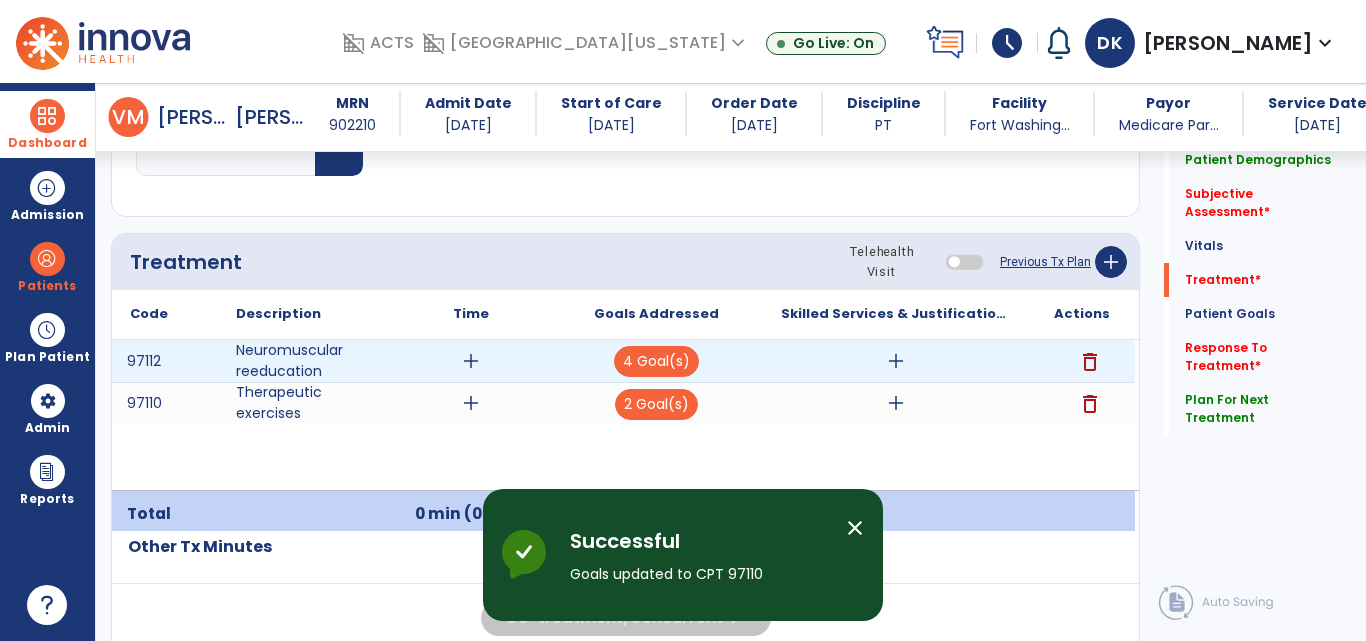 click on "add" at bounding box center (896, 361) 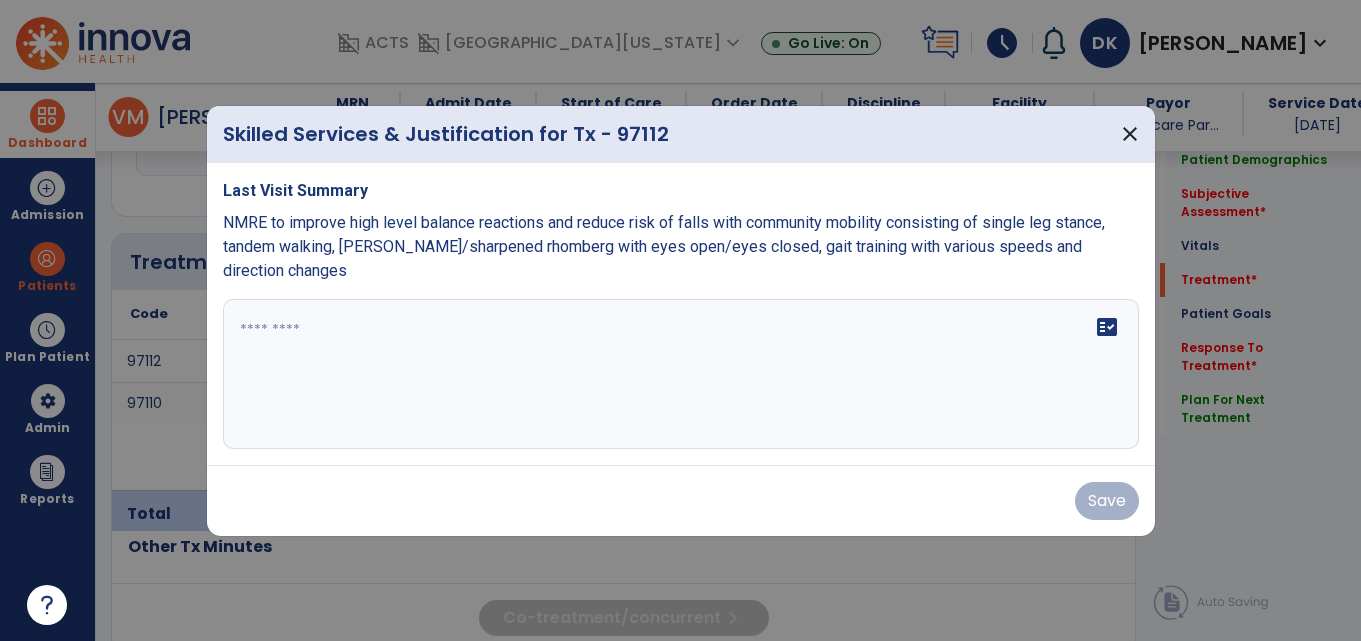 scroll, scrollTop: 1296, scrollLeft: 0, axis: vertical 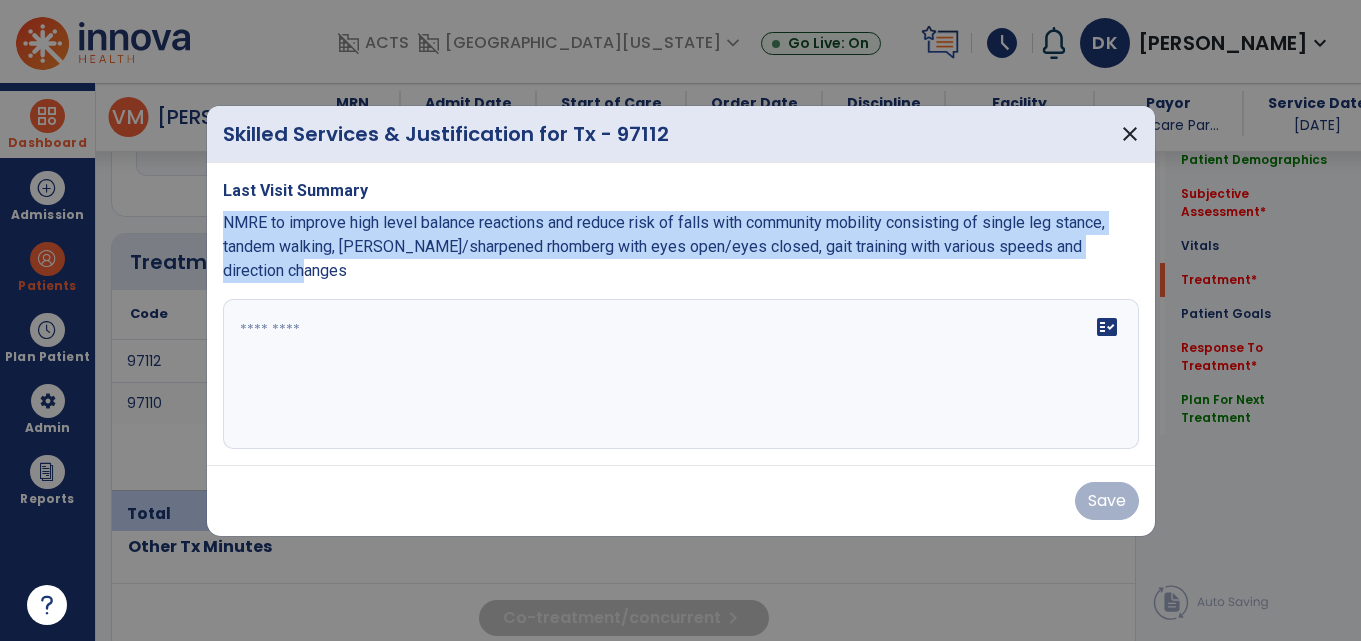 drag, startPoint x: 296, startPoint y: 268, endPoint x: 220, endPoint y: 231, distance: 84.5281 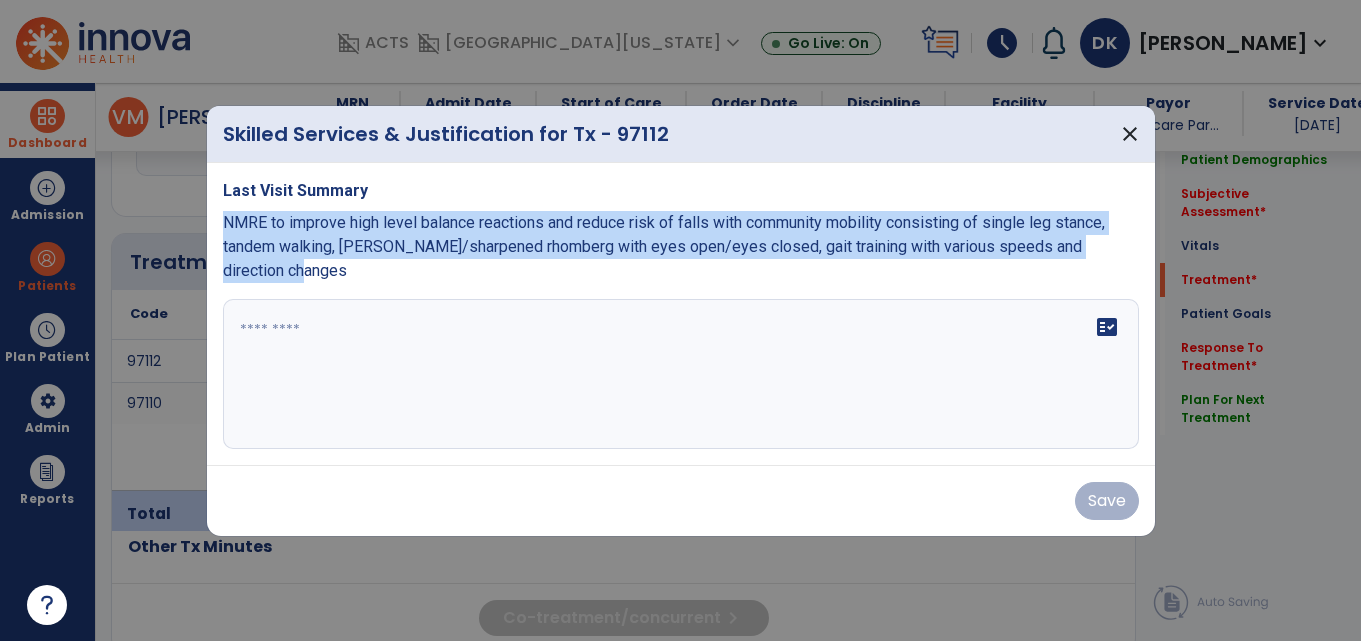 click on "Last Visit Summary NMRE to improve high level balance reactions and reduce risk of falls with community mobility consisting of single leg stance, tandem walking, Rhomberg/sharpened rhomberg with eyes open/eyes closed, gait training with various speeds and direction changes   fact_check" at bounding box center (681, 314) 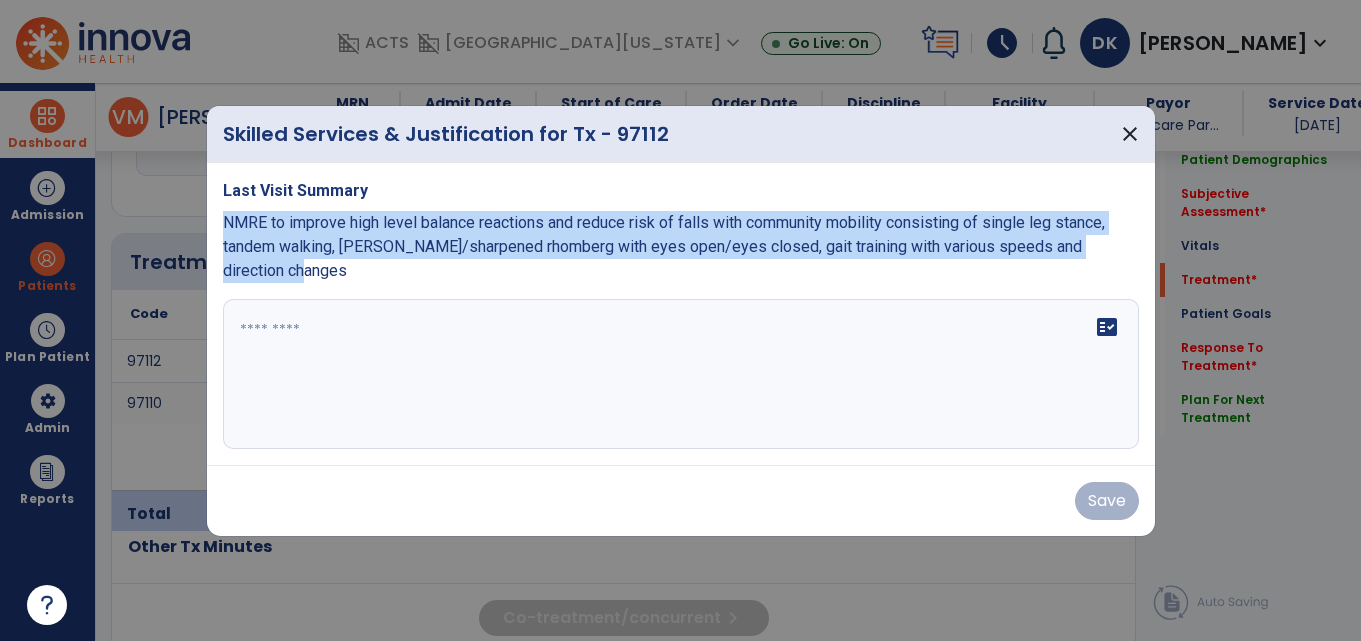 copy on "NMRE to improve high level balance reactions and reduce risk of falls with community mobility consisting of single leg stance, tandem walking, Rhomberg/sharpened rhomberg with eyes open/eyes closed, gait training with various speeds and direction changes" 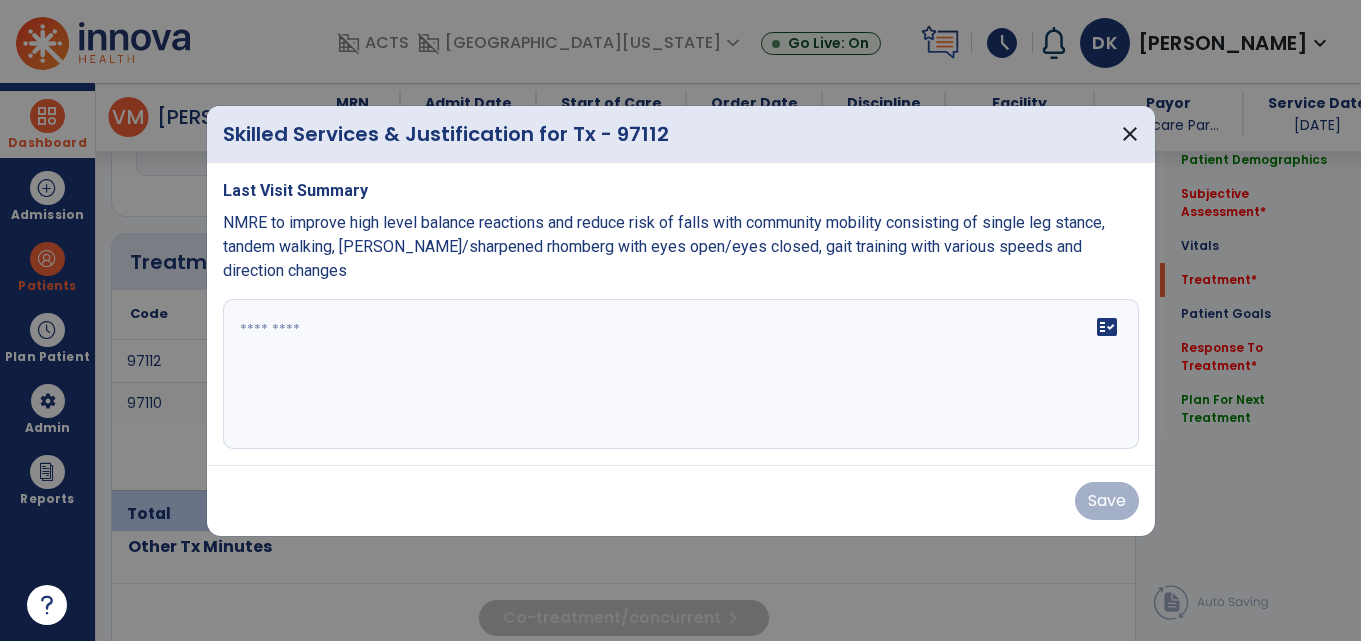 click on "fact_check" at bounding box center (681, 374) 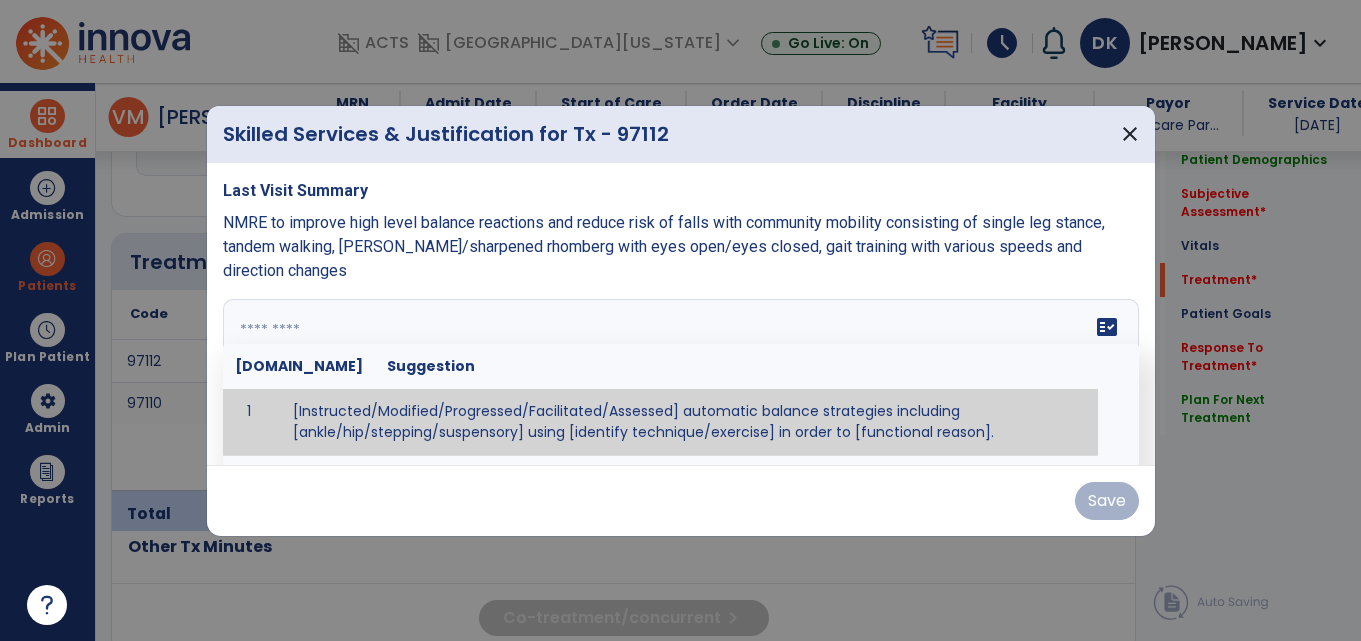 paste on "**********" 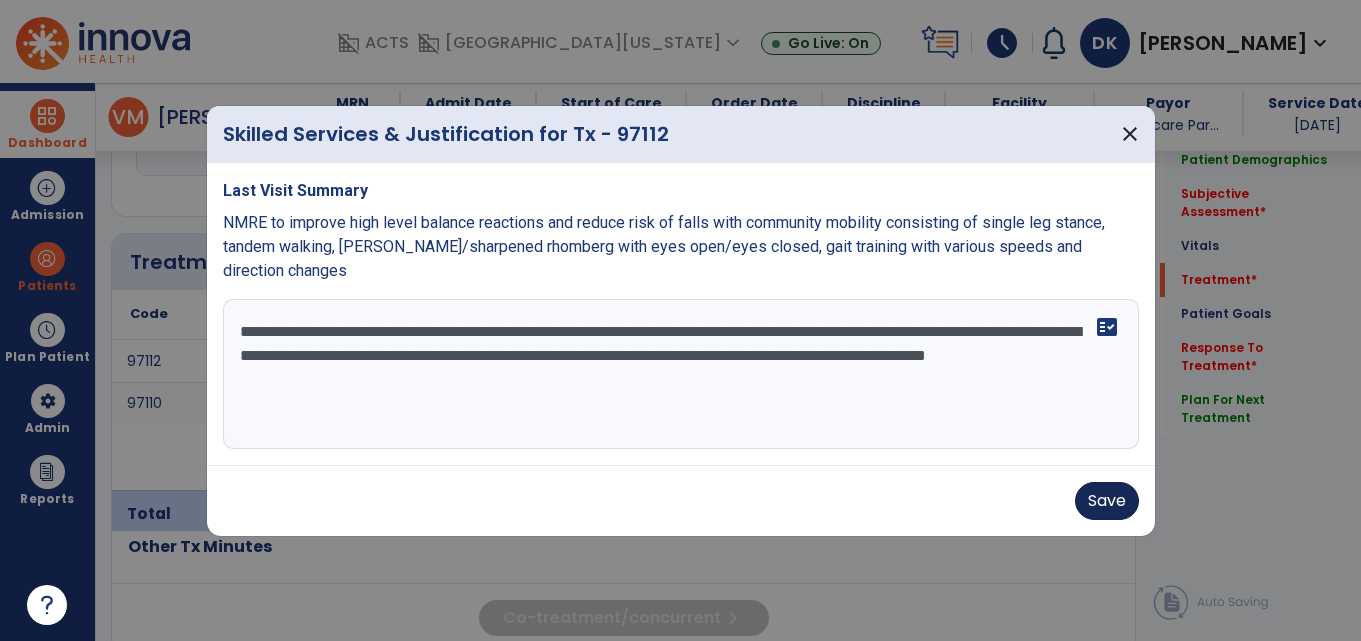type on "**********" 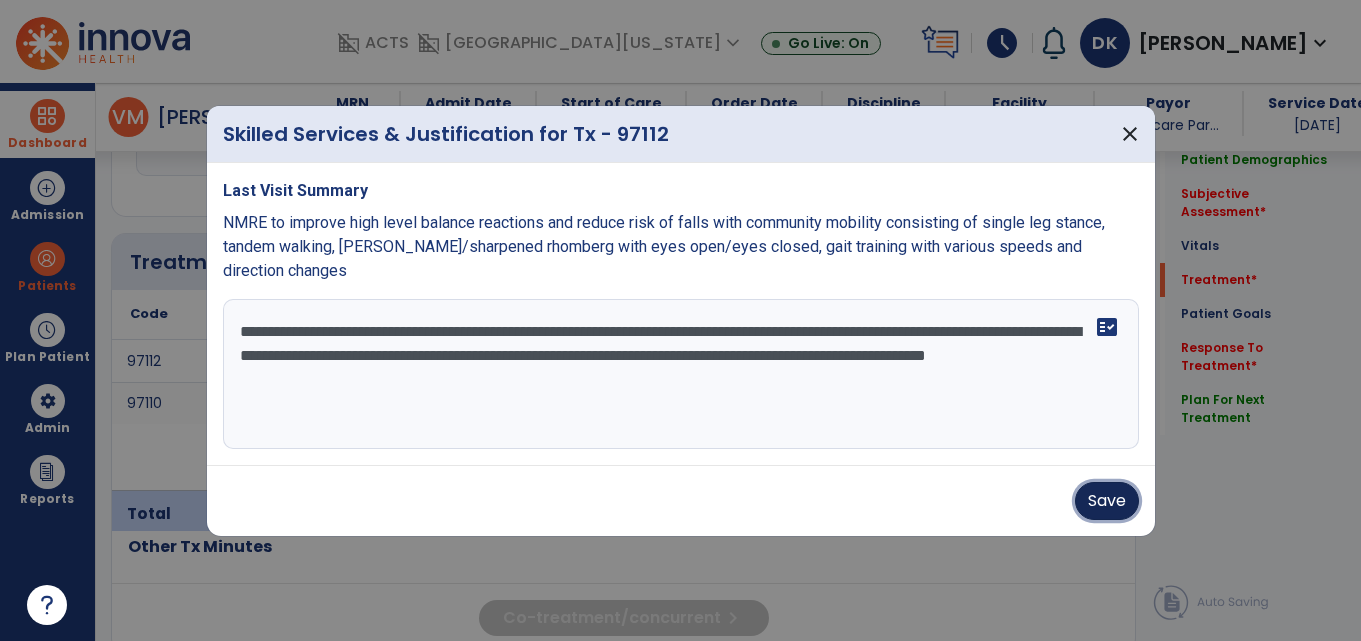 click on "Save" at bounding box center (1107, 501) 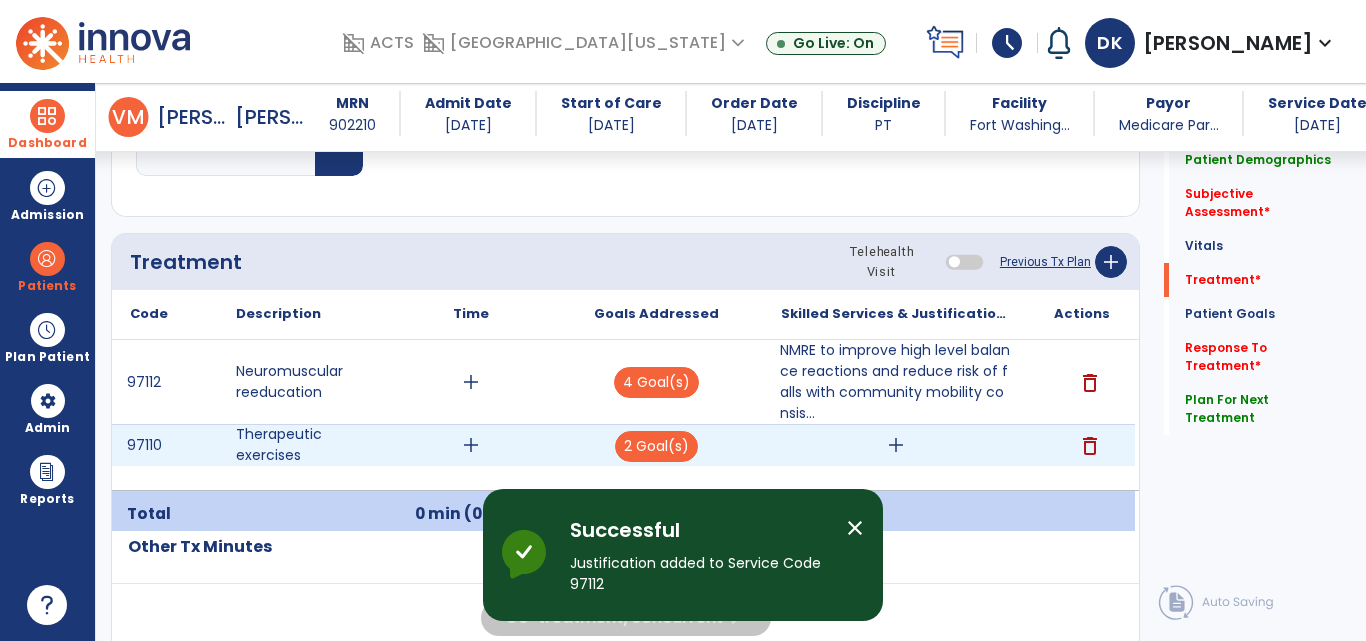 click on "add" at bounding box center (896, 445) 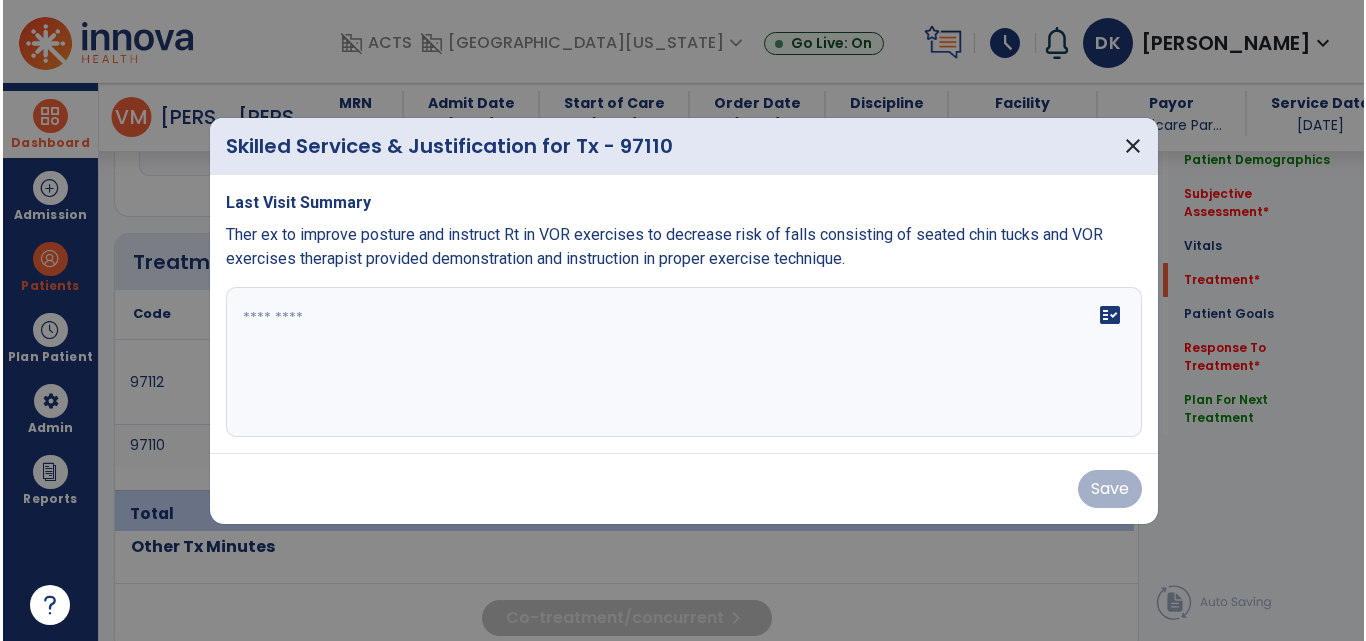 scroll, scrollTop: 1296, scrollLeft: 0, axis: vertical 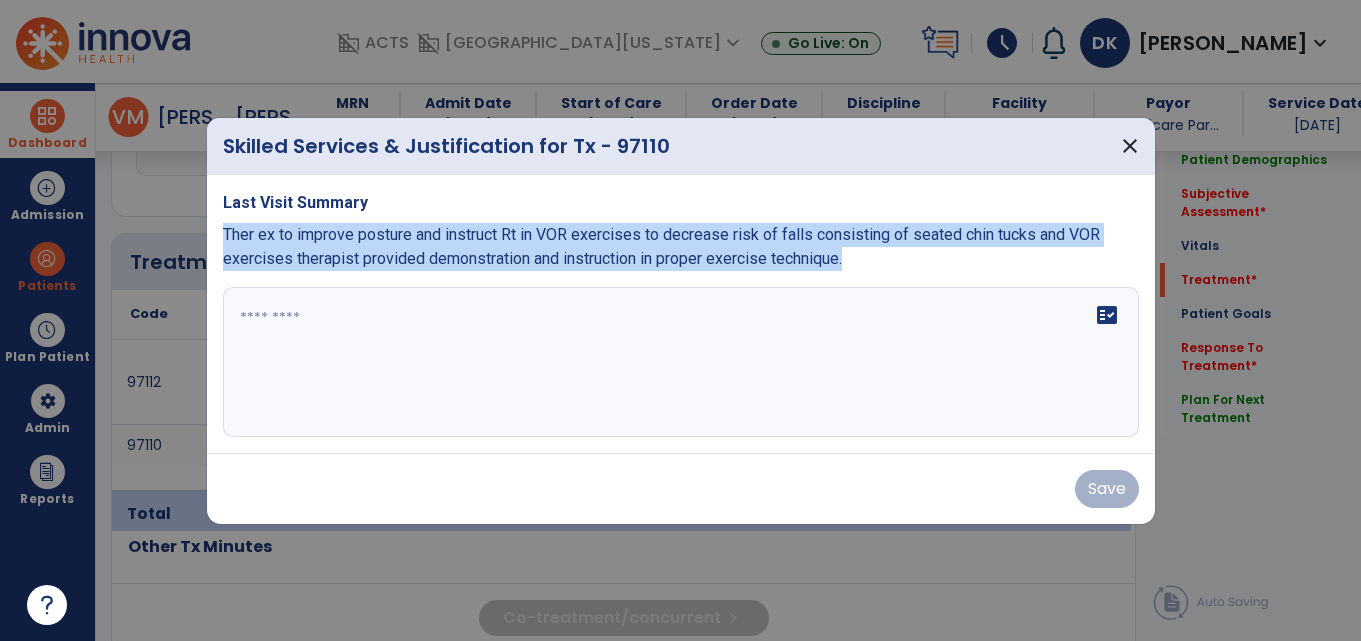 drag, startPoint x: 850, startPoint y: 261, endPoint x: 217, endPoint y: 240, distance: 633.34827 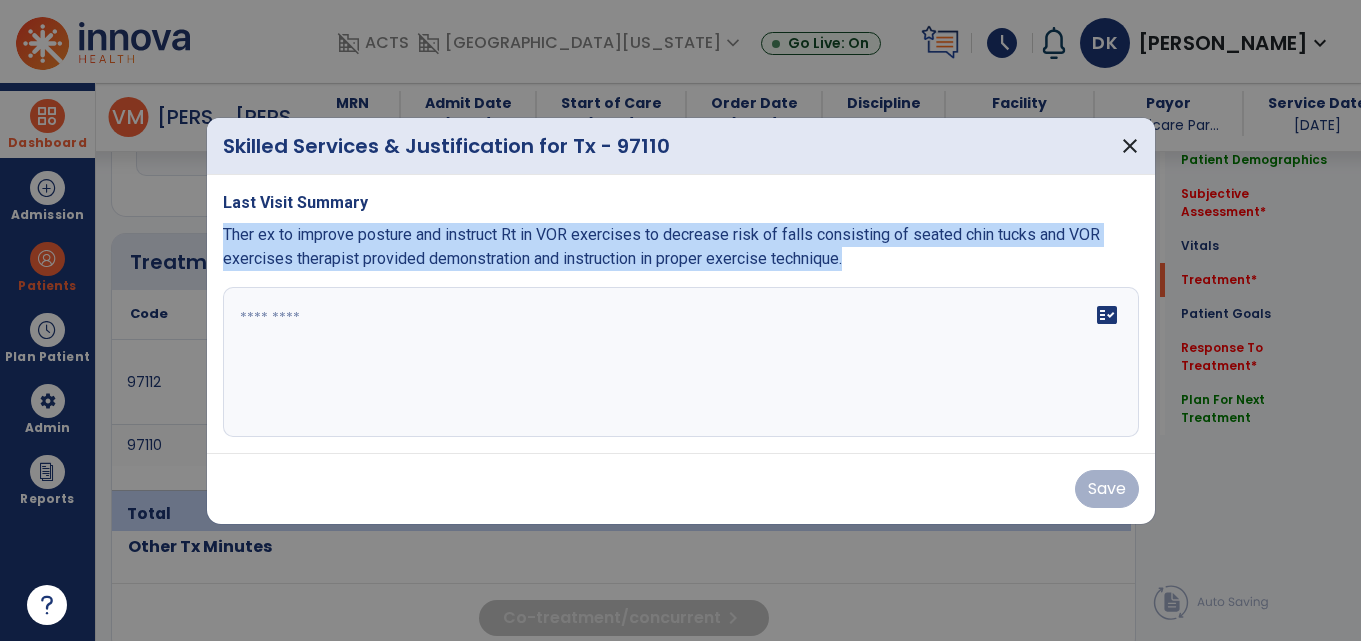 click on "Last Visit Summary Ther ex to improve posture and instruct Rt in VOR exercises to decrease risk of falls consisting of seated chin tucks and VOR exercises
therapist provided demonstration and instruction in proper exercise technique.   fact_check" at bounding box center [681, 314] 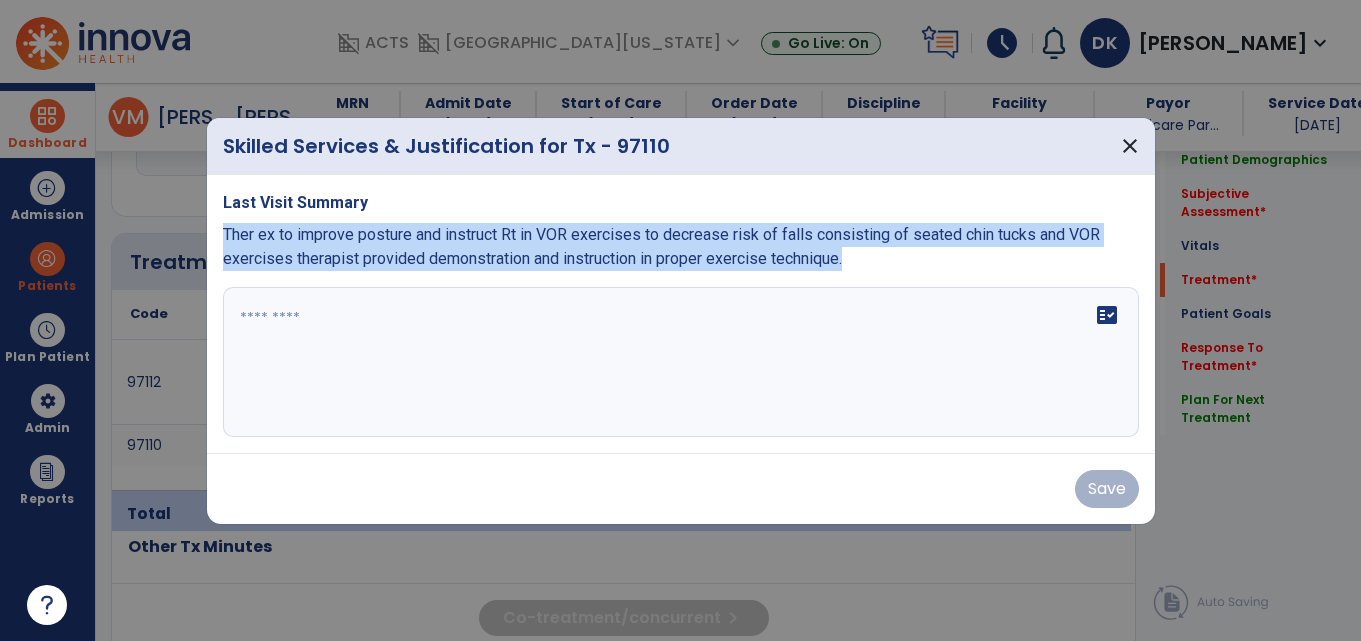 copy on "Ther ex to improve posture and instruct Rt in VOR exercises to decrease risk of falls consisting of seated chin tucks and VOR exercises
therapist provided demonstration and instruction in proper exercise technique." 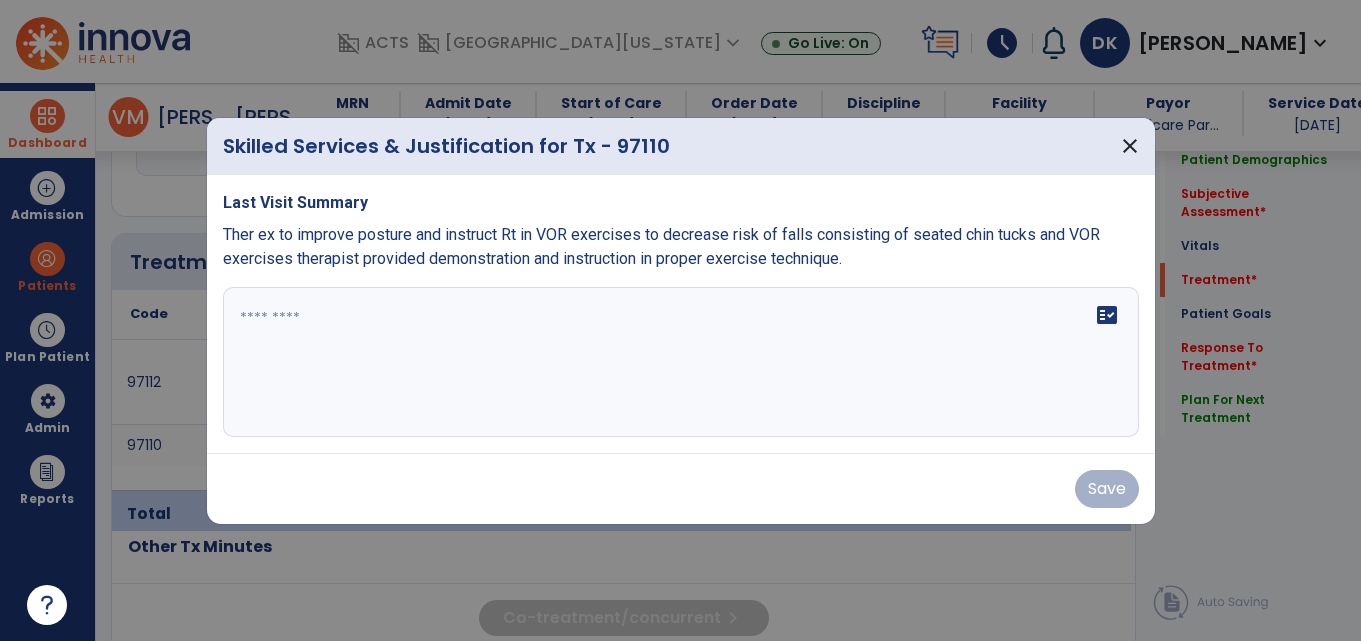 click on "fact_check" at bounding box center (681, 362) 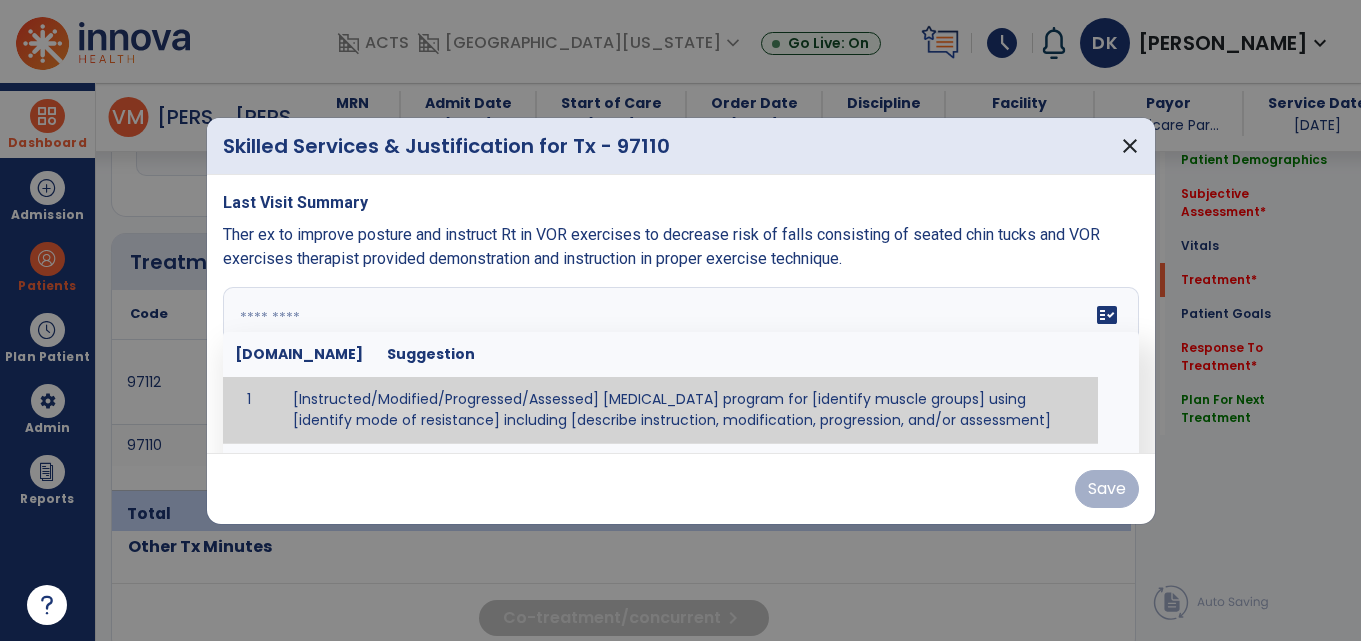paste on "**********" 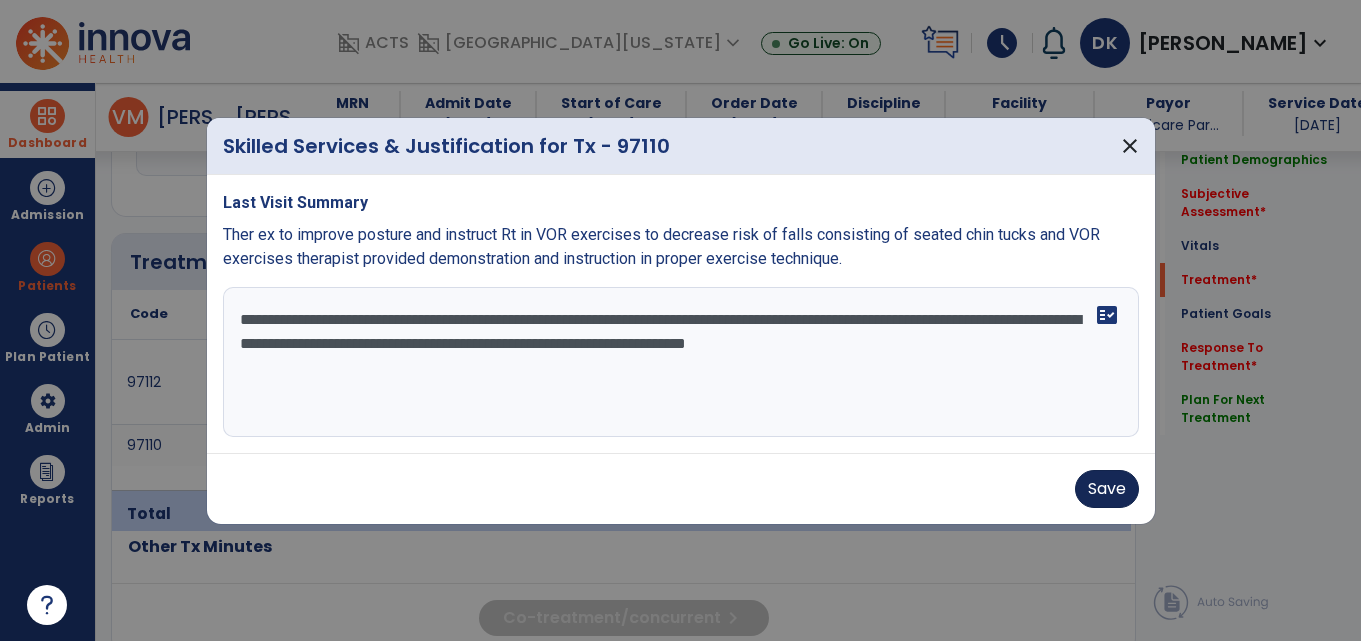 type on "**********" 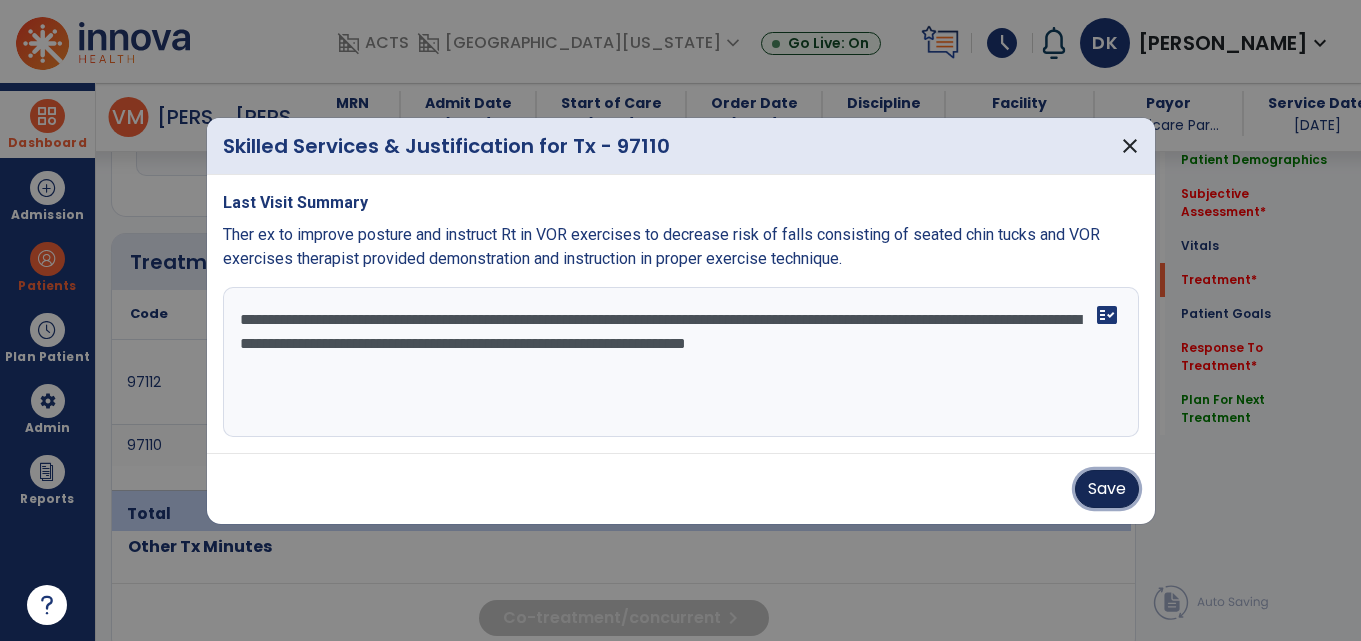 click on "Save" at bounding box center (1107, 489) 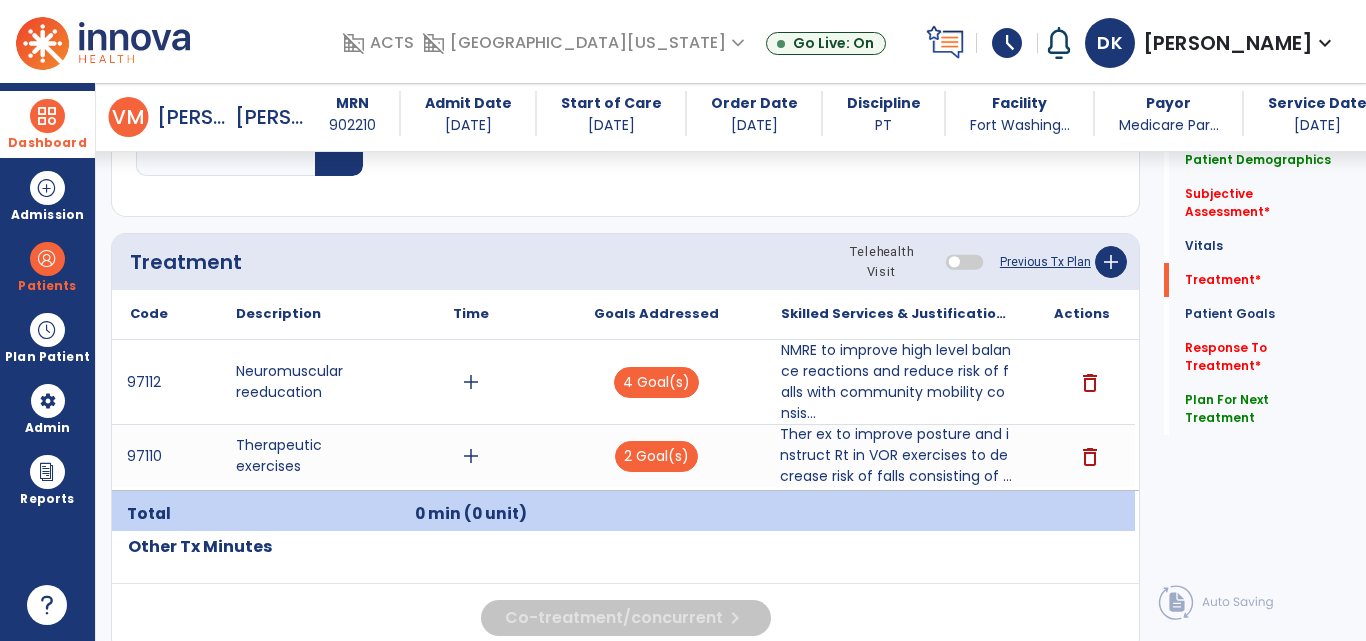 click at bounding box center [47, 116] 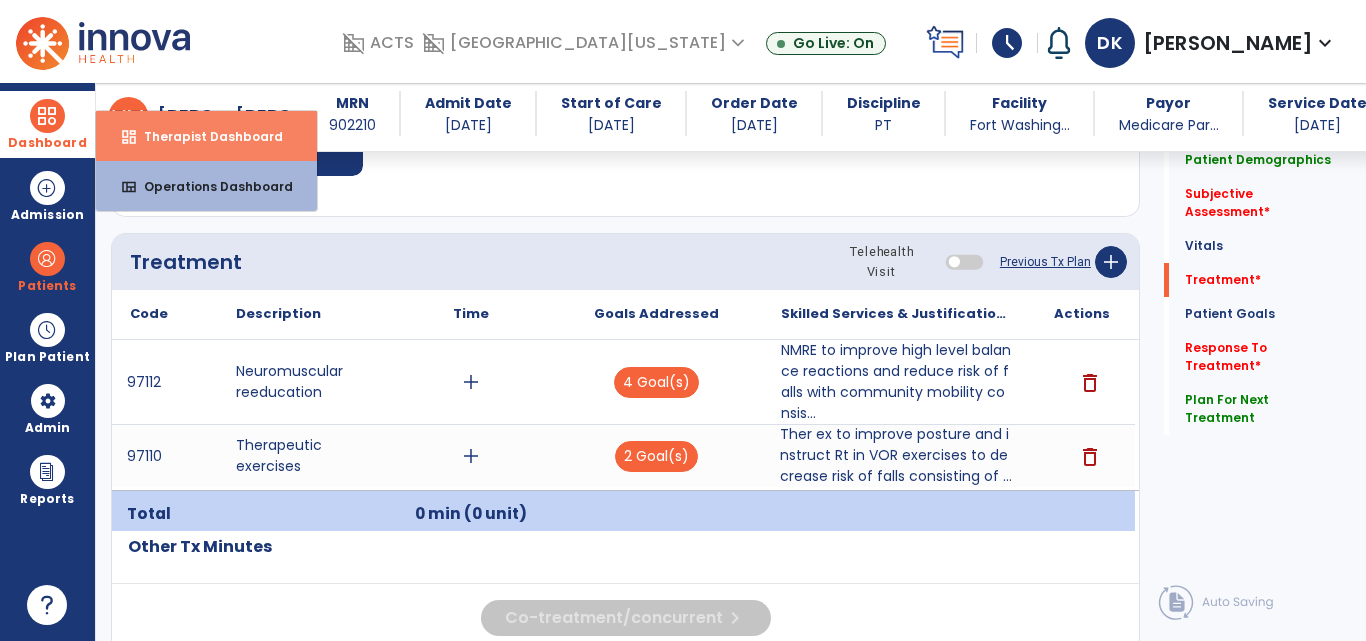click on "dashboard  Therapist Dashboard" at bounding box center (206, 136) 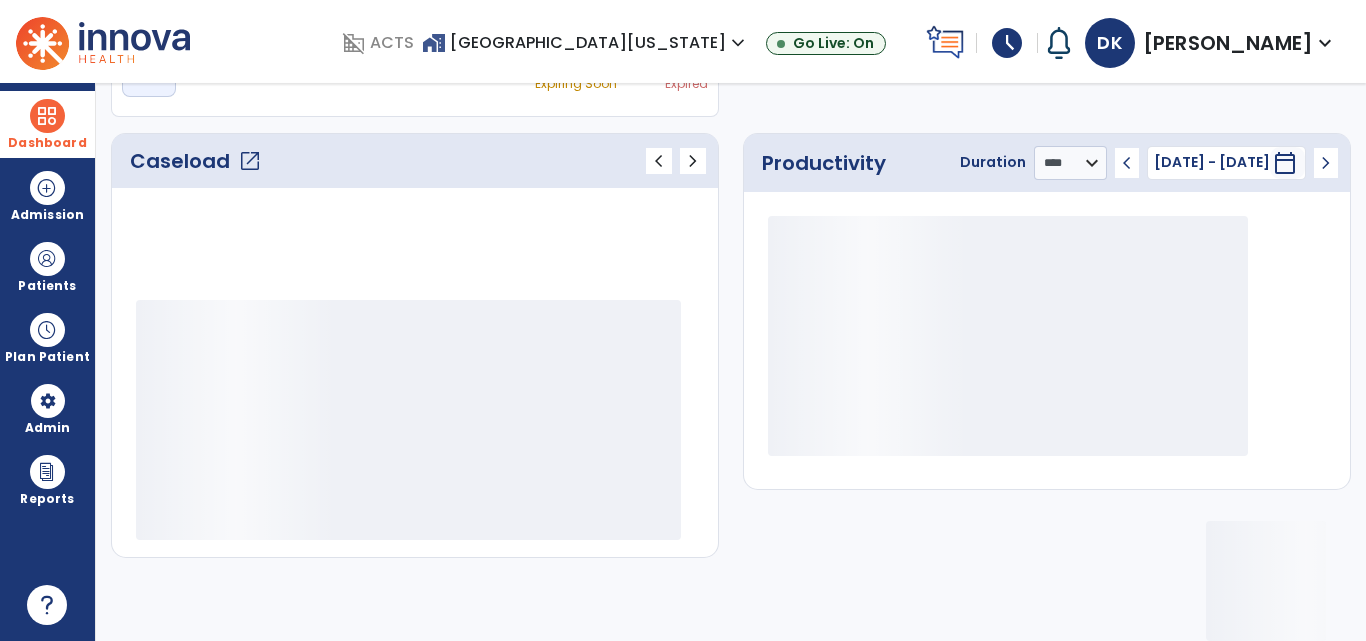 scroll, scrollTop: 233, scrollLeft: 0, axis: vertical 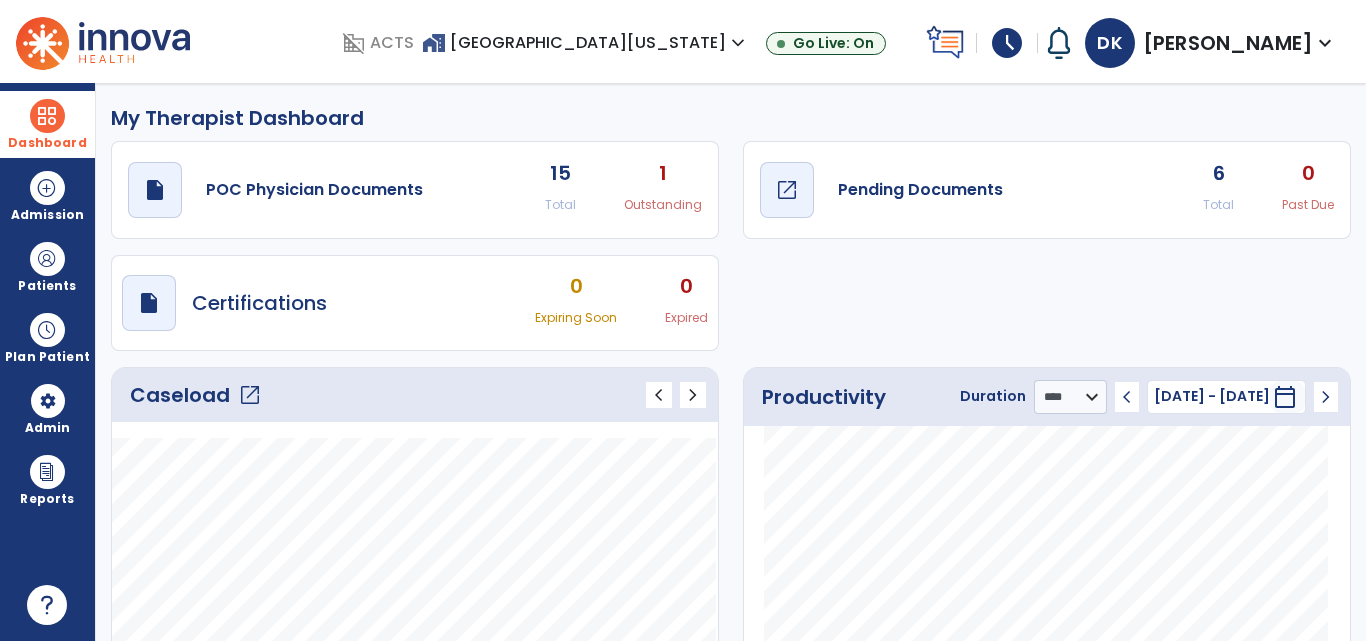 click on "open_in_new" 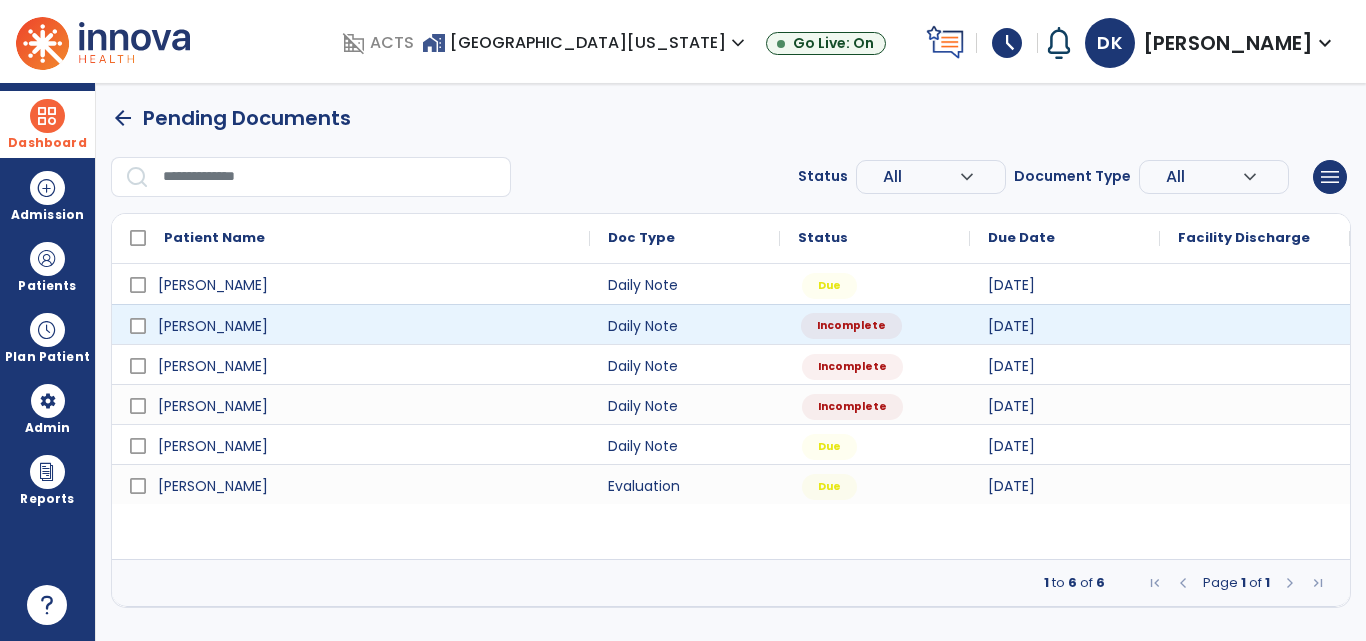 click on "Incomplete" at bounding box center [875, 324] 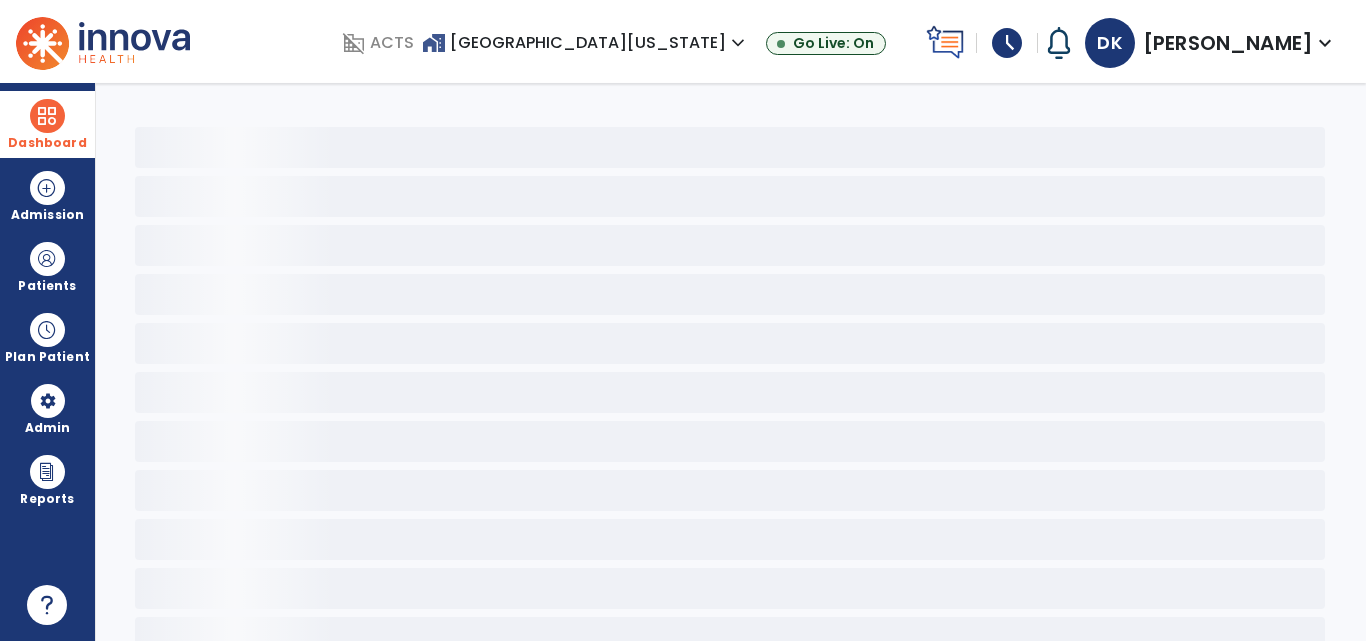 select on "*" 